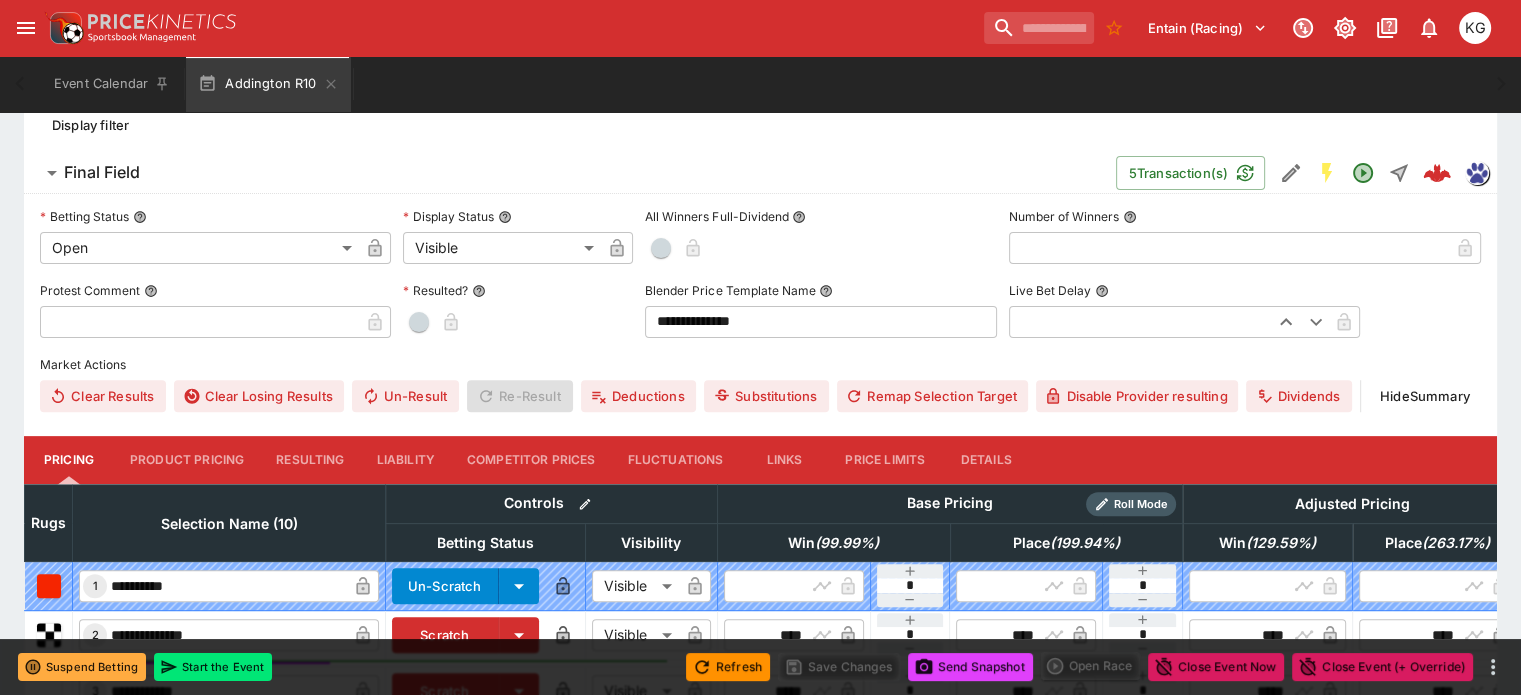 scroll, scrollTop: 574, scrollLeft: 0, axis: vertical 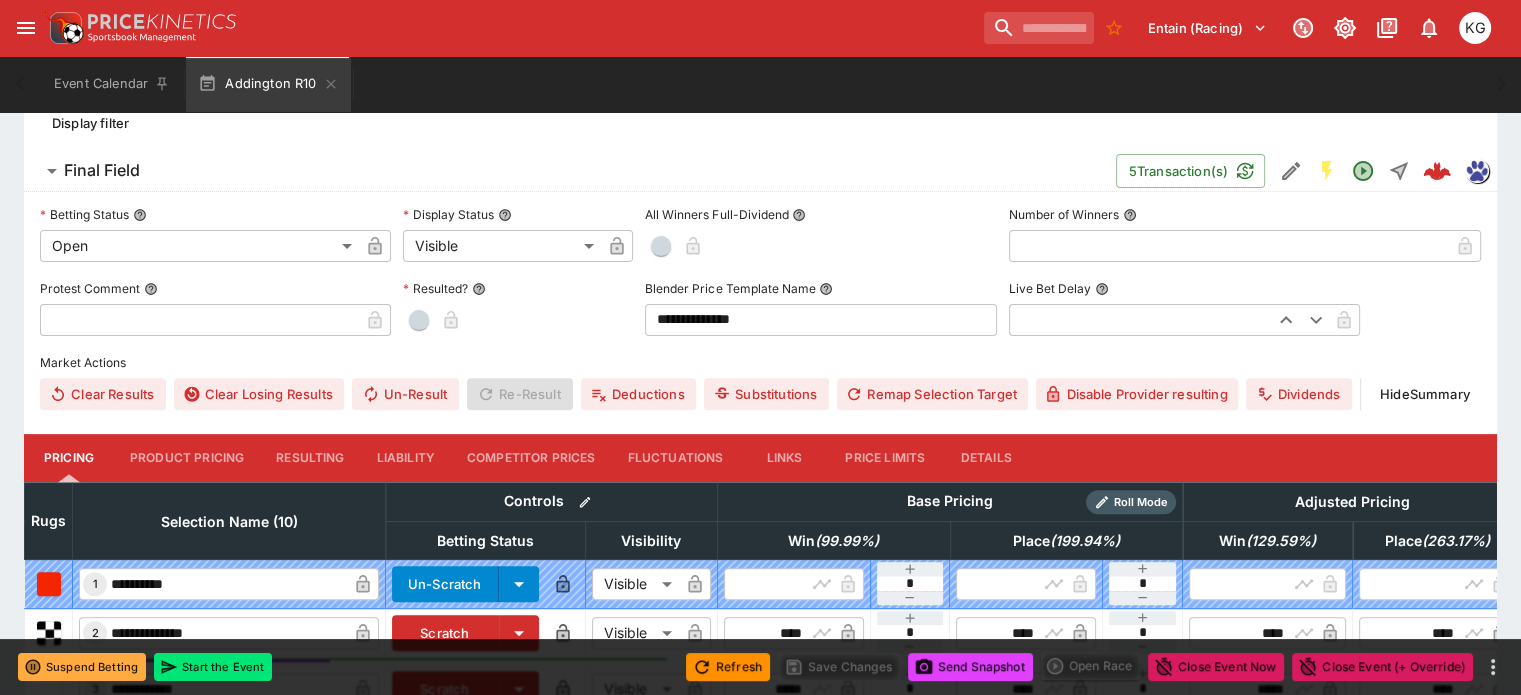 click on "Details" at bounding box center [986, 458] 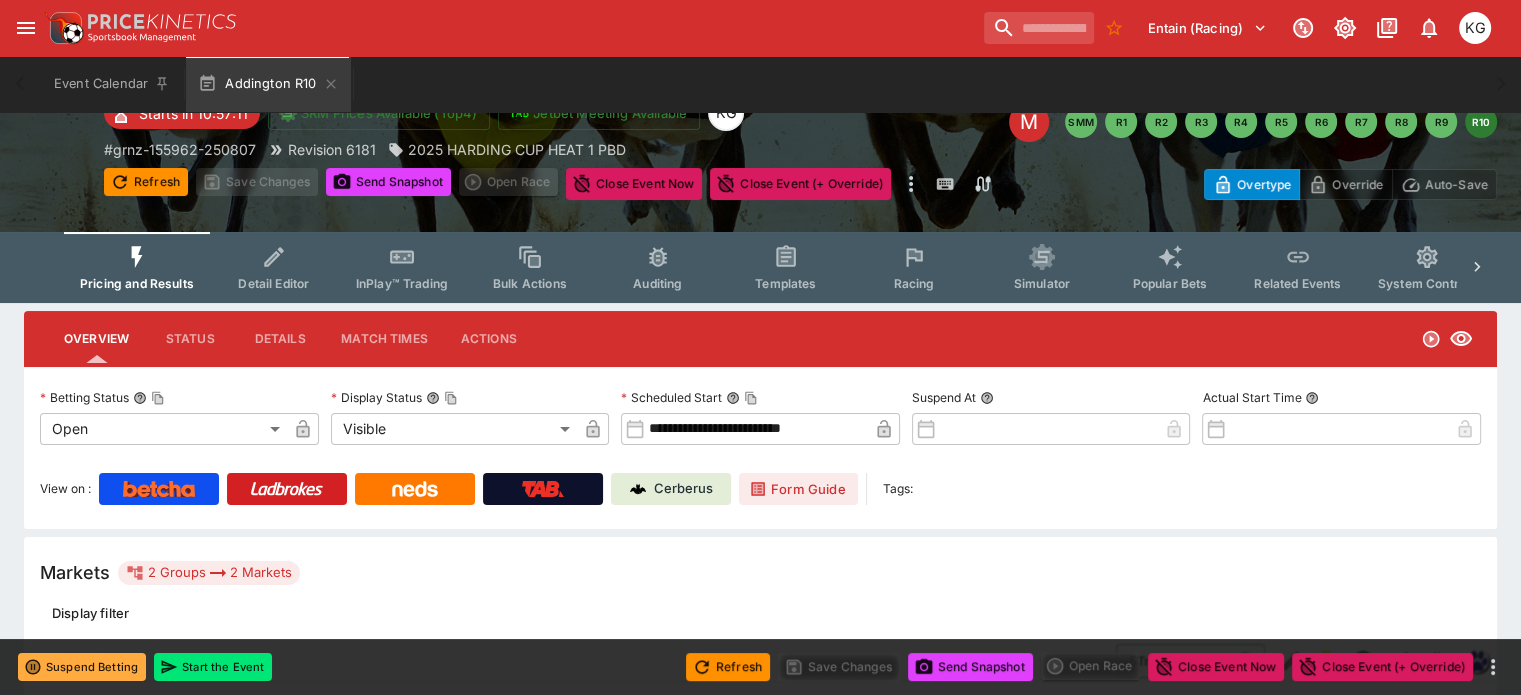 scroll, scrollTop: 0, scrollLeft: 0, axis: both 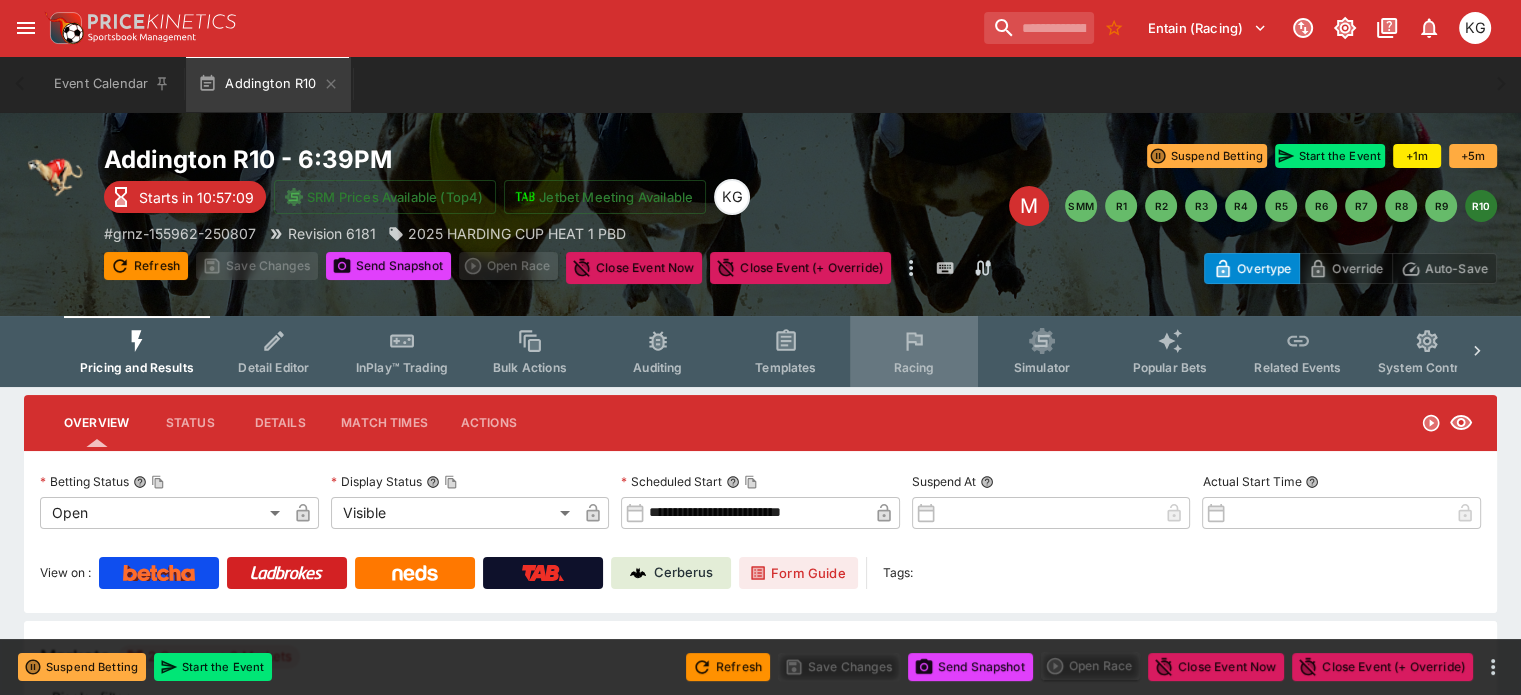 click 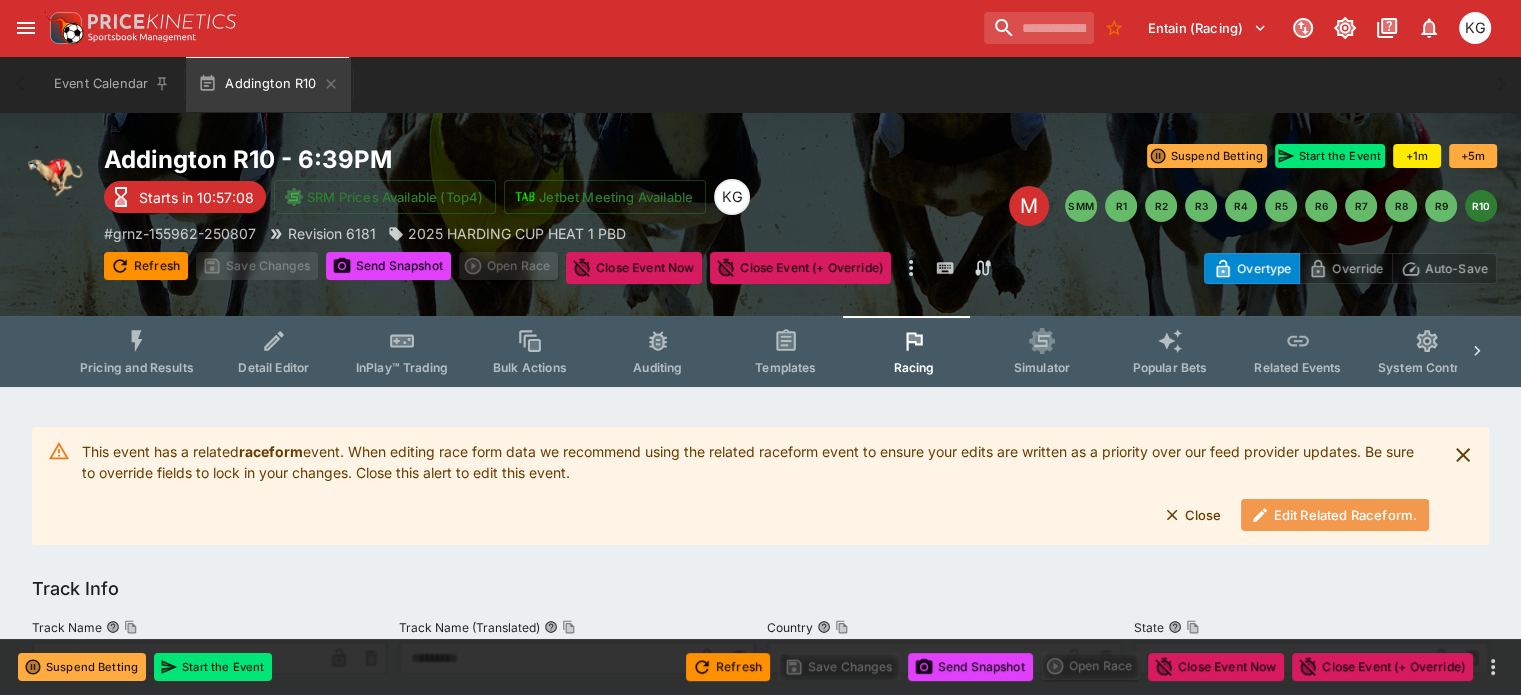 click on "Edit Related Raceform." at bounding box center (1335, 515) 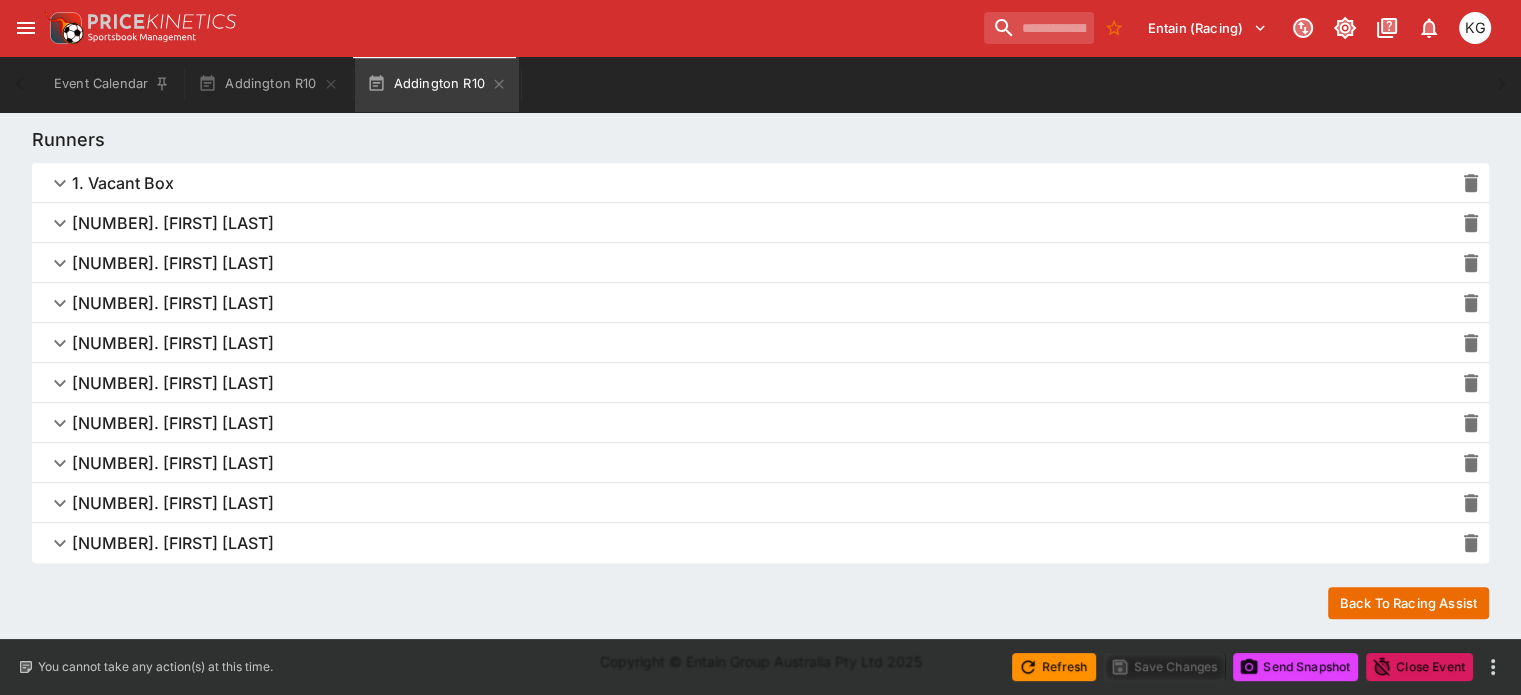 scroll, scrollTop: 1392, scrollLeft: 0, axis: vertical 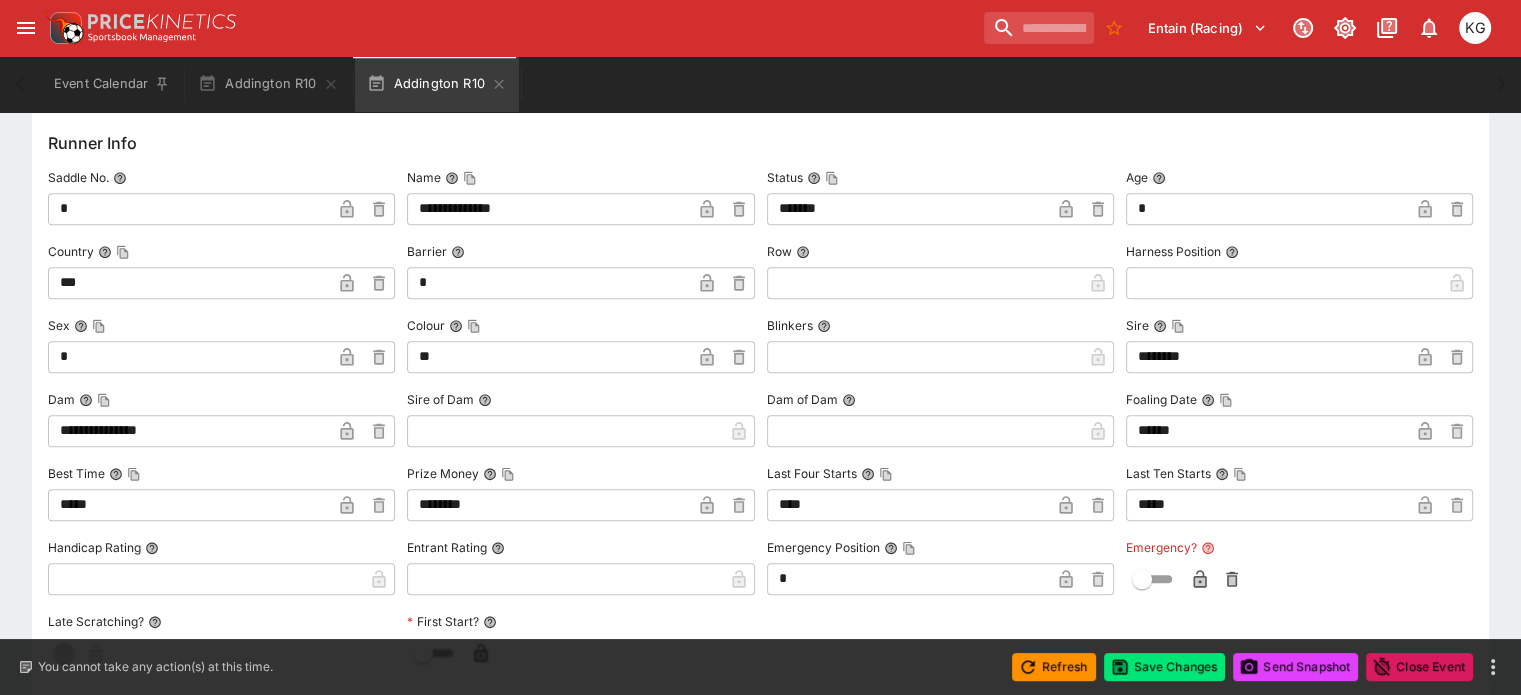 click 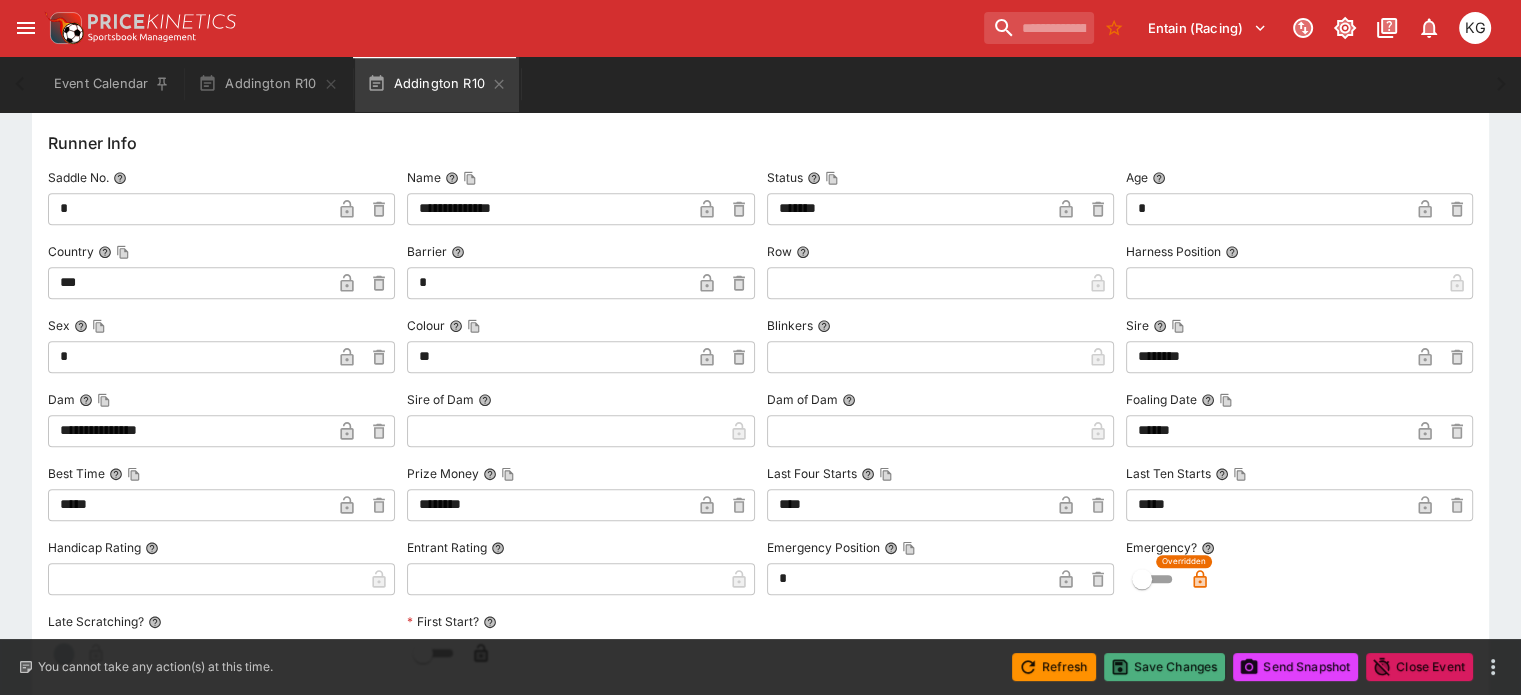 click on "Save Changes" at bounding box center [1165, 667] 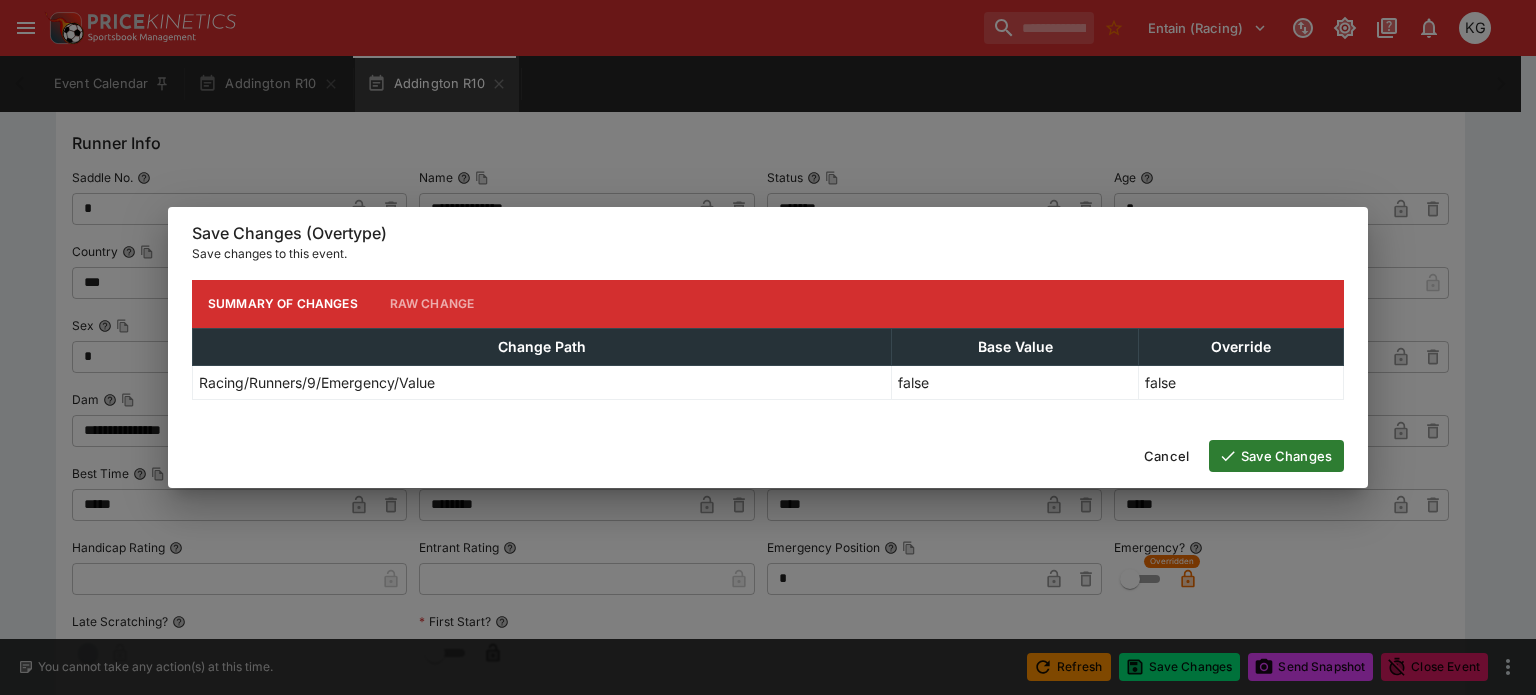 click on "Save Changes" at bounding box center [1276, 456] 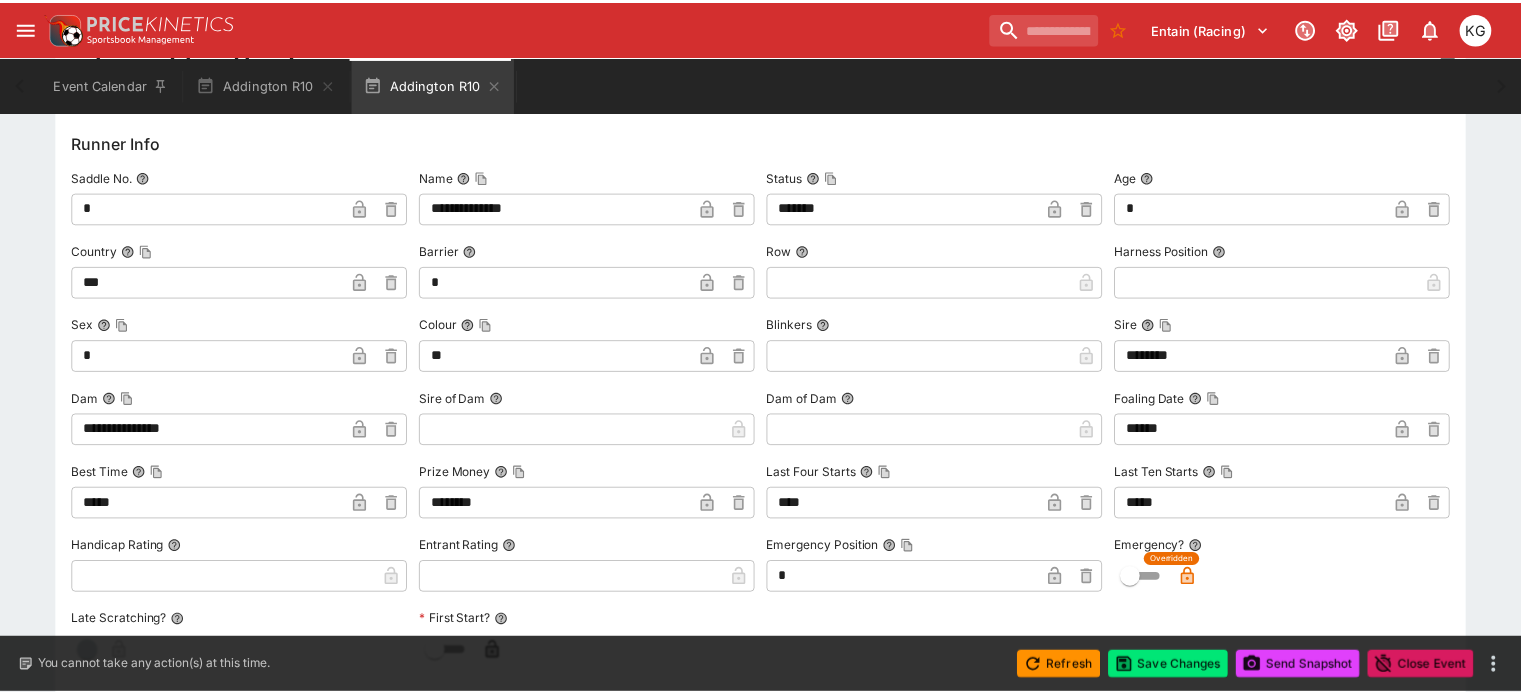 scroll, scrollTop: 0, scrollLeft: 0, axis: both 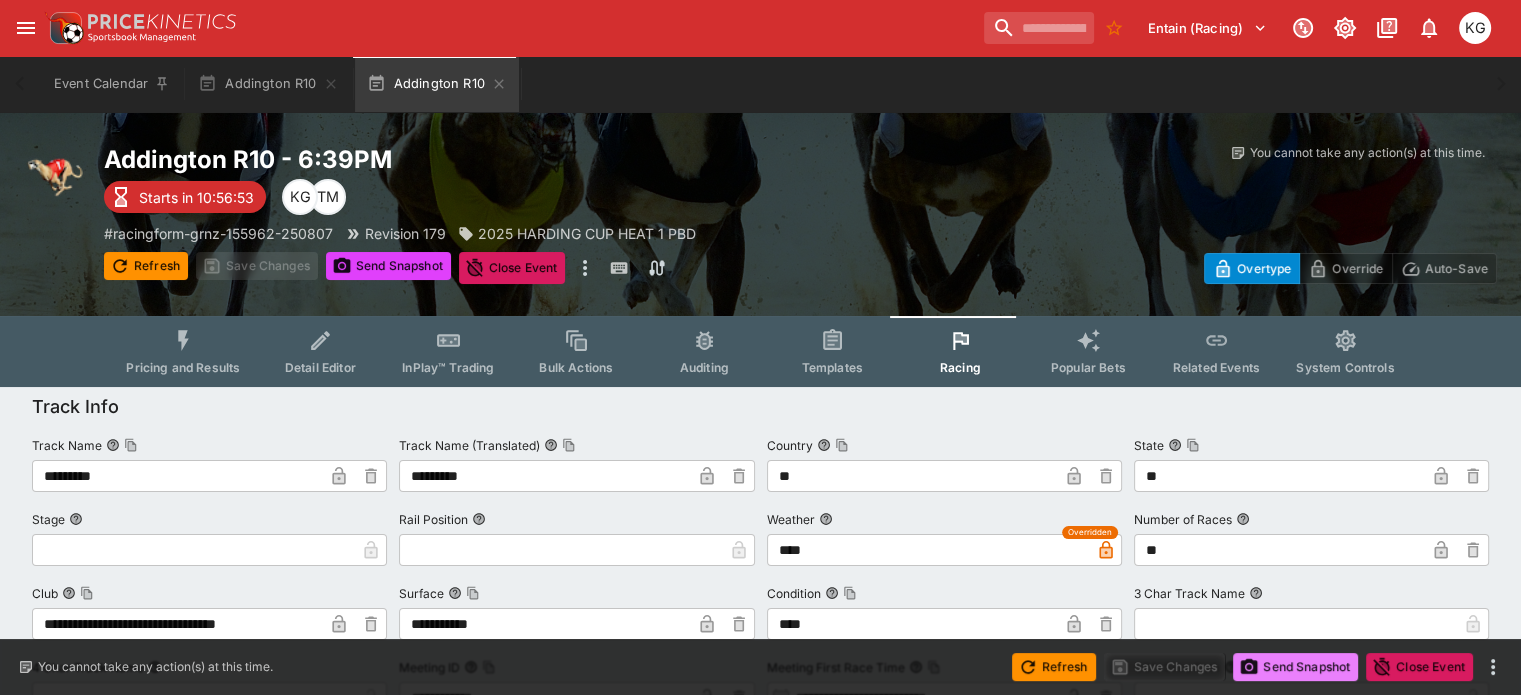 click on "Send Snapshot" at bounding box center (1295, 667) 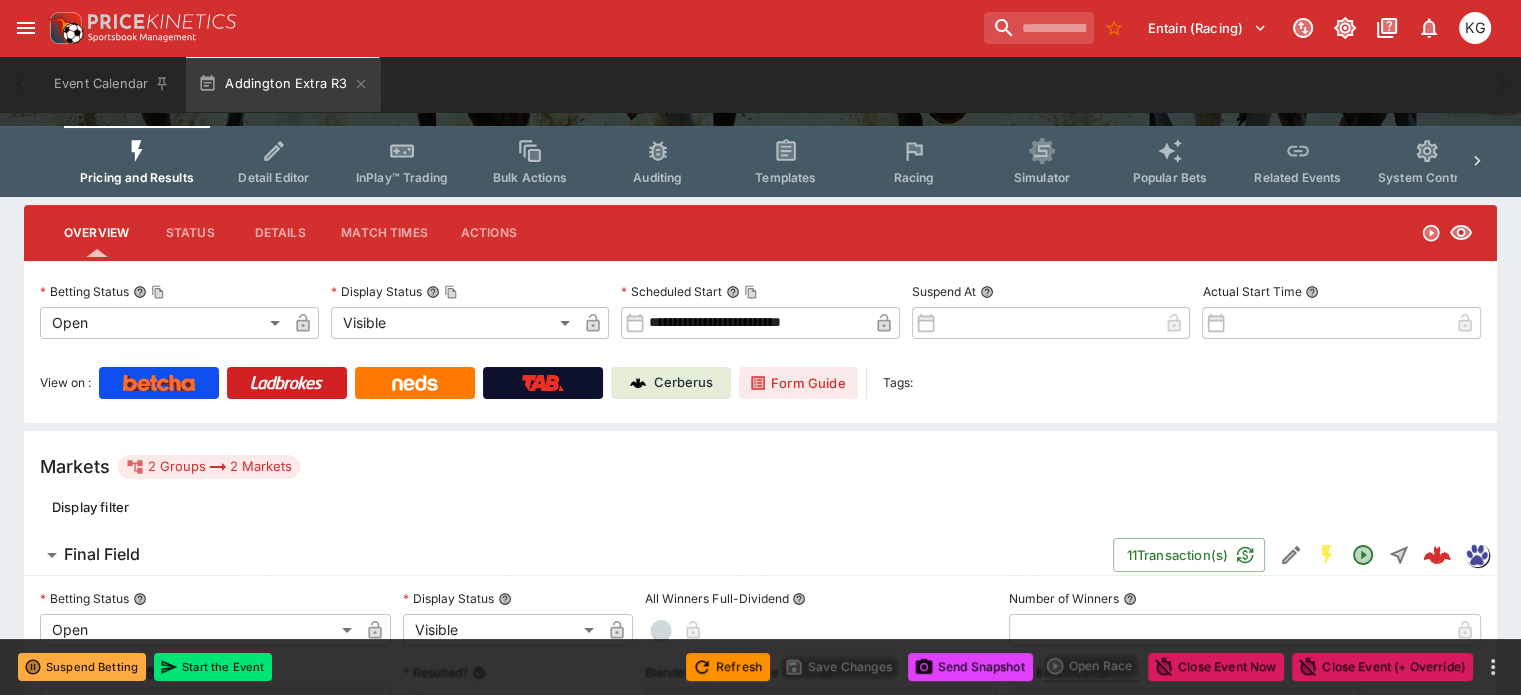 scroll, scrollTop: 100, scrollLeft: 0, axis: vertical 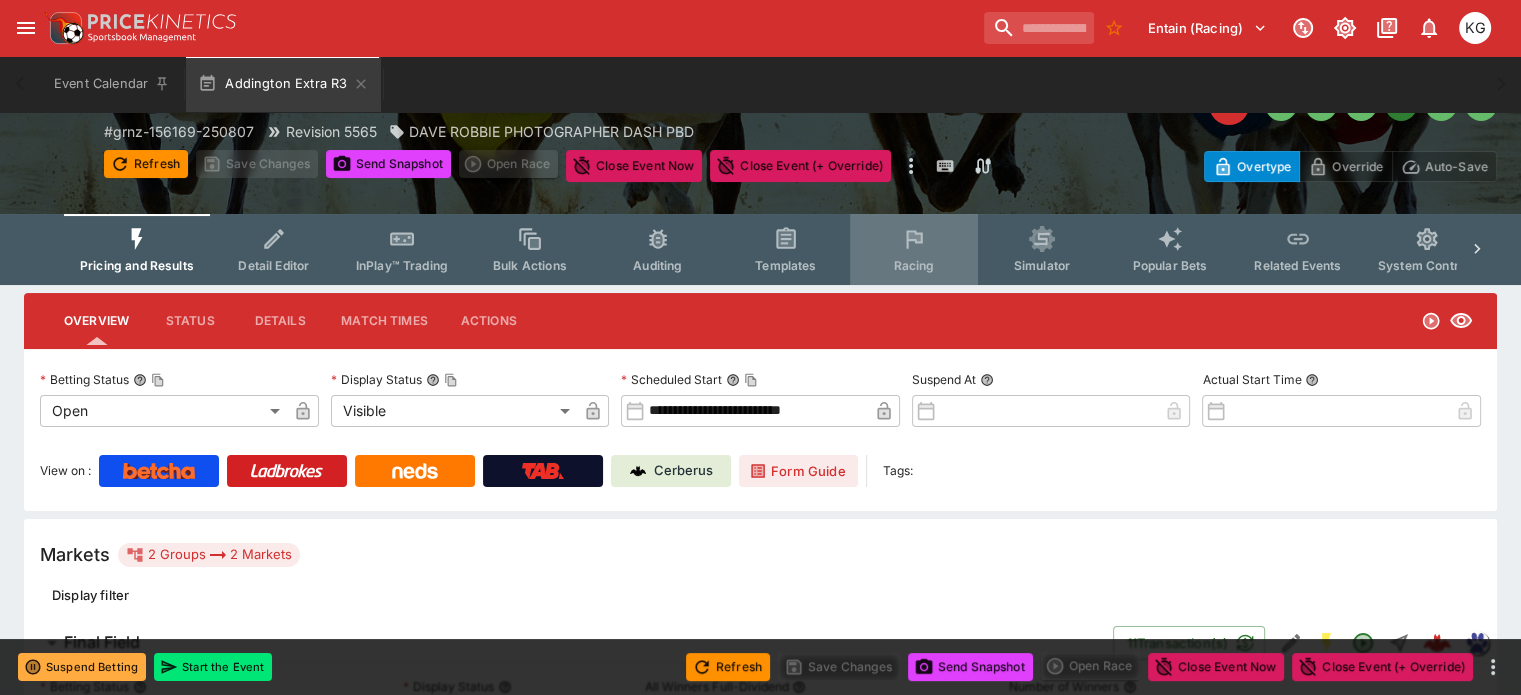 click on "Racing" at bounding box center [913, 265] 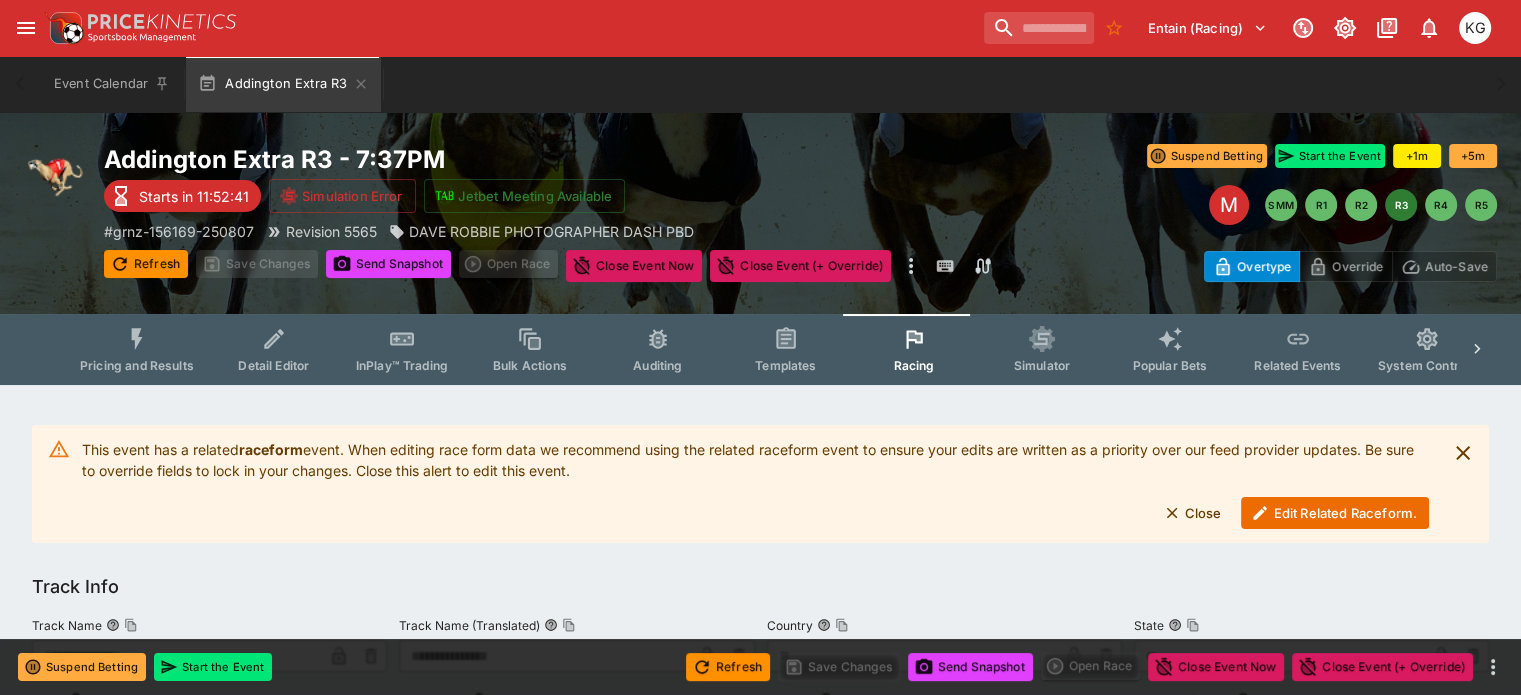 click on "Edit Related Raceform." at bounding box center (1335, 513) 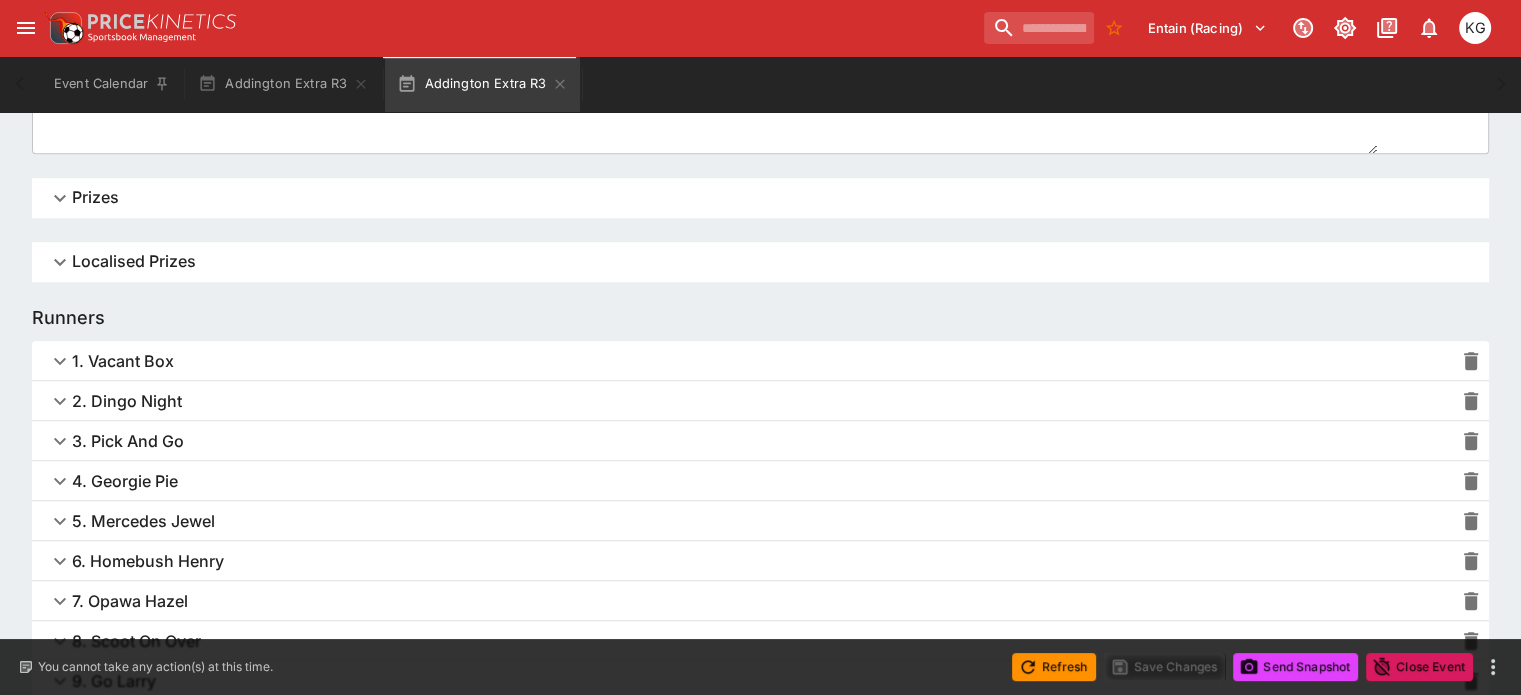 scroll, scrollTop: 1392, scrollLeft: 0, axis: vertical 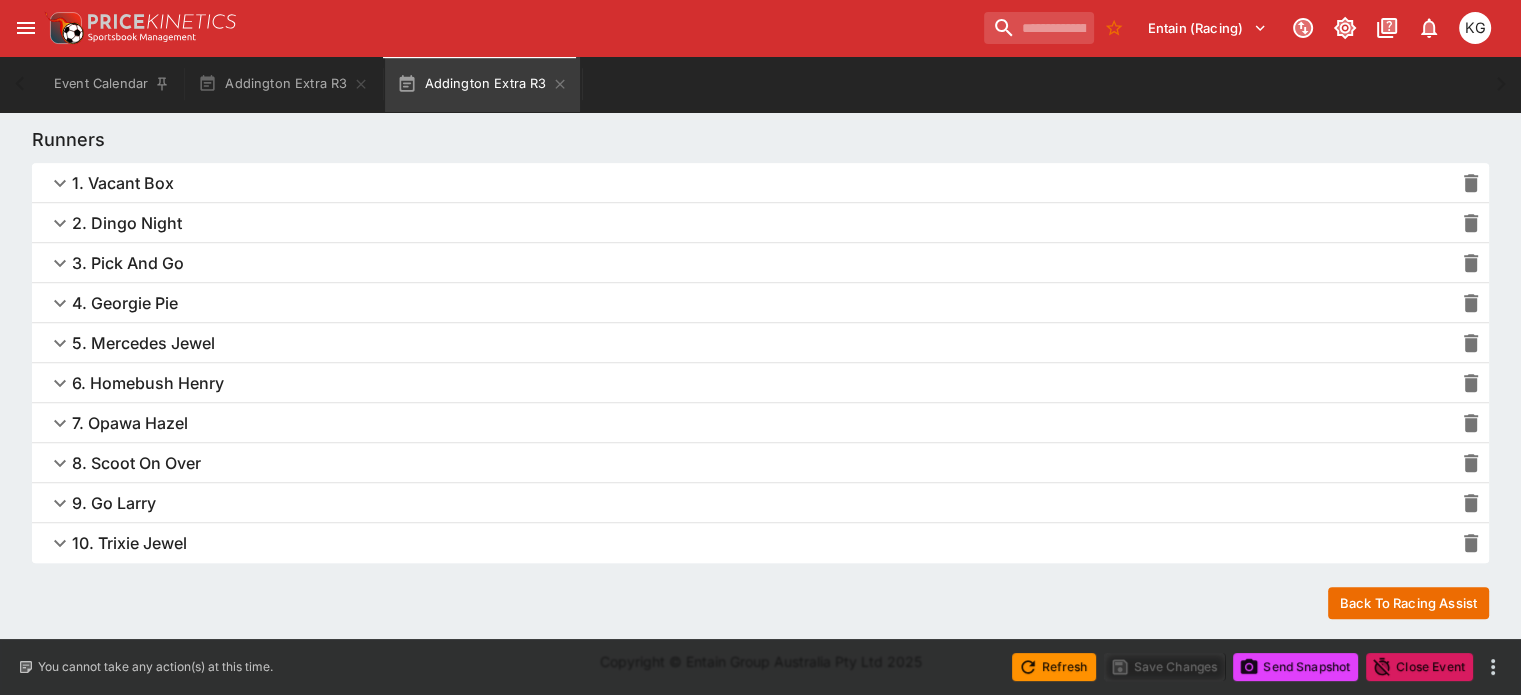 click 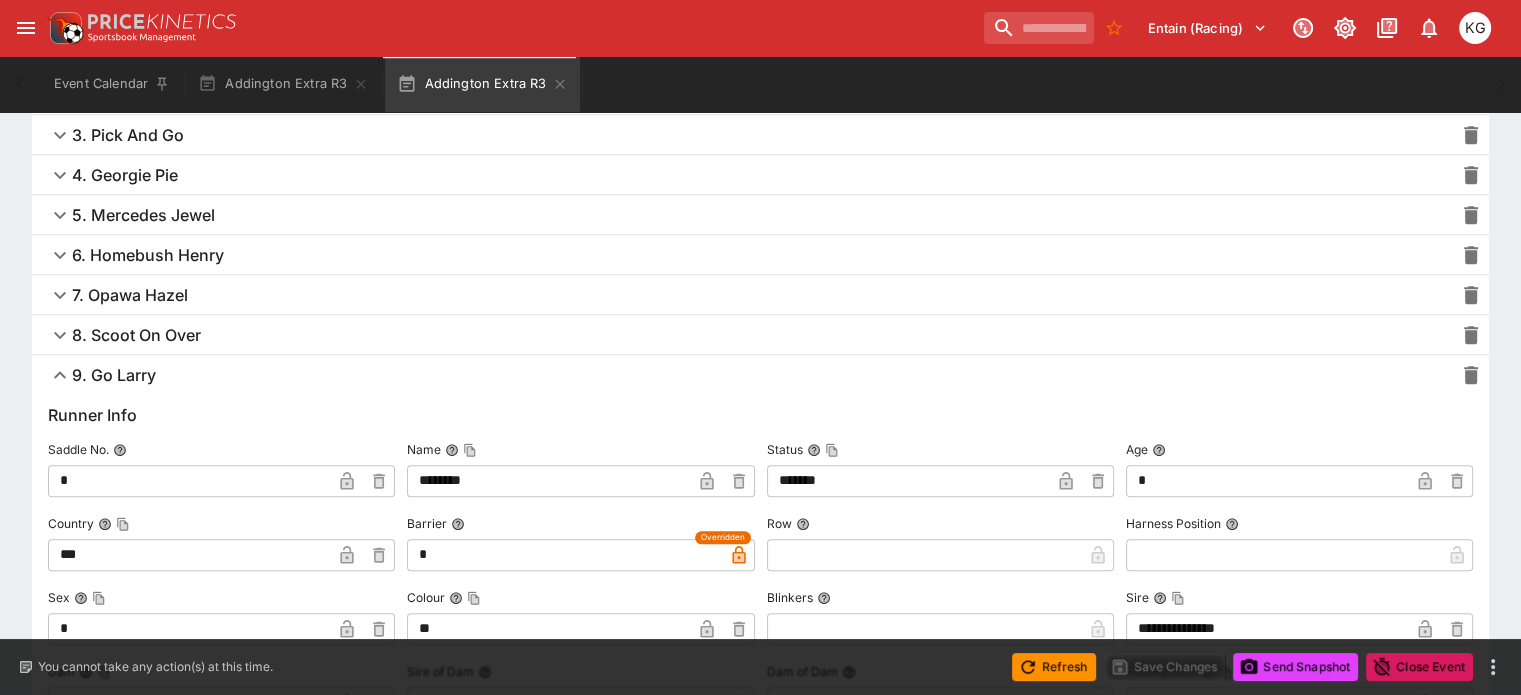scroll, scrollTop: 1792, scrollLeft: 0, axis: vertical 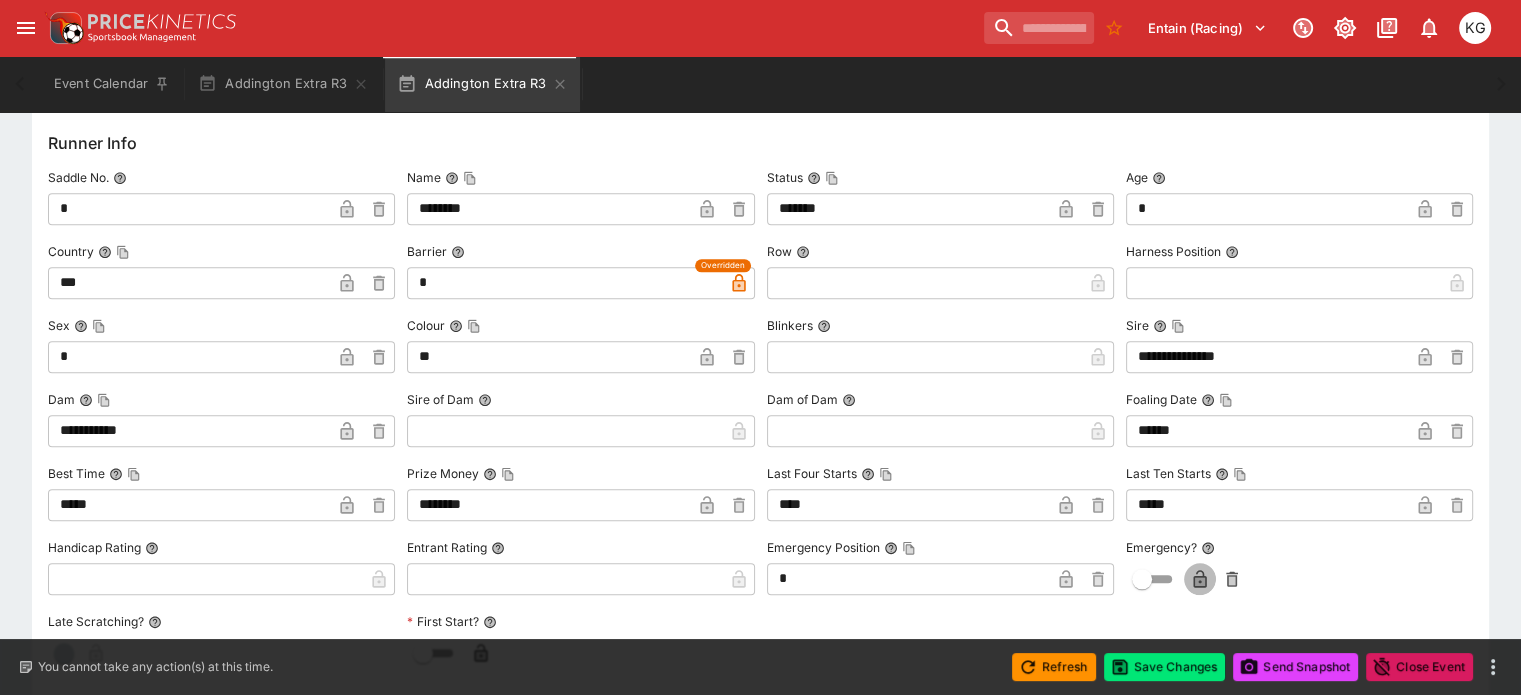 click 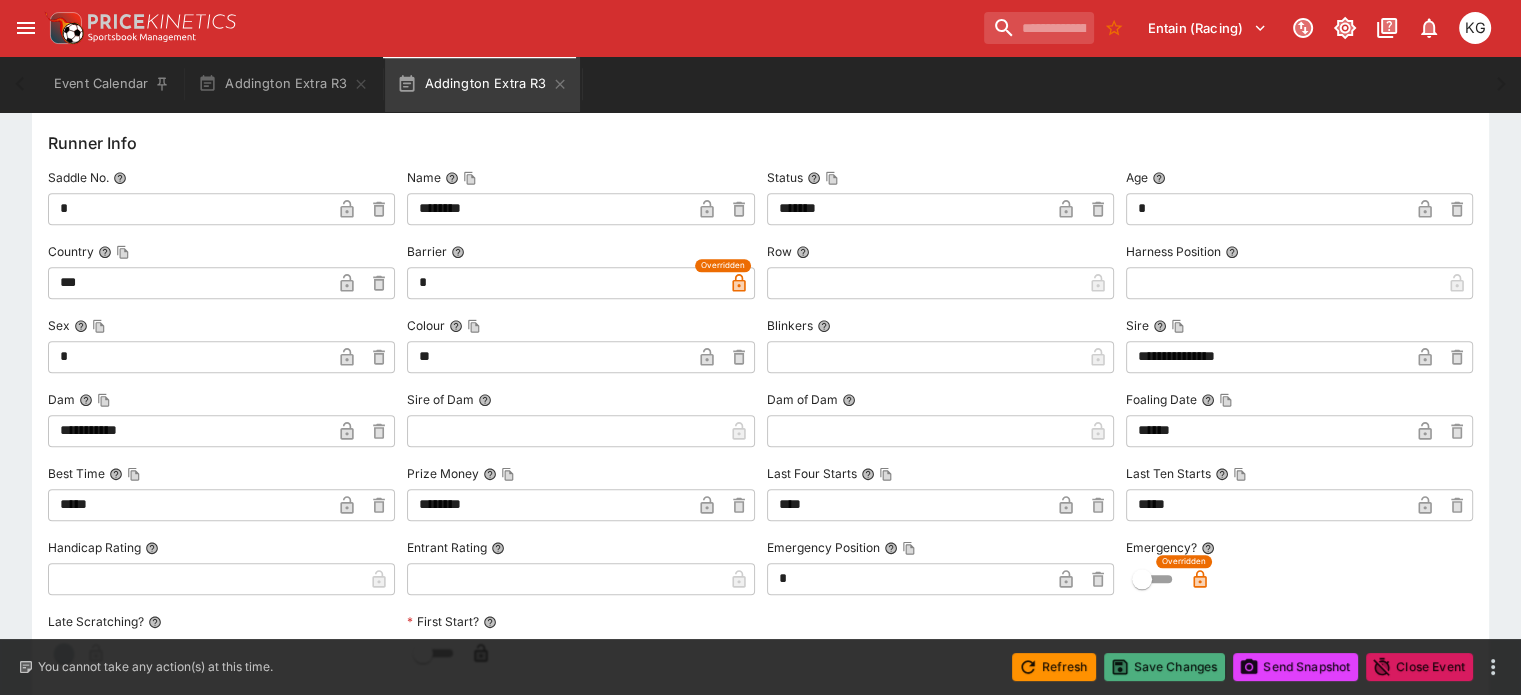 click on "Save Changes" at bounding box center [1165, 667] 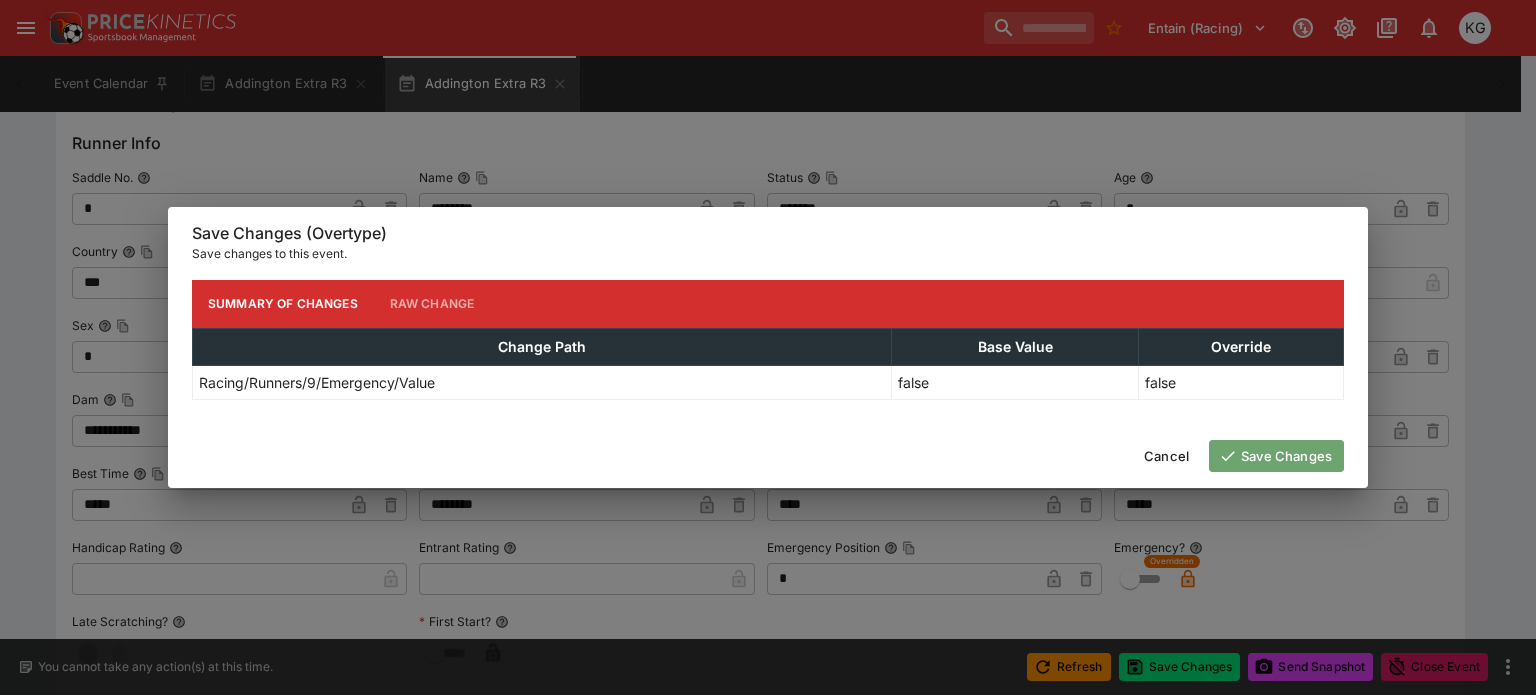 click on "Save Changes" at bounding box center (1276, 456) 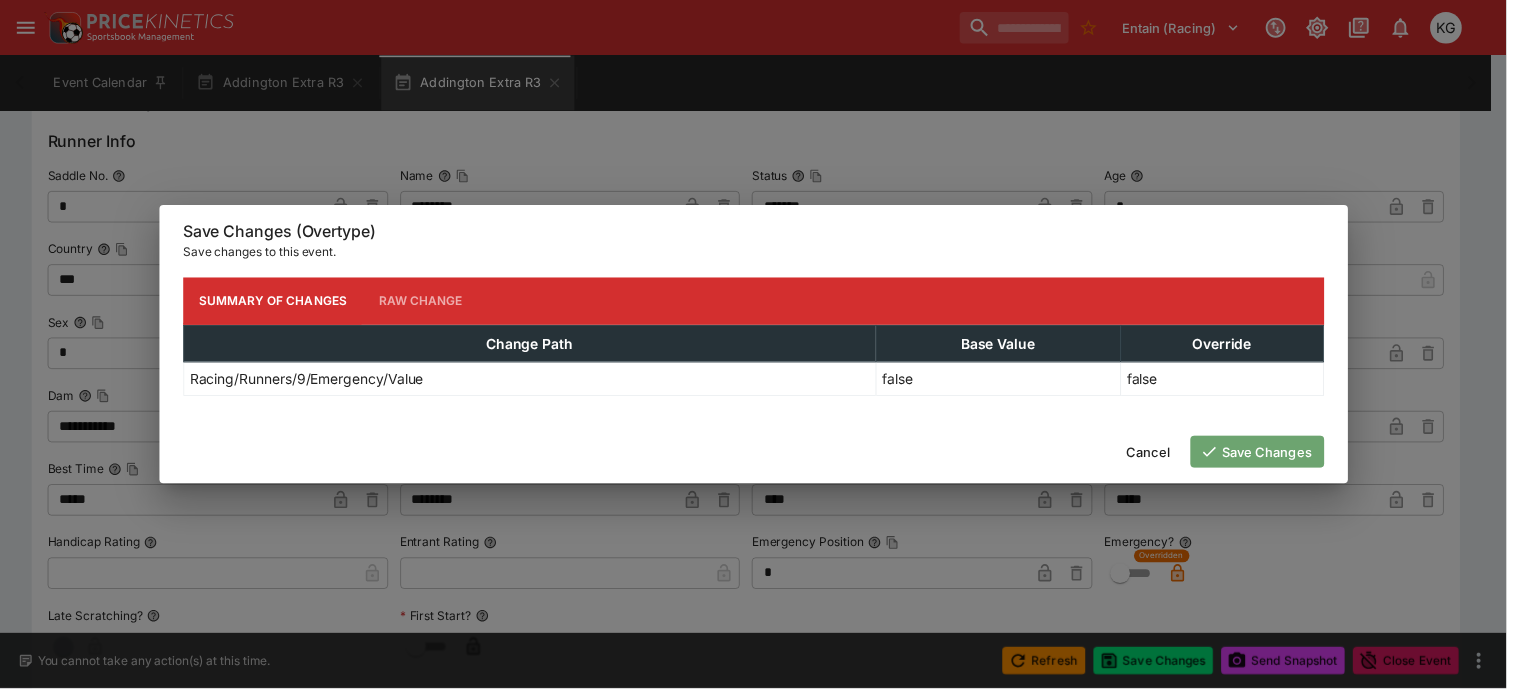 scroll, scrollTop: 0, scrollLeft: 0, axis: both 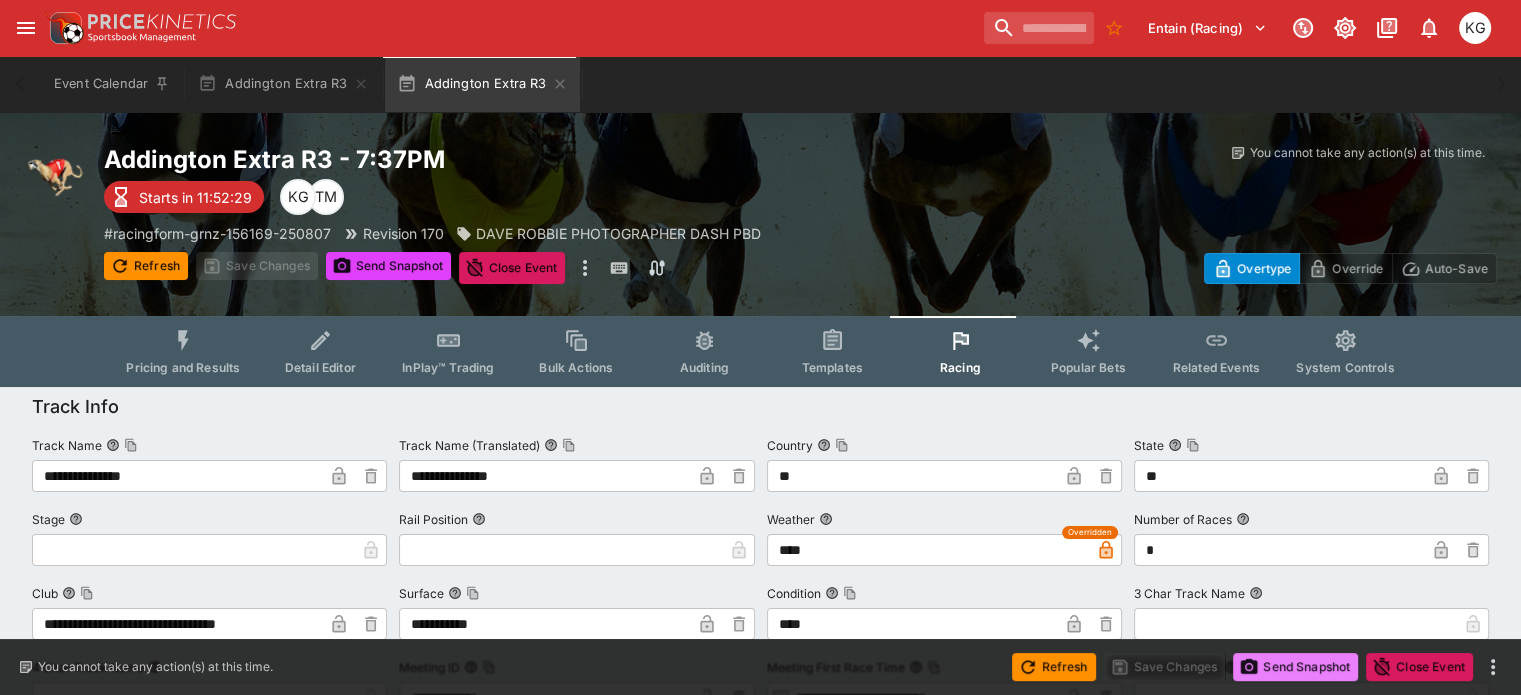 click on "Send Snapshot" at bounding box center [1295, 667] 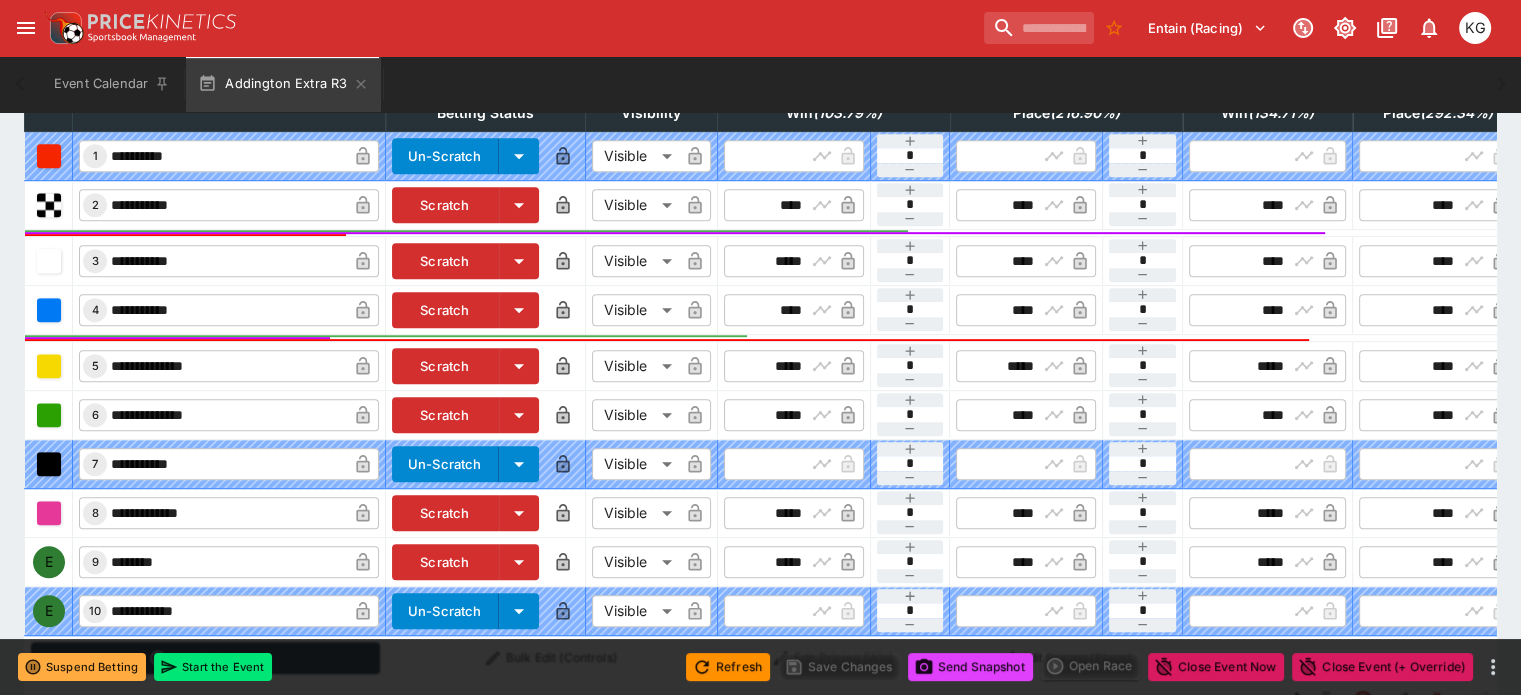 scroll, scrollTop: 600, scrollLeft: 0, axis: vertical 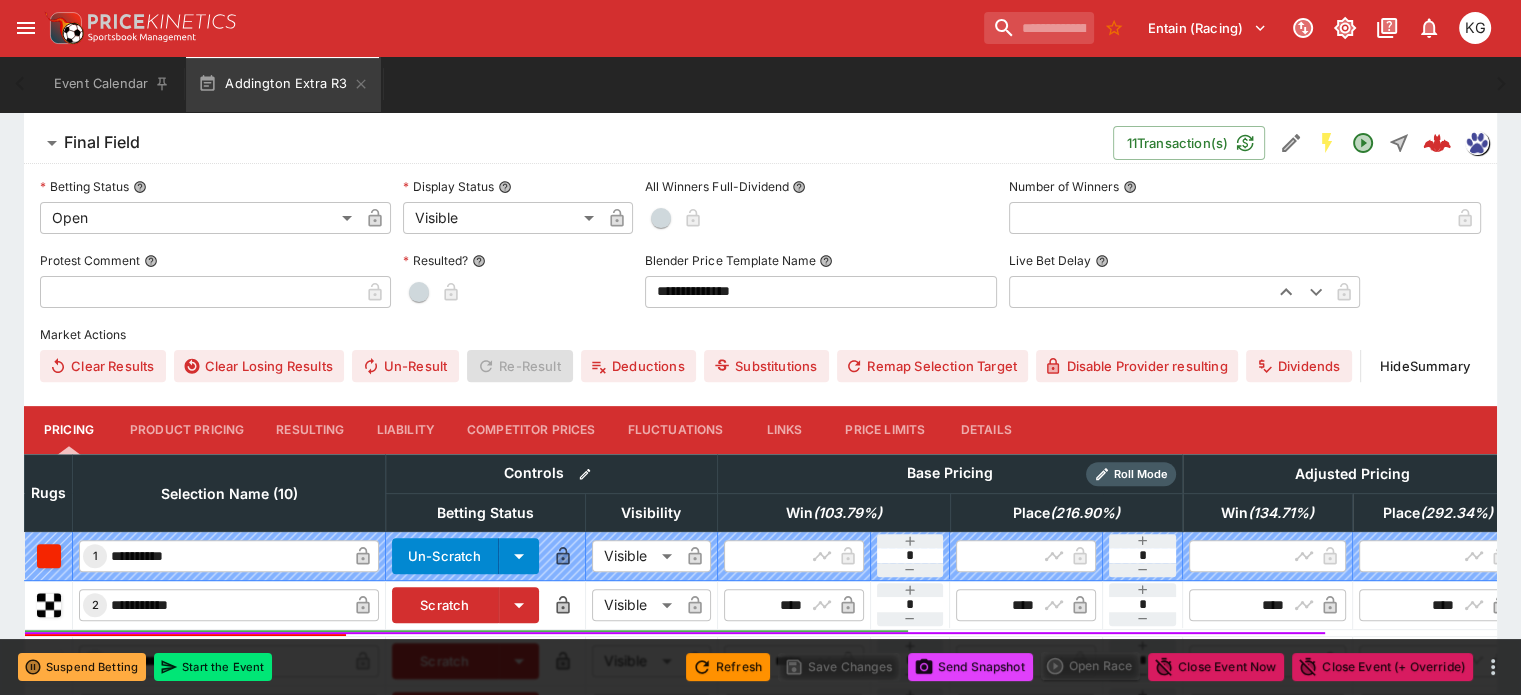click on "Details" at bounding box center [986, 430] 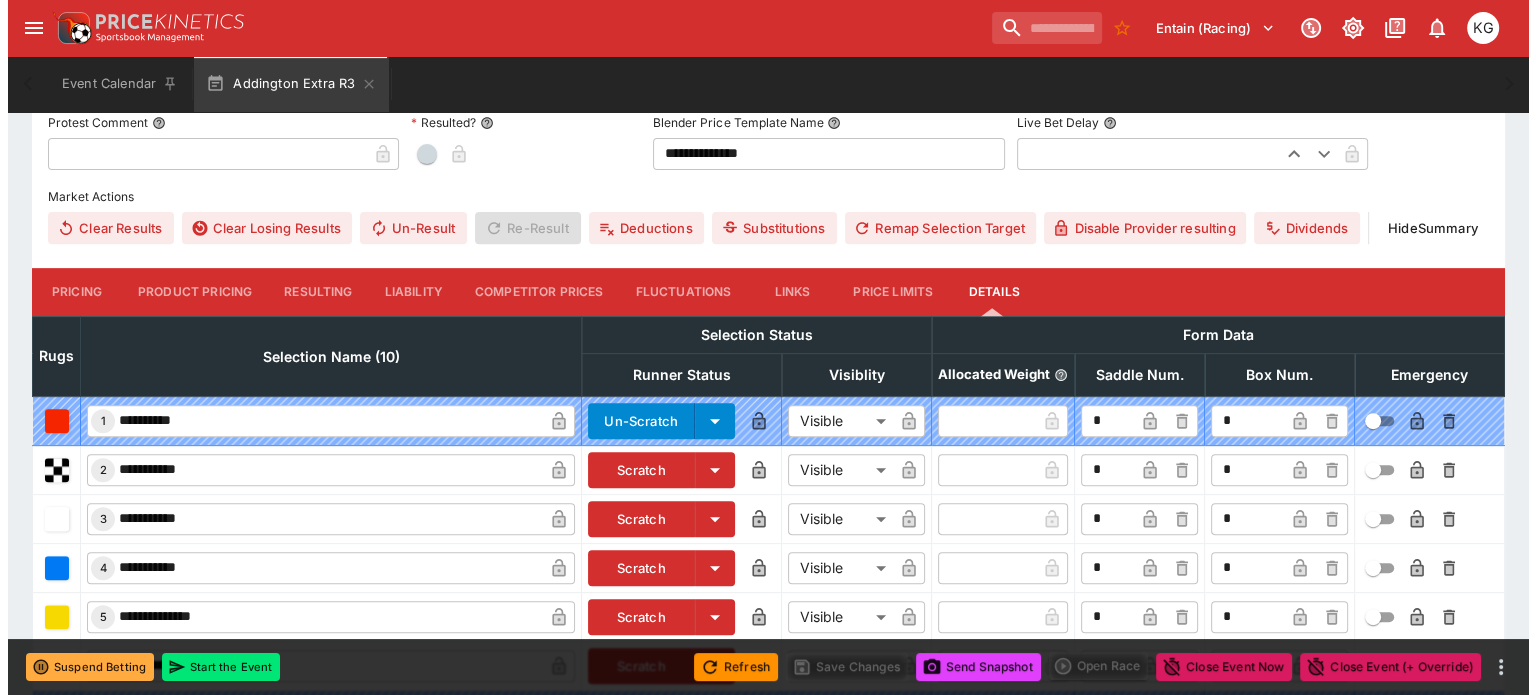 scroll, scrollTop: 987, scrollLeft: 0, axis: vertical 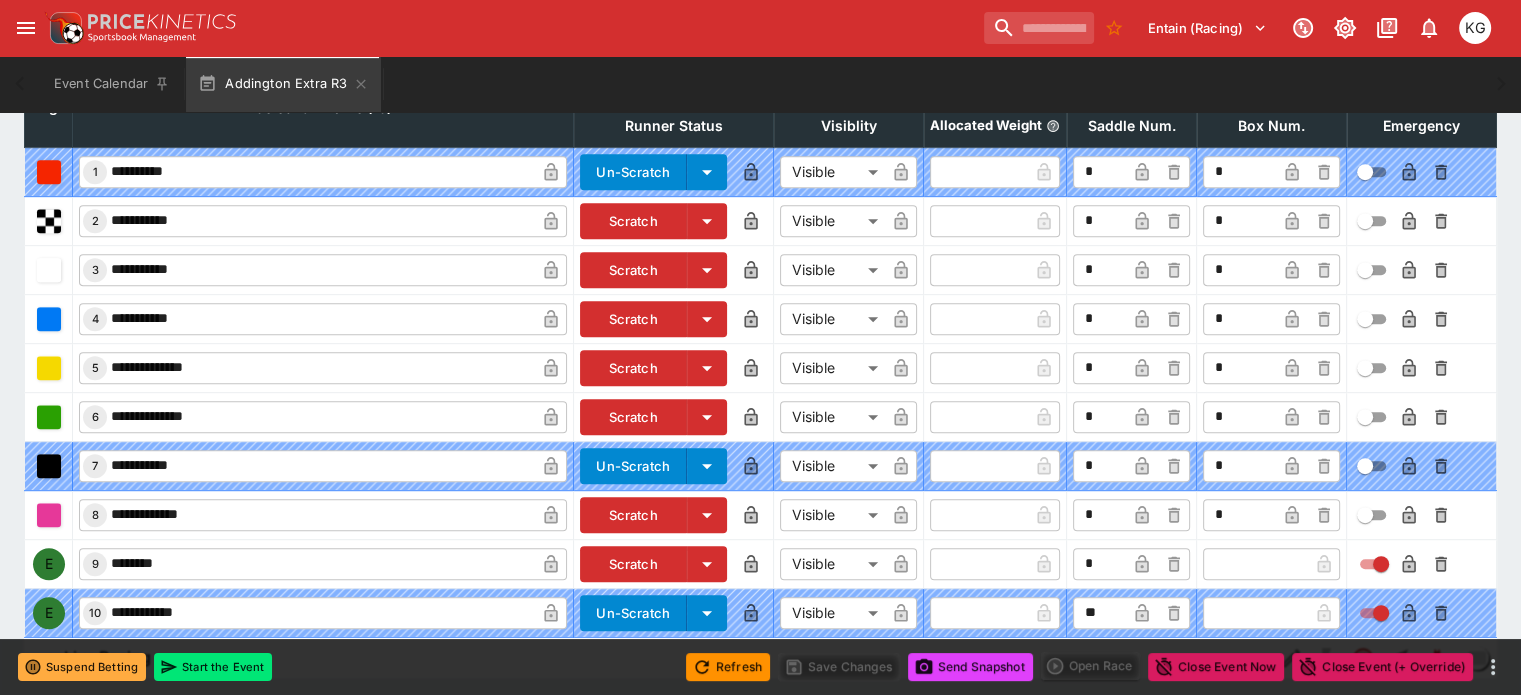 click at bounding box center (1255, 564) 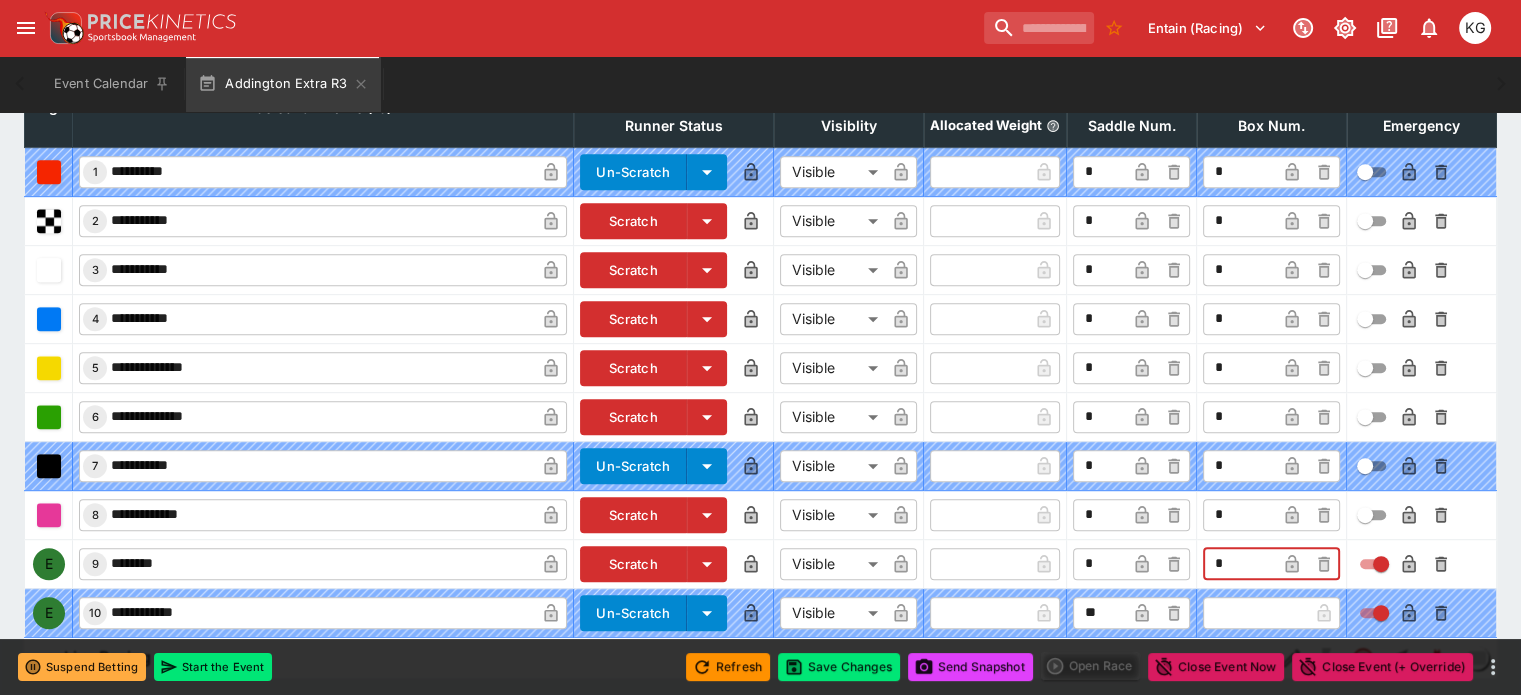 type on "*" 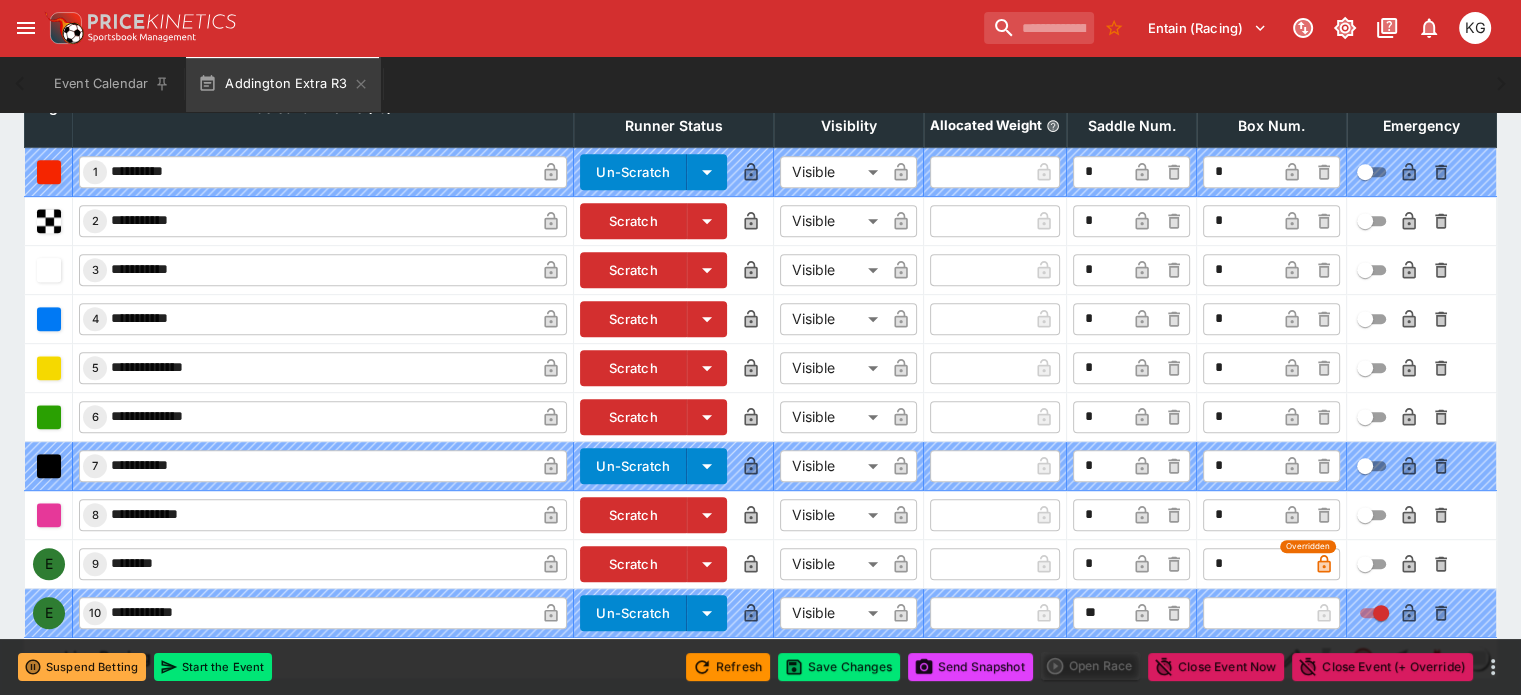 click 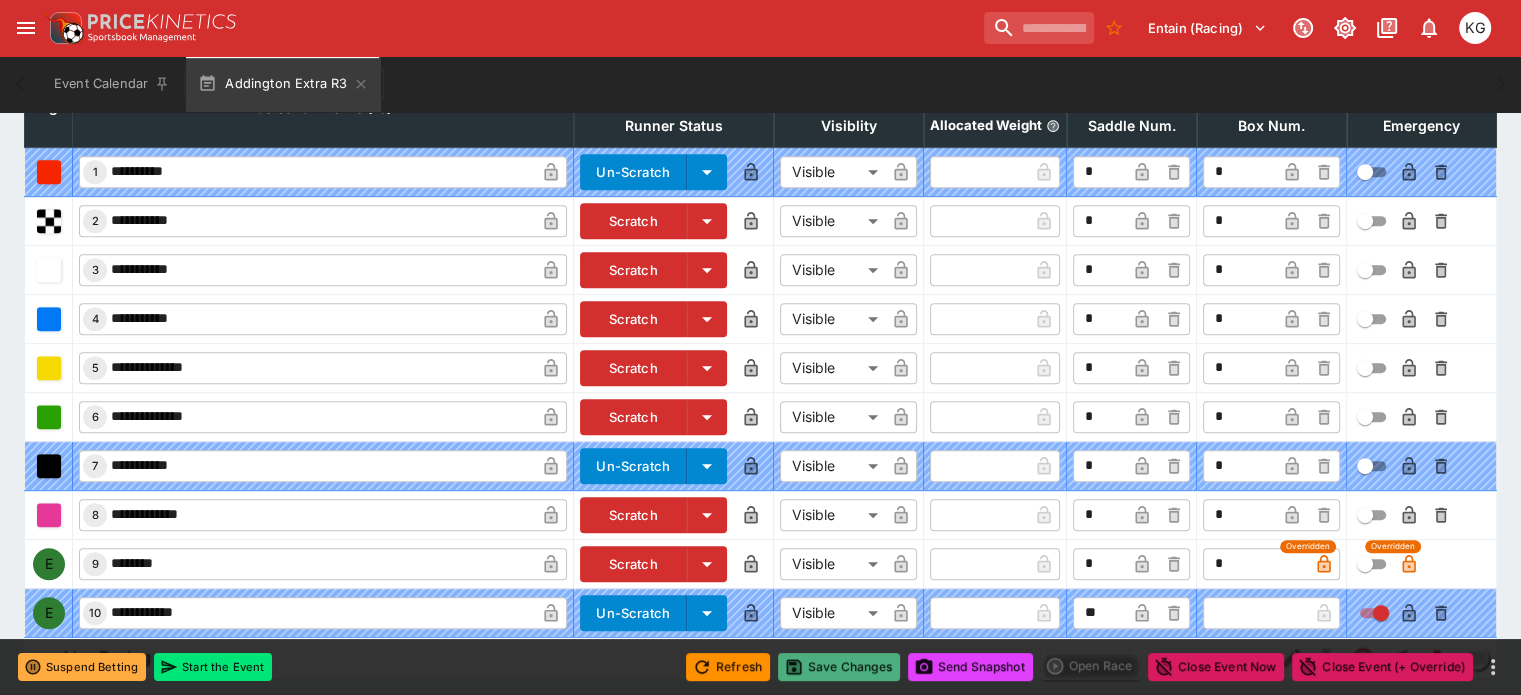 click on "Save Changes" at bounding box center [839, 667] 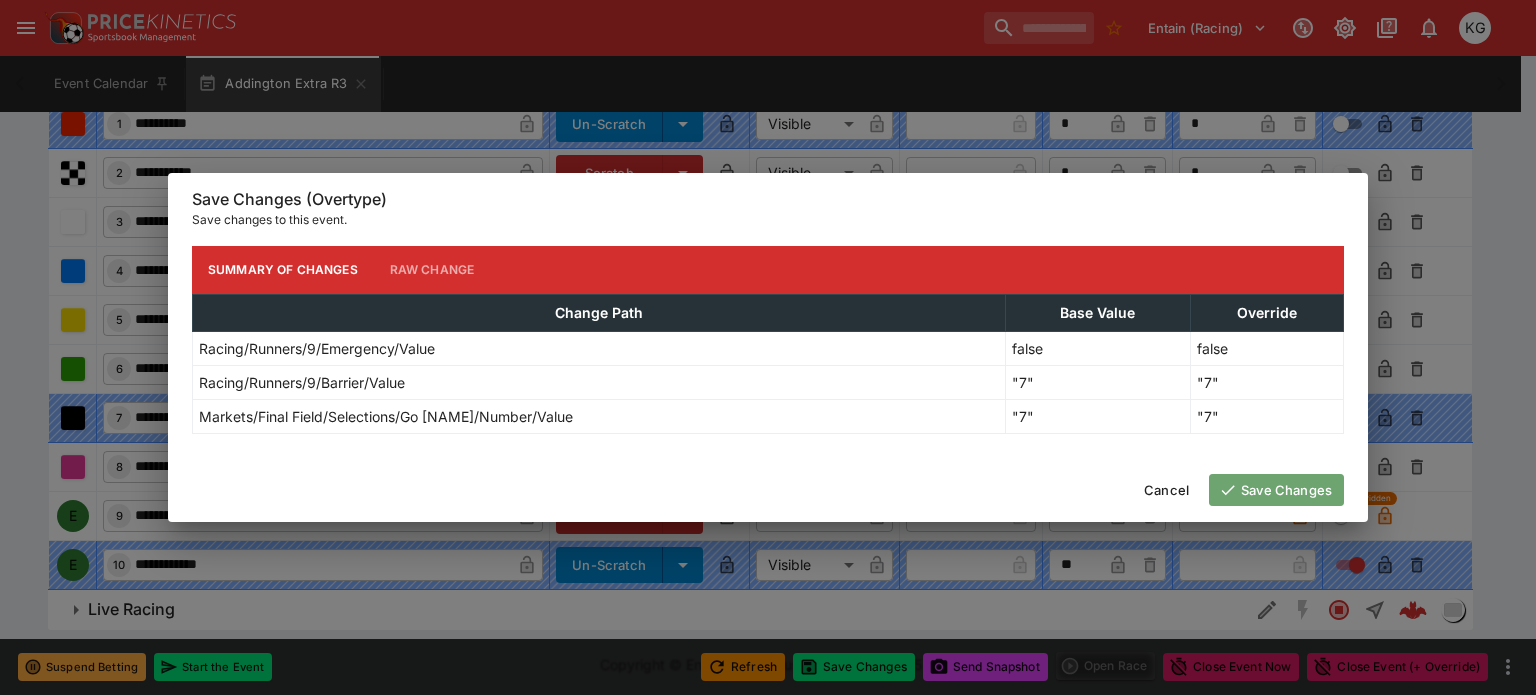 click on "Save Changes" at bounding box center [1276, 490] 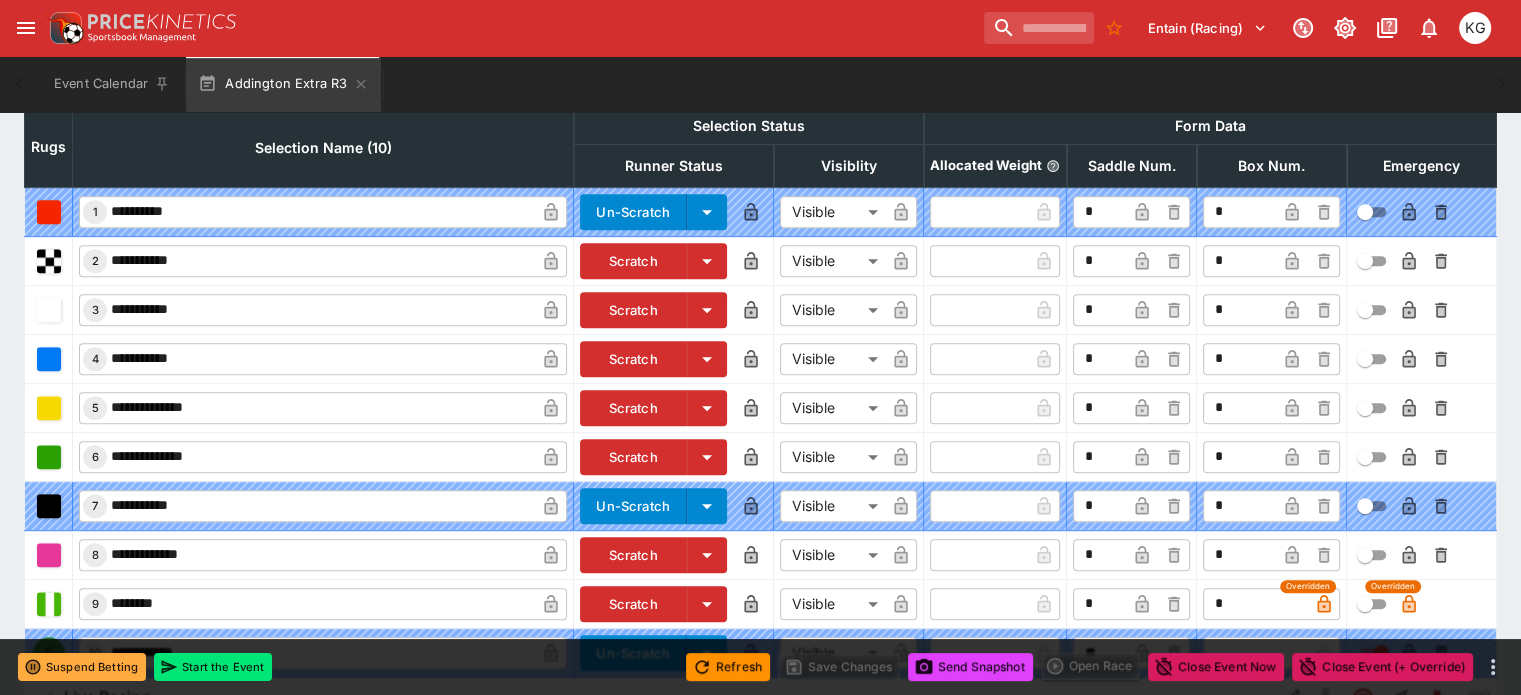 scroll, scrollTop: 987, scrollLeft: 0, axis: vertical 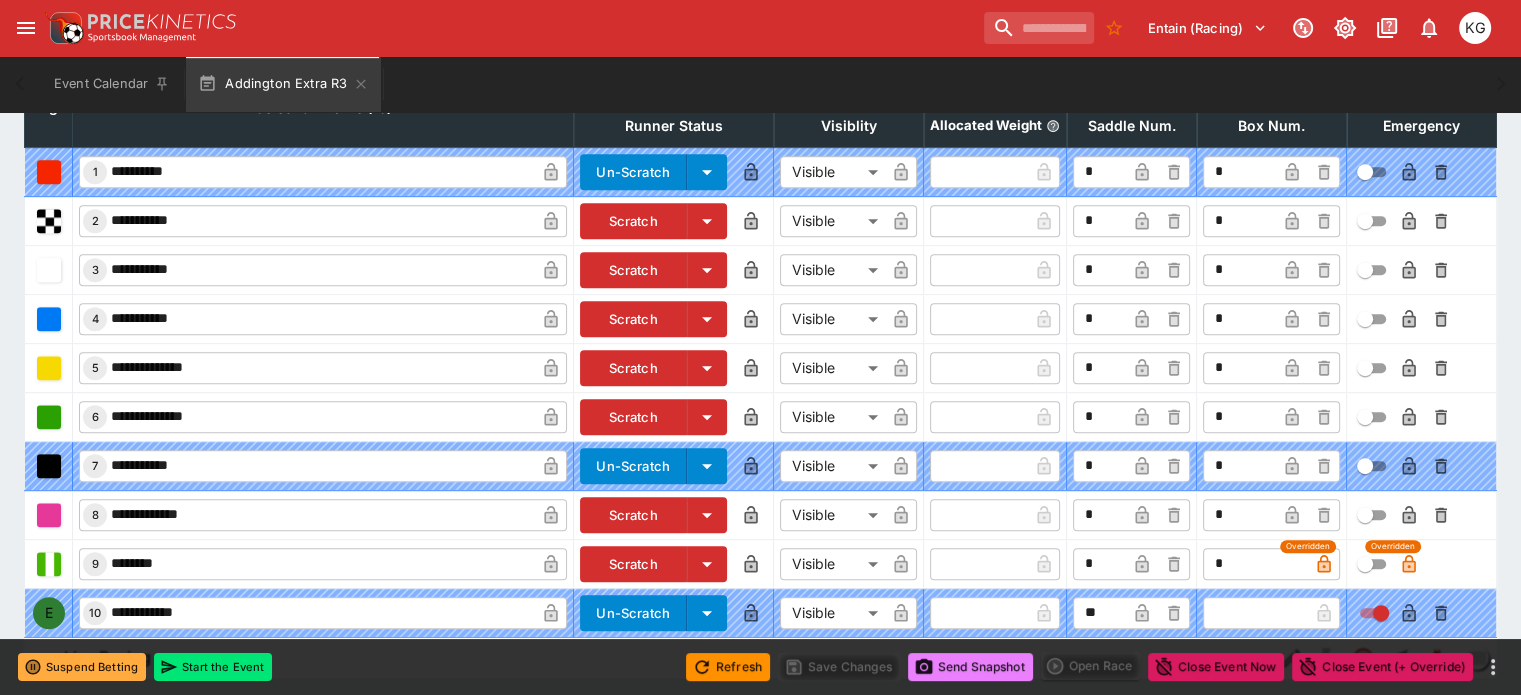 click on "Send Snapshot" at bounding box center [970, 667] 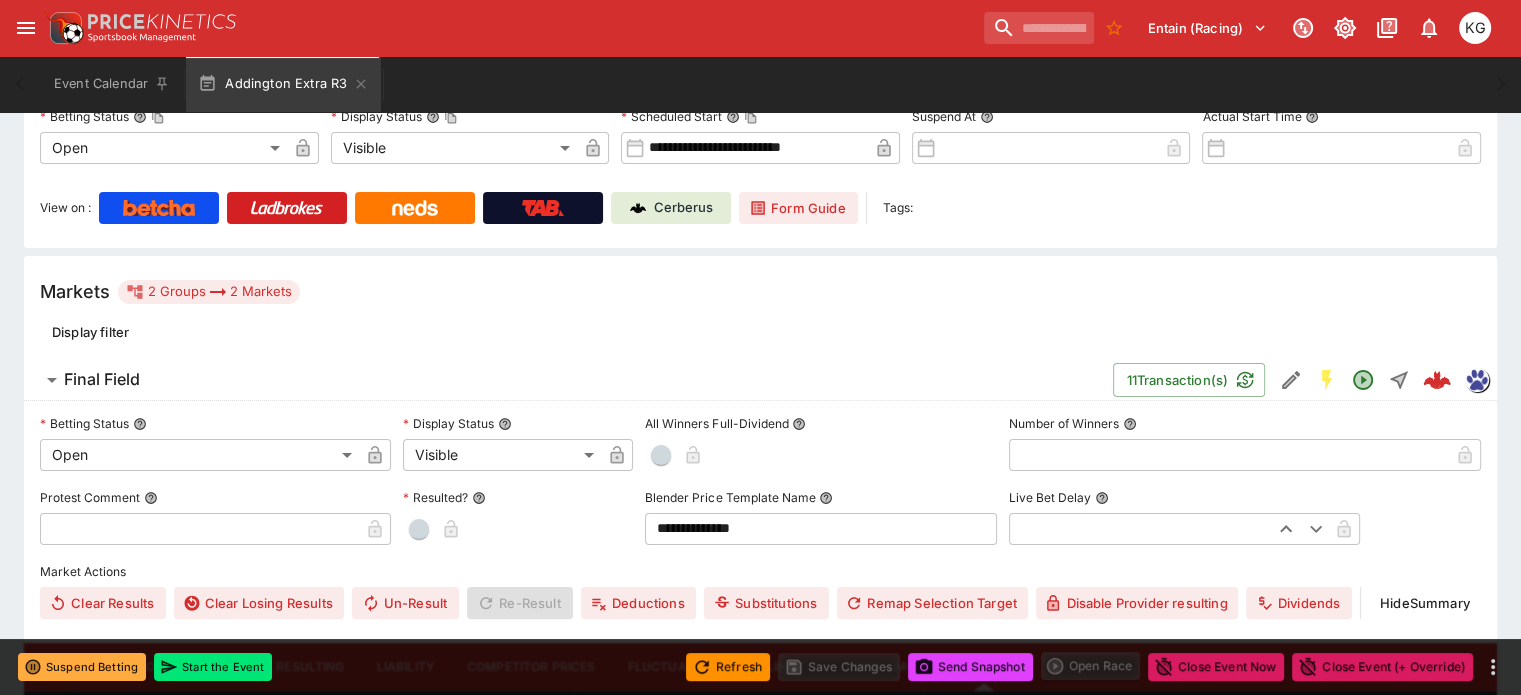scroll, scrollTop: 187, scrollLeft: 0, axis: vertical 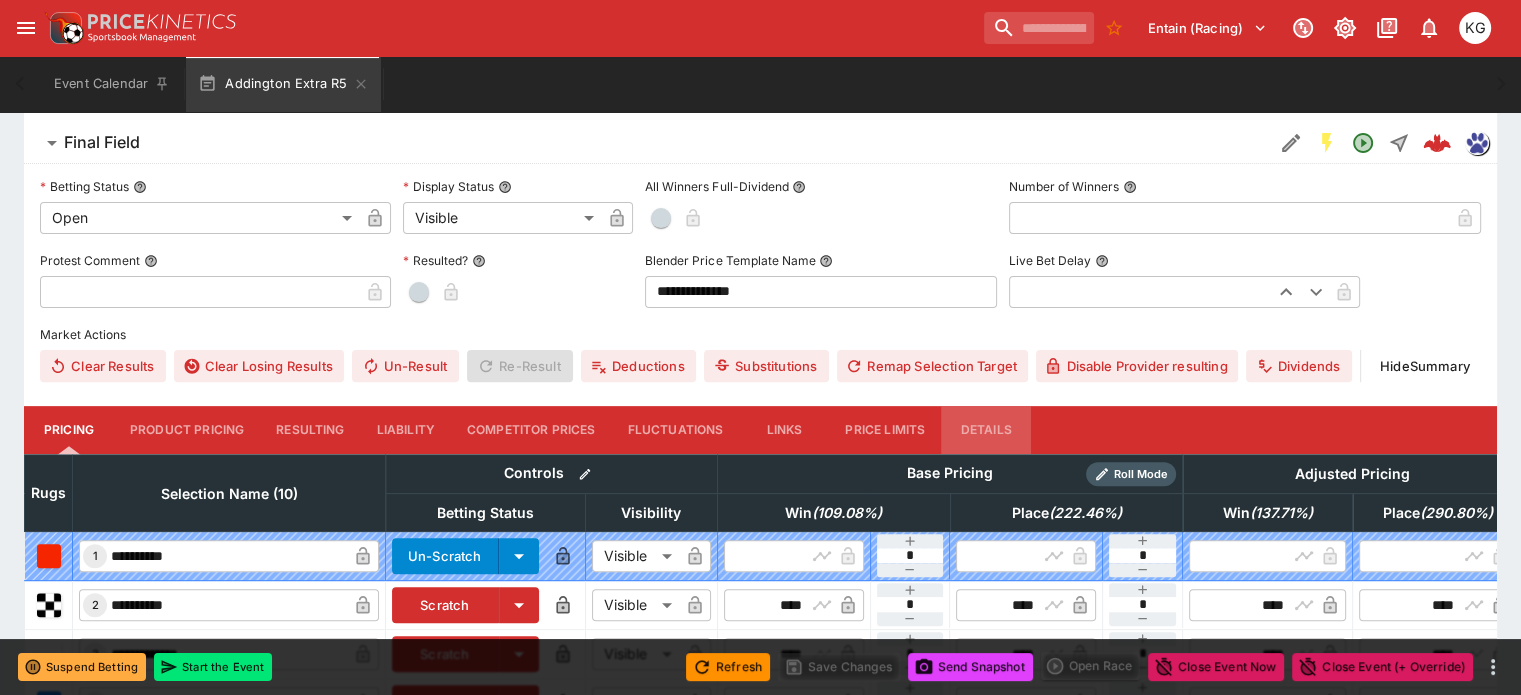click on "Details" at bounding box center (986, 430) 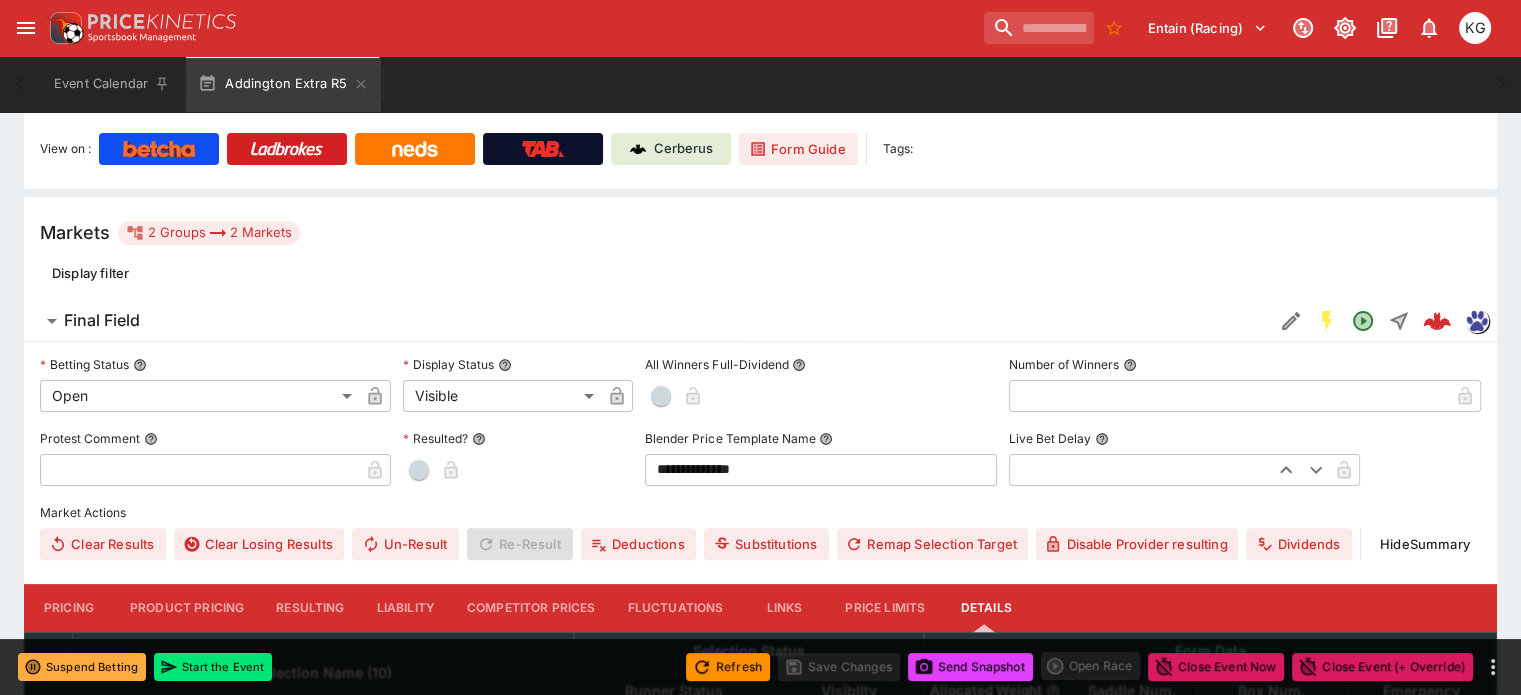 scroll, scrollTop: 290, scrollLeft: 0, axis: vertical 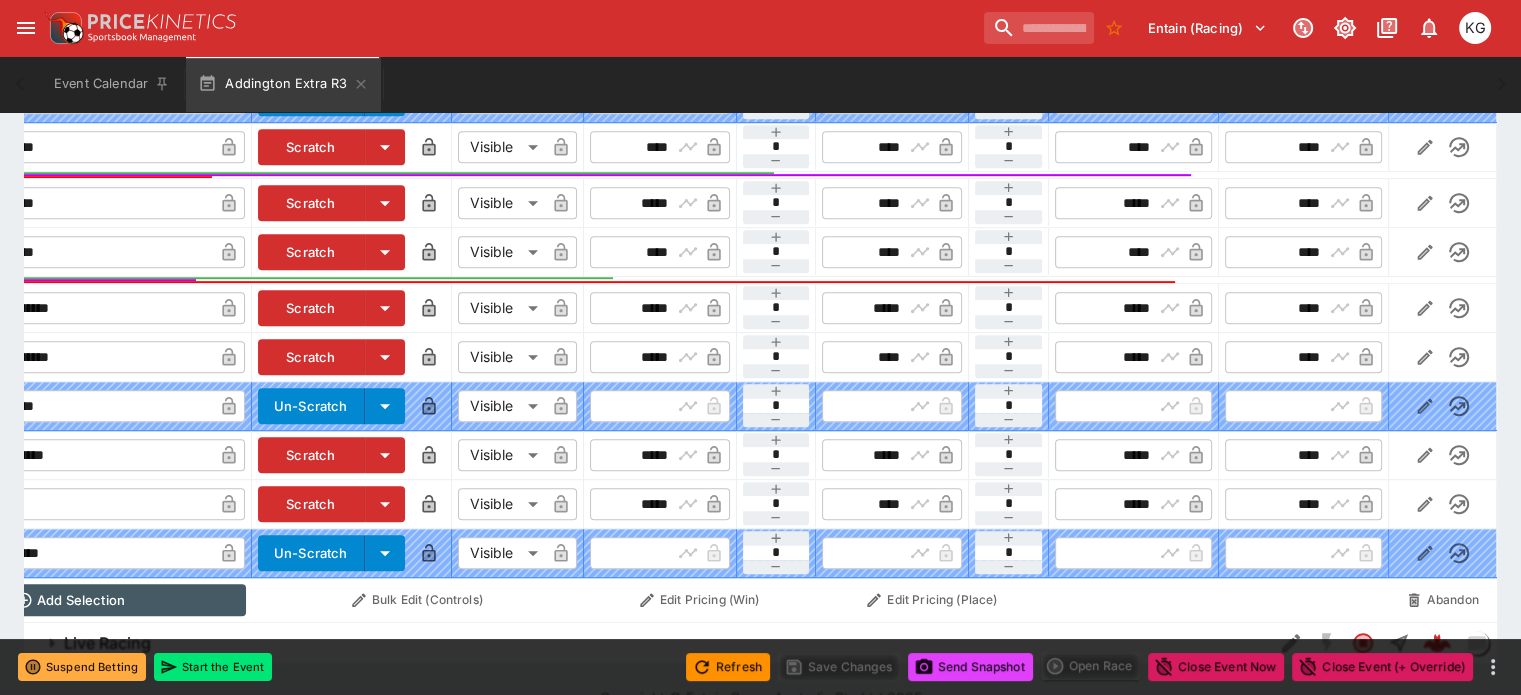 click 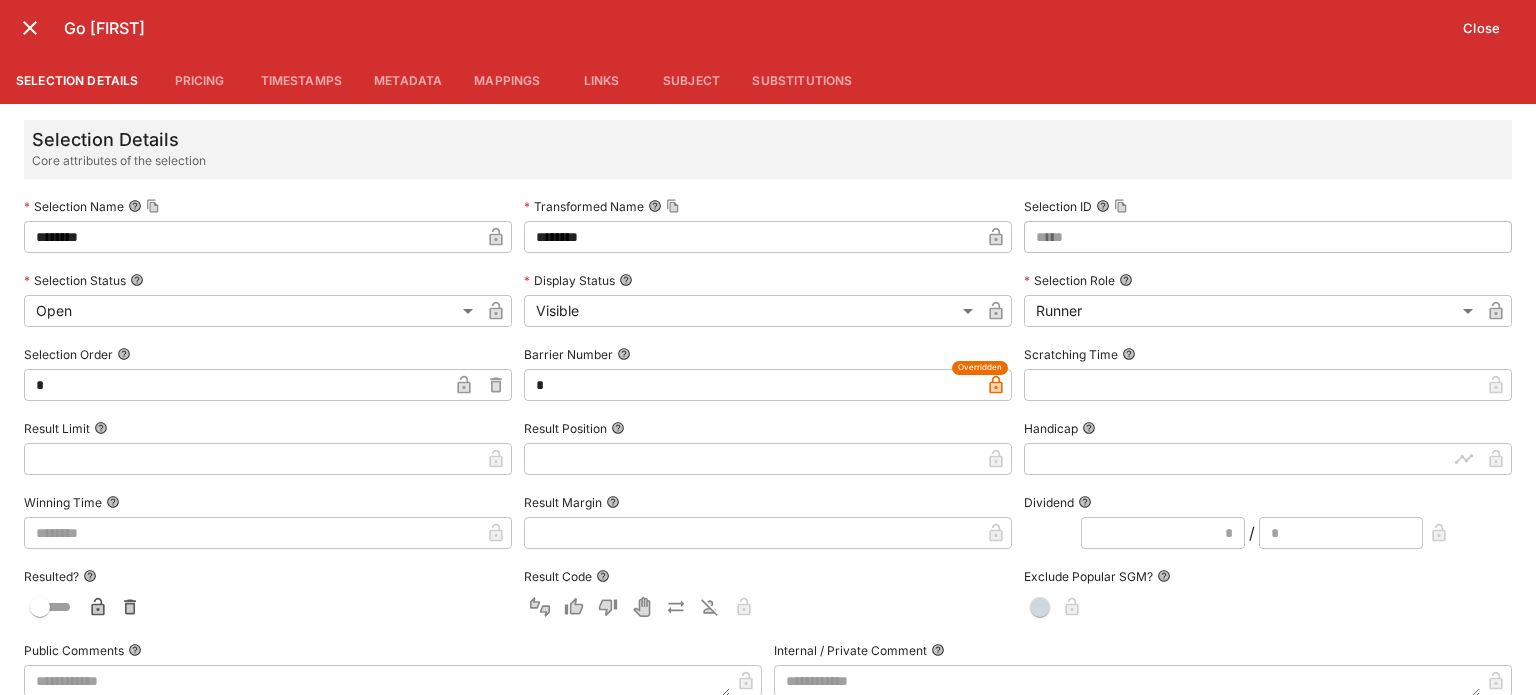 scroll, scrollTop: 0, scrollLeft: 180, axis: horizontal 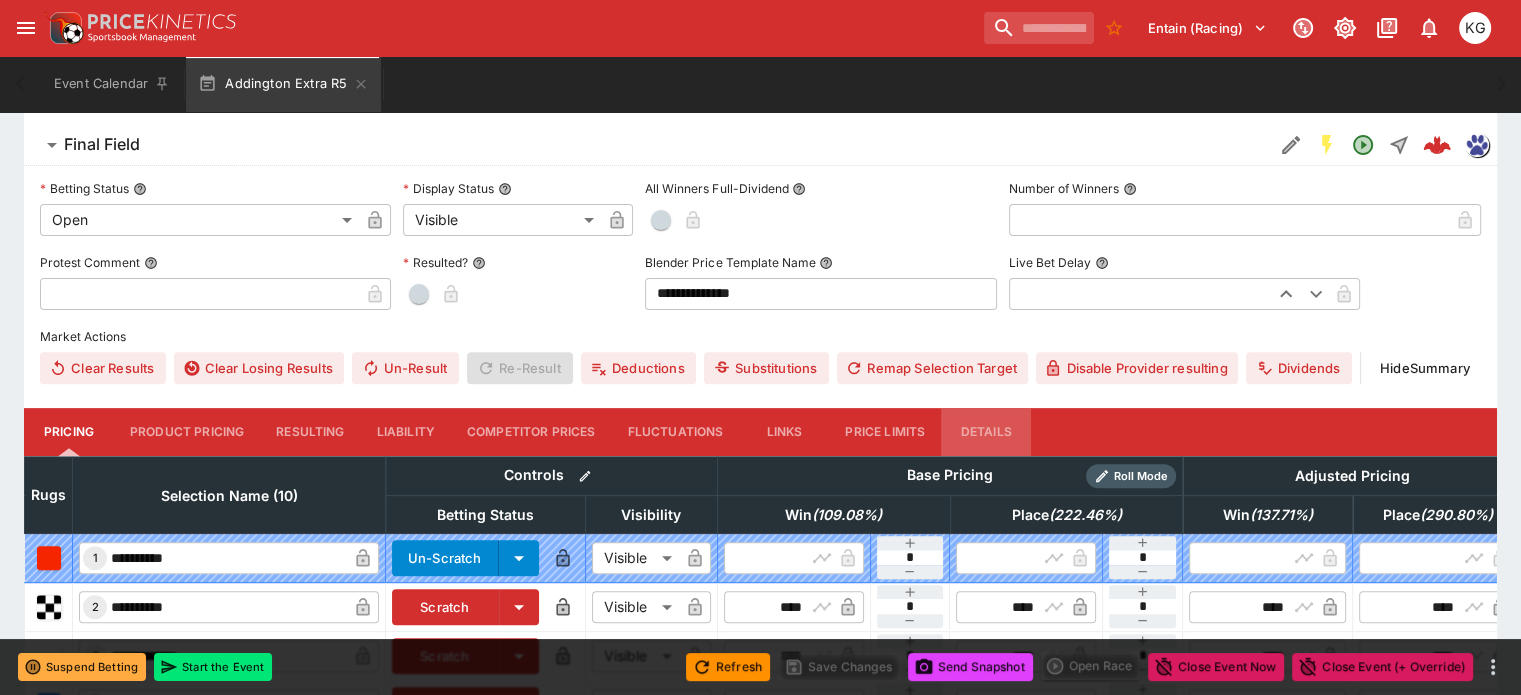 click on "Details" at bounding box center [986, 432] 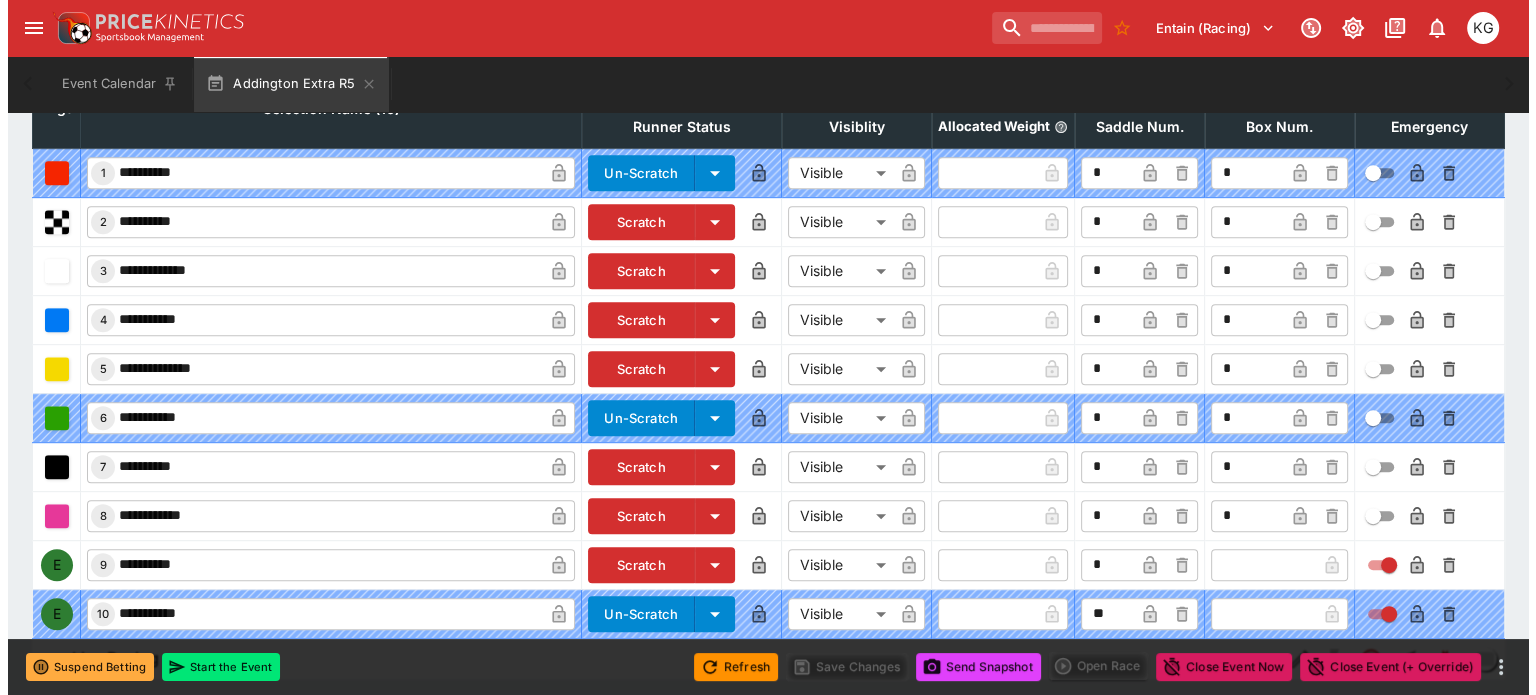 scroll, scrollTop: 990, scrollLeft: 0, axis: vertical 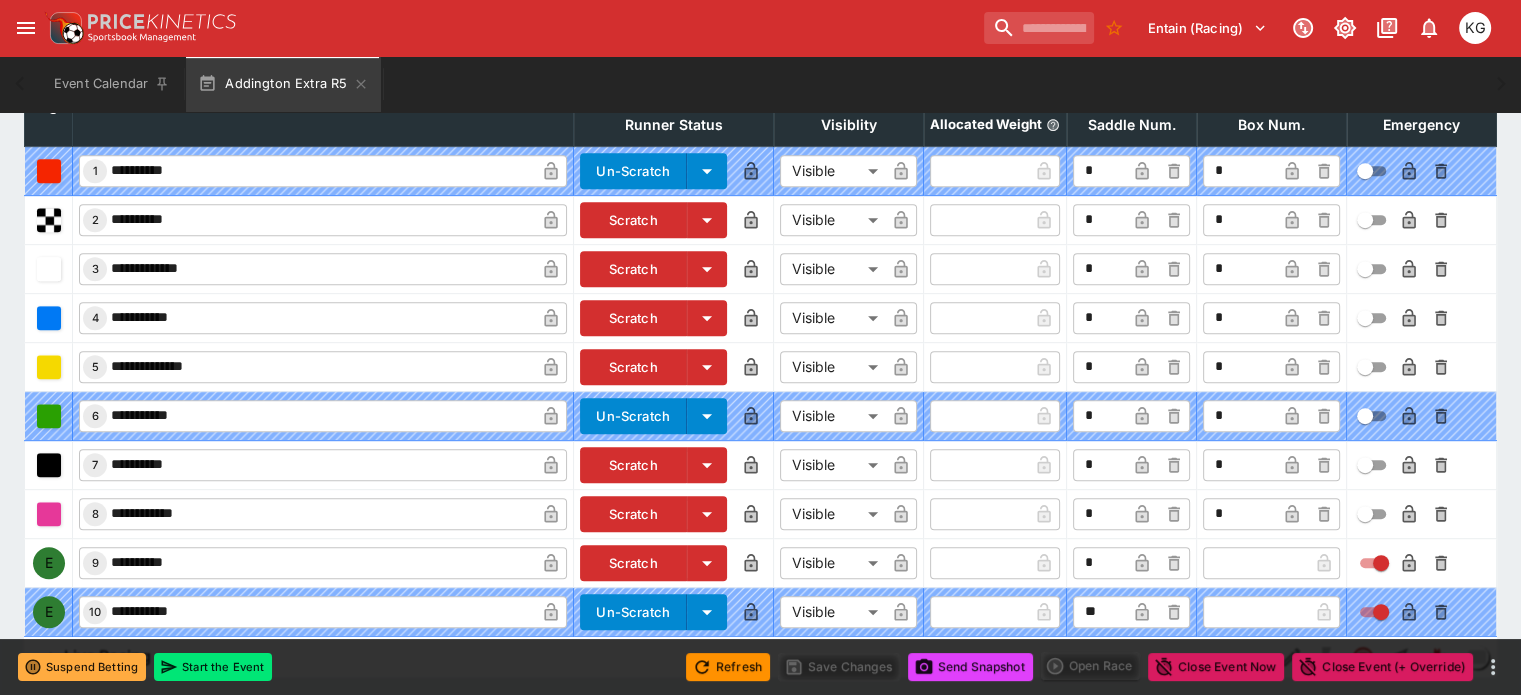 click at bounding box center (1255, 563) 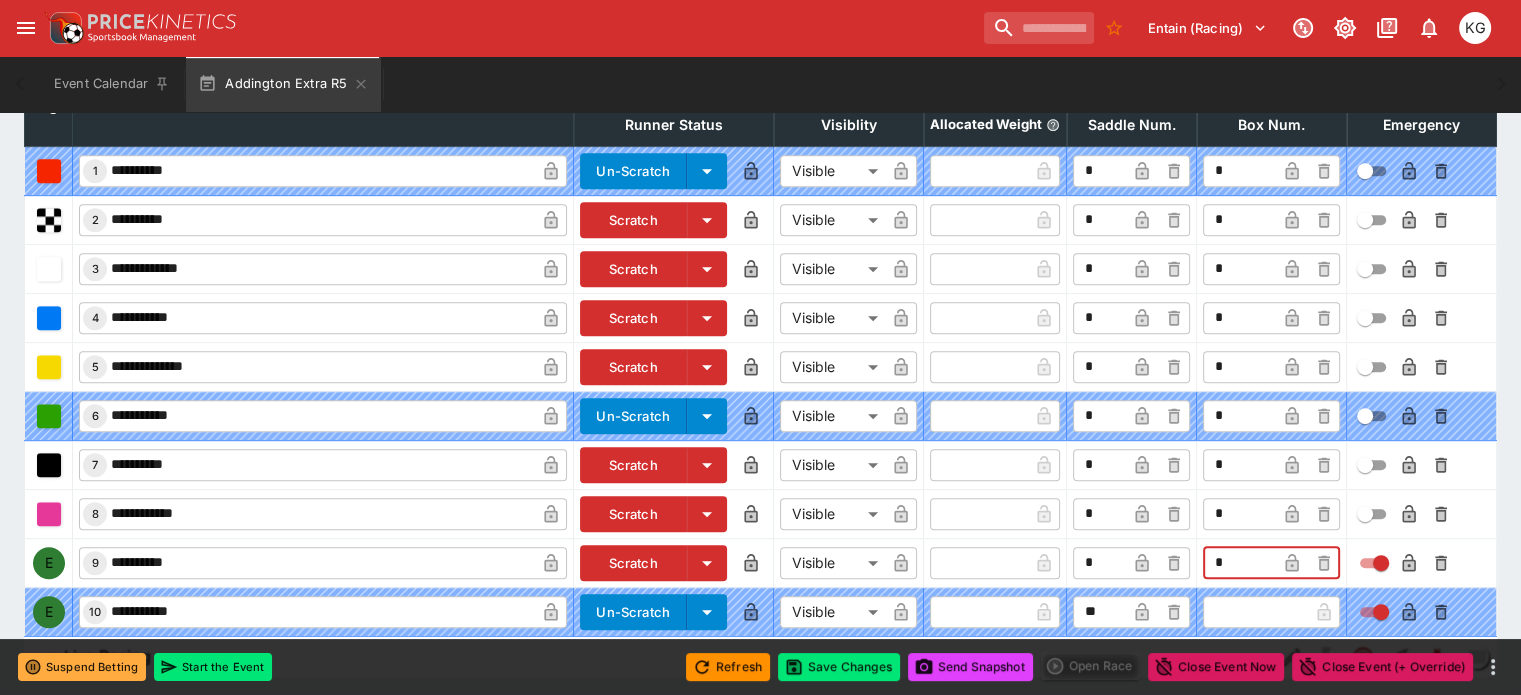type on "*" 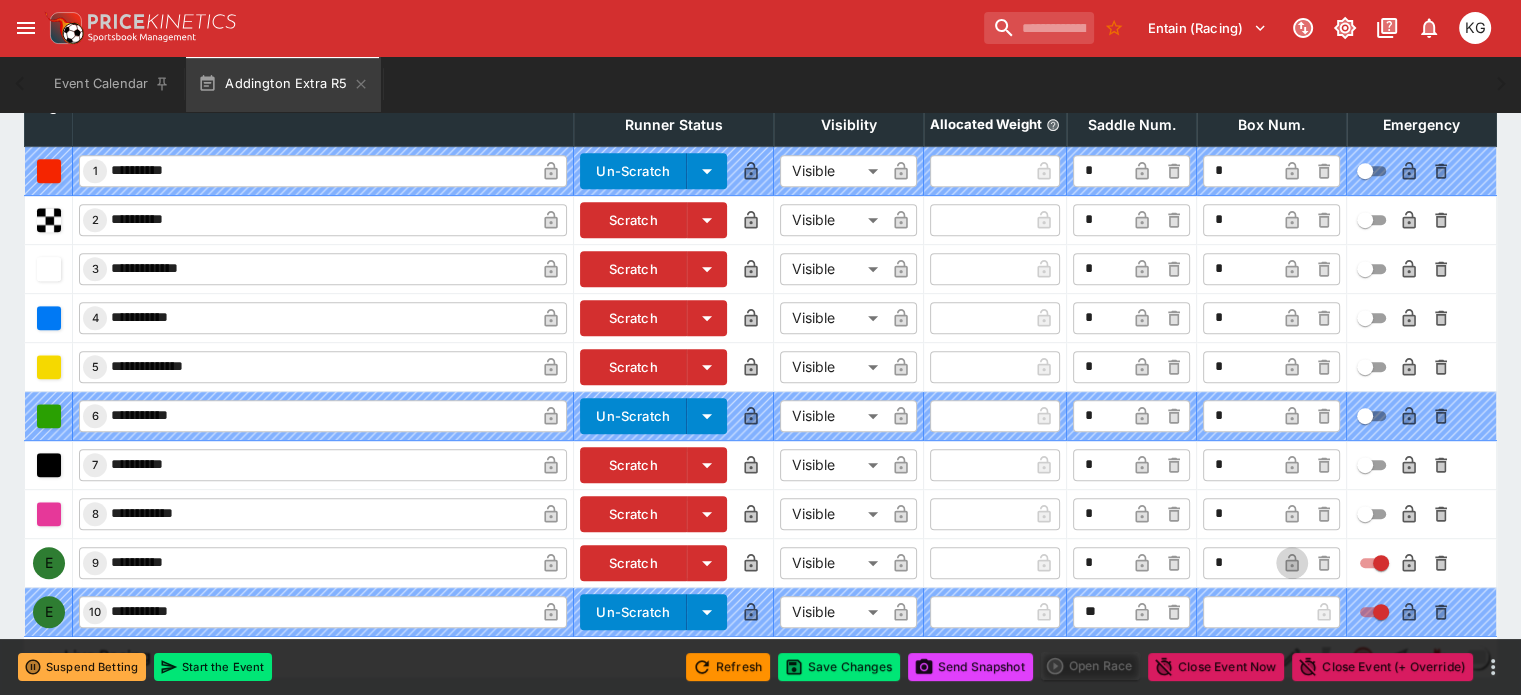 click 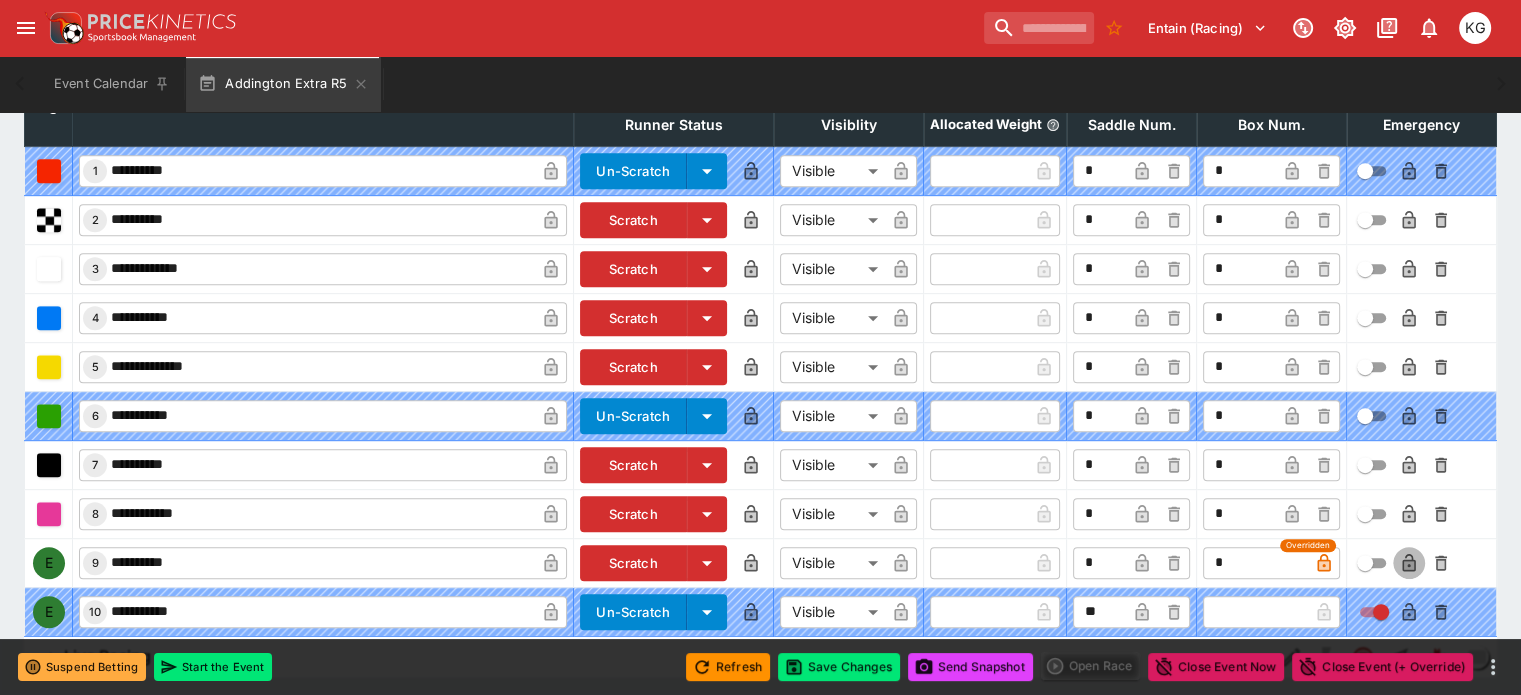 click 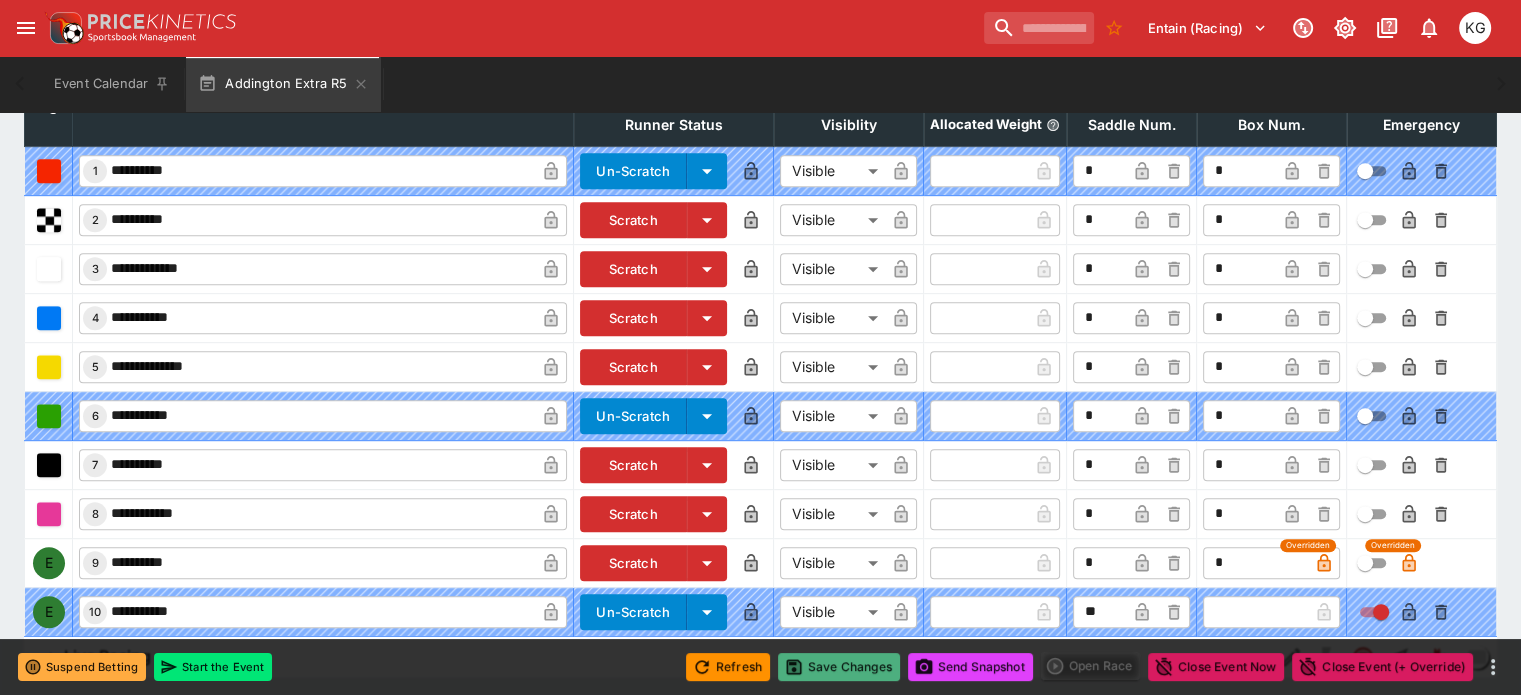 click on "Save Changes" at bounding box center [839, 667] 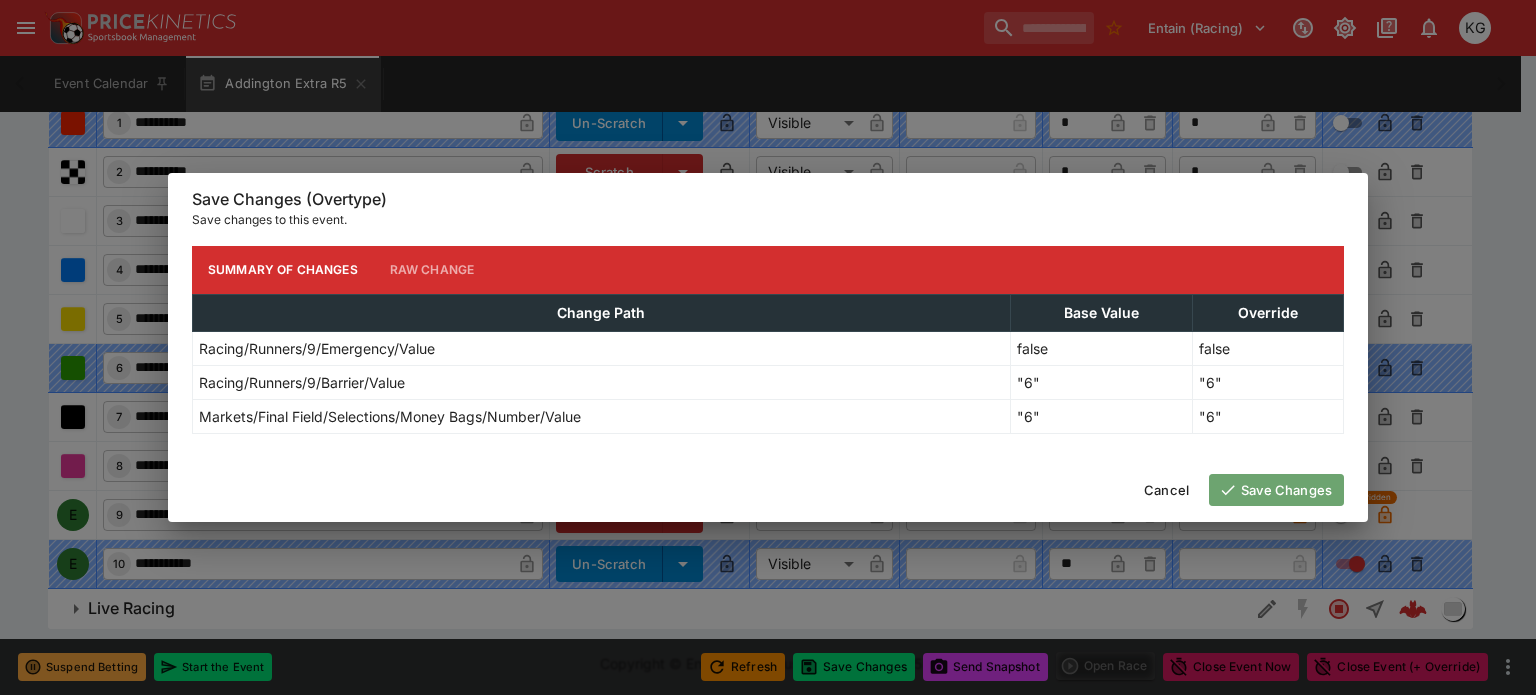 click on "Save Changes" at bounding box center (1276, 490) 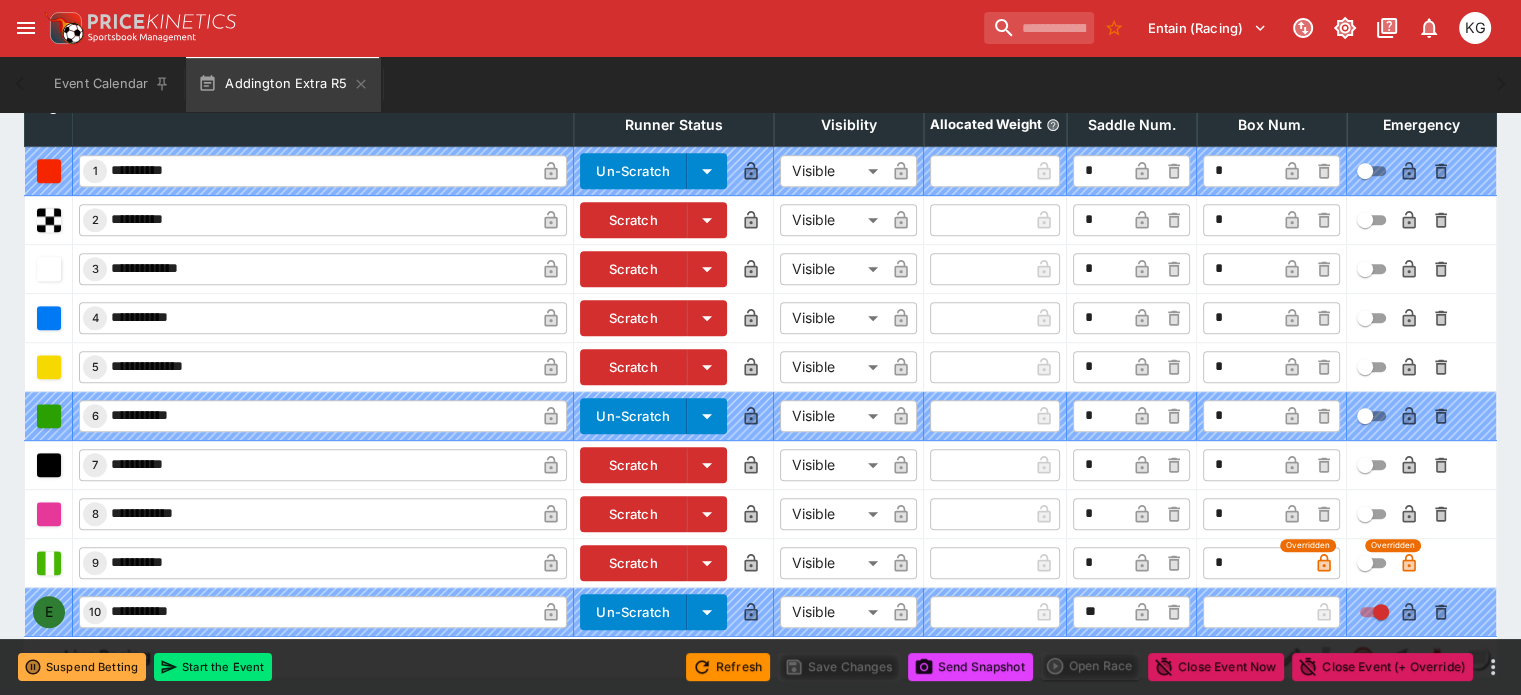 click on "Send Snapshot" at bounding box center (970, 667) 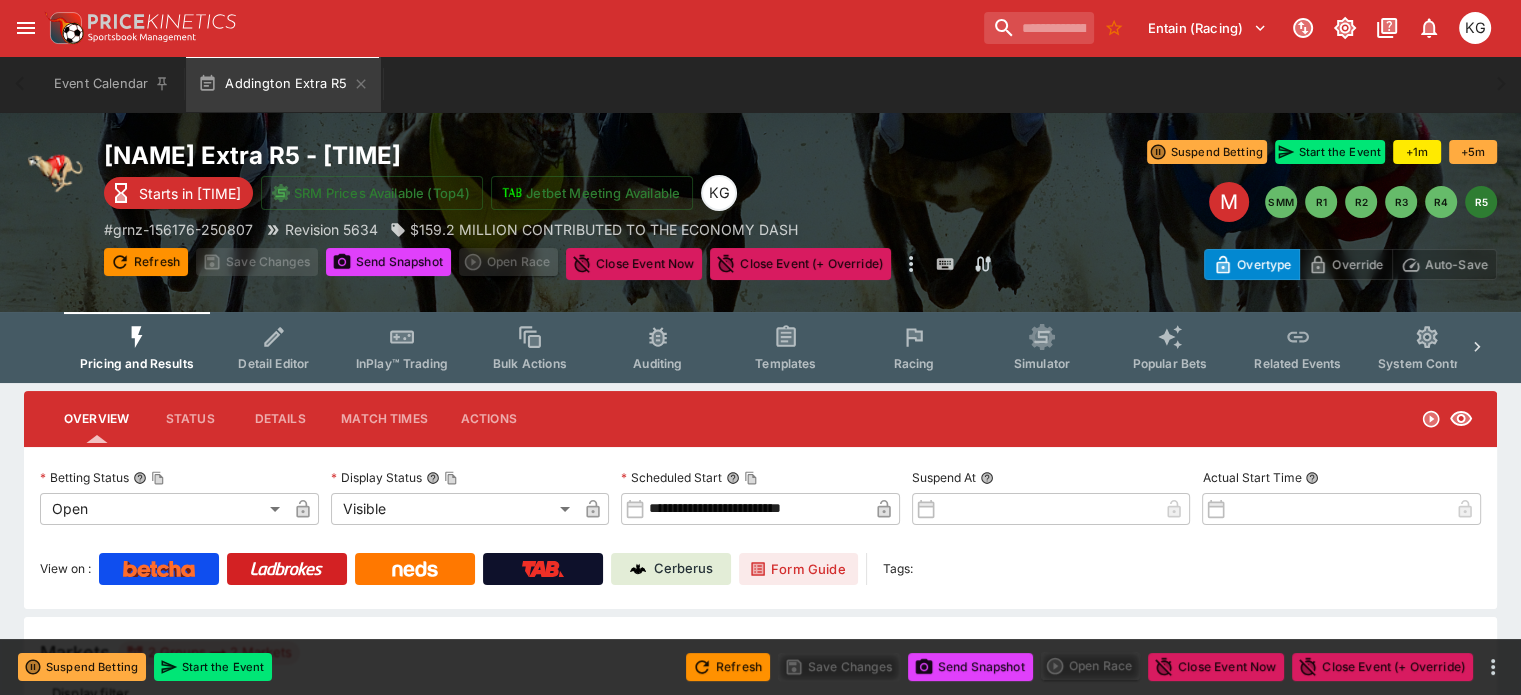 scroll, scrollTop: 0, scrollLeft: 0, axis: both 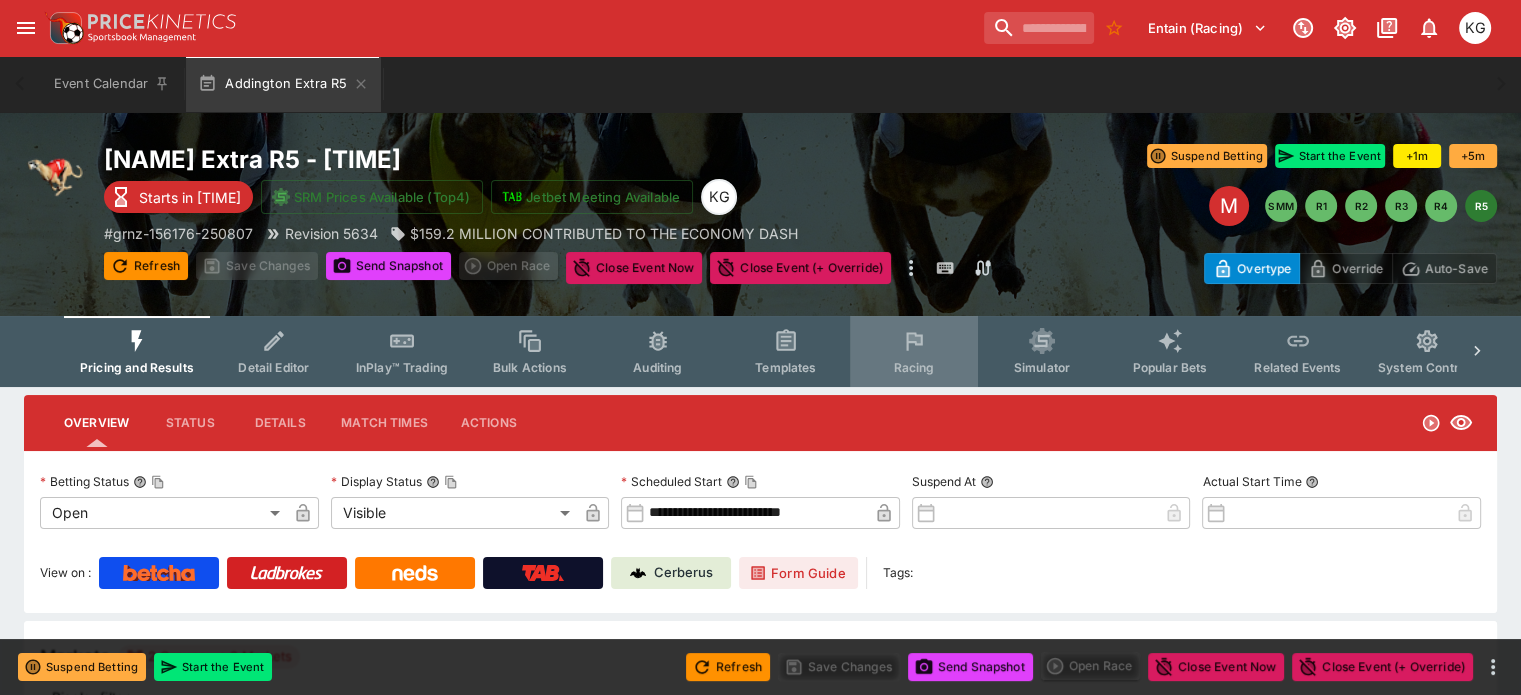 click on "Racing" at bounding box center [913, 367] 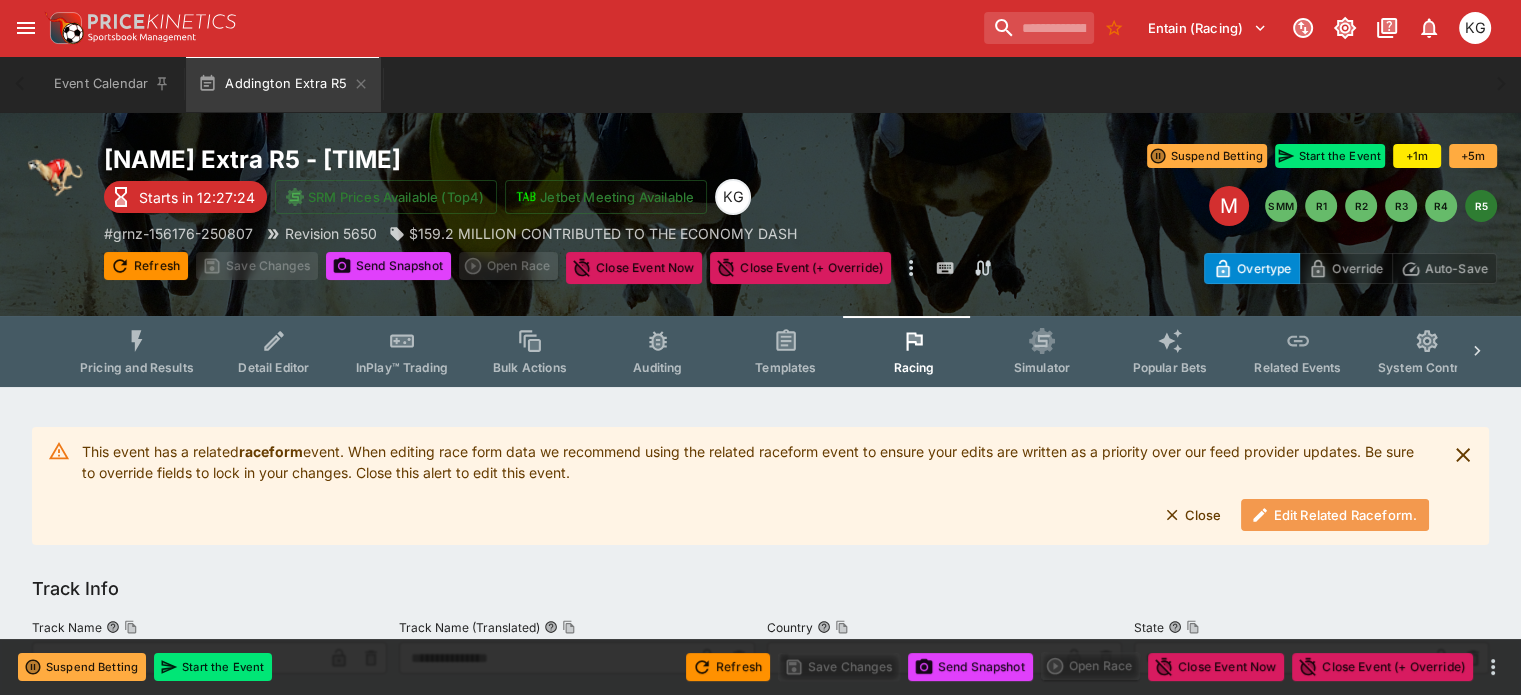click on "Edit Related Raceform." at bounding box center [1335, 515] 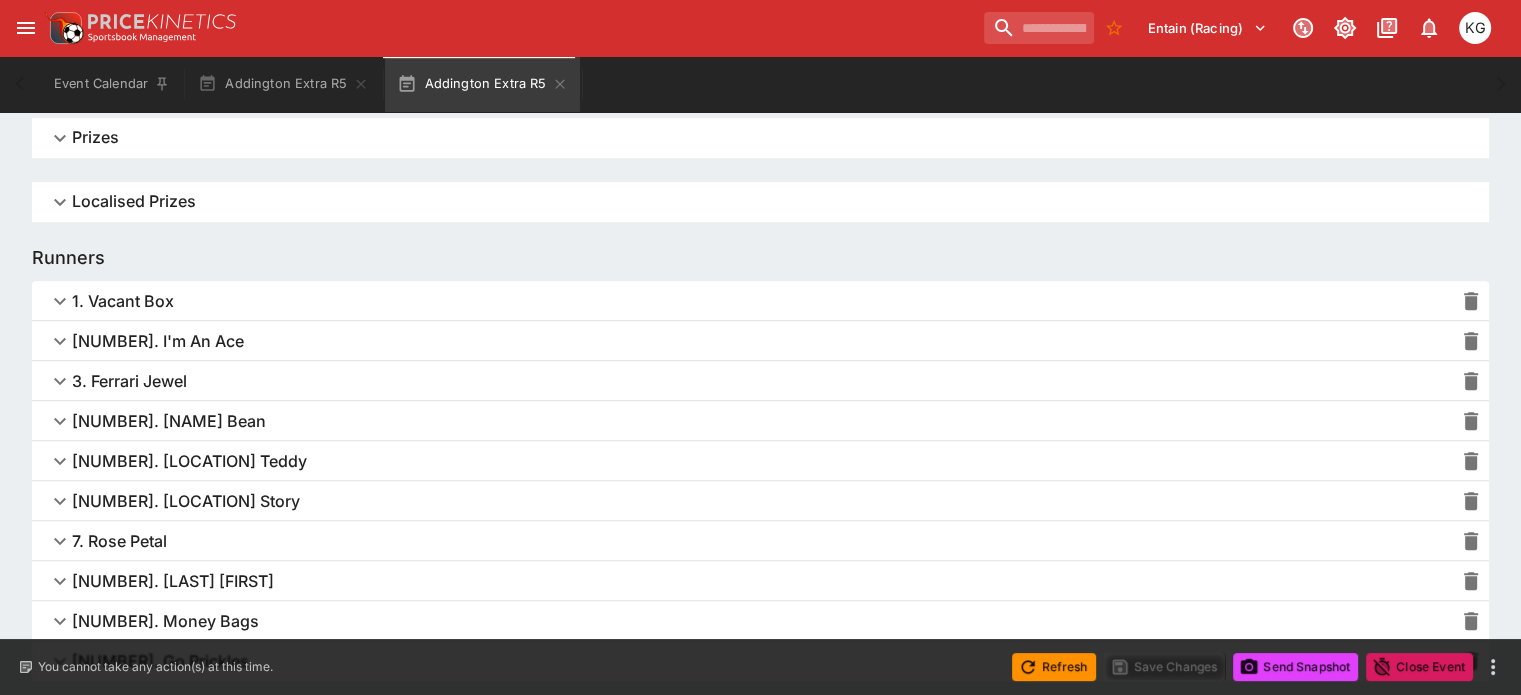 scroll, scrollTop: 1392, scrollLeft: 0, axis: vertical 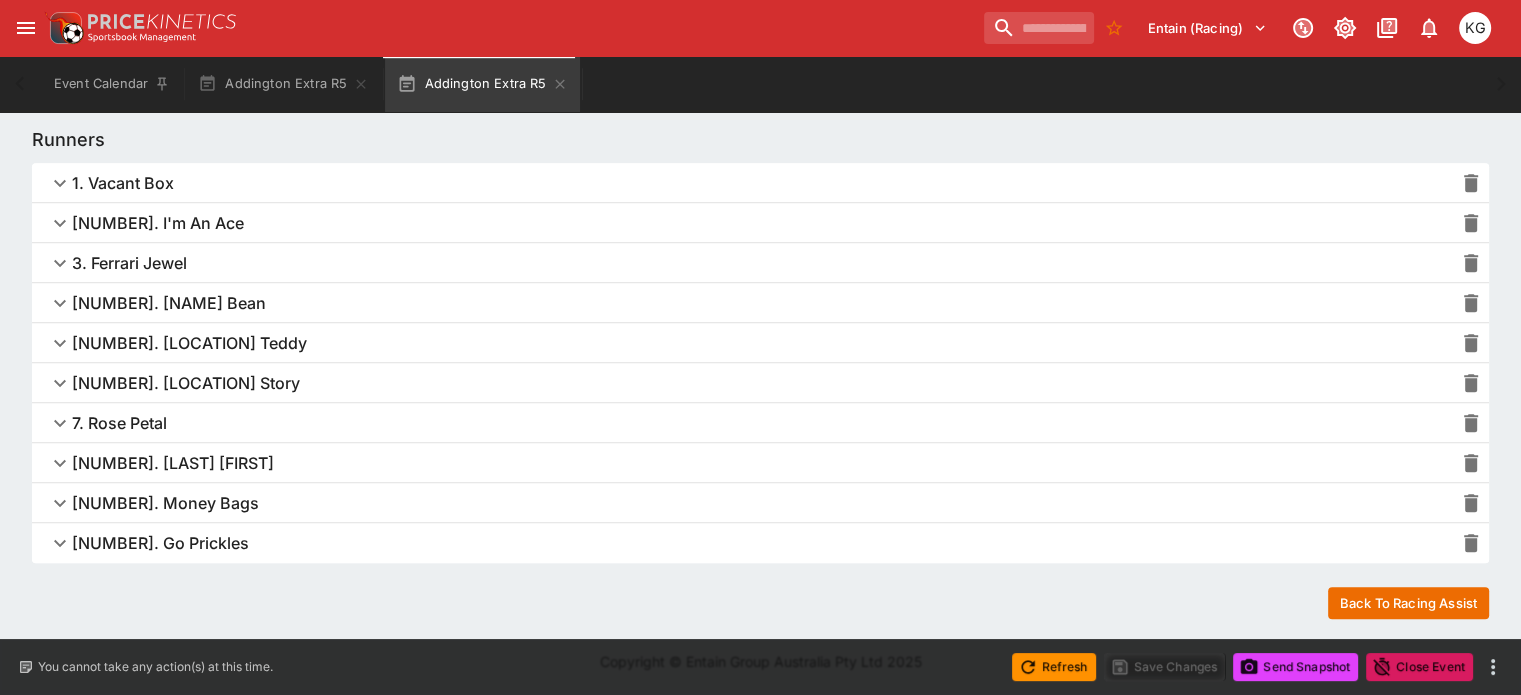 click 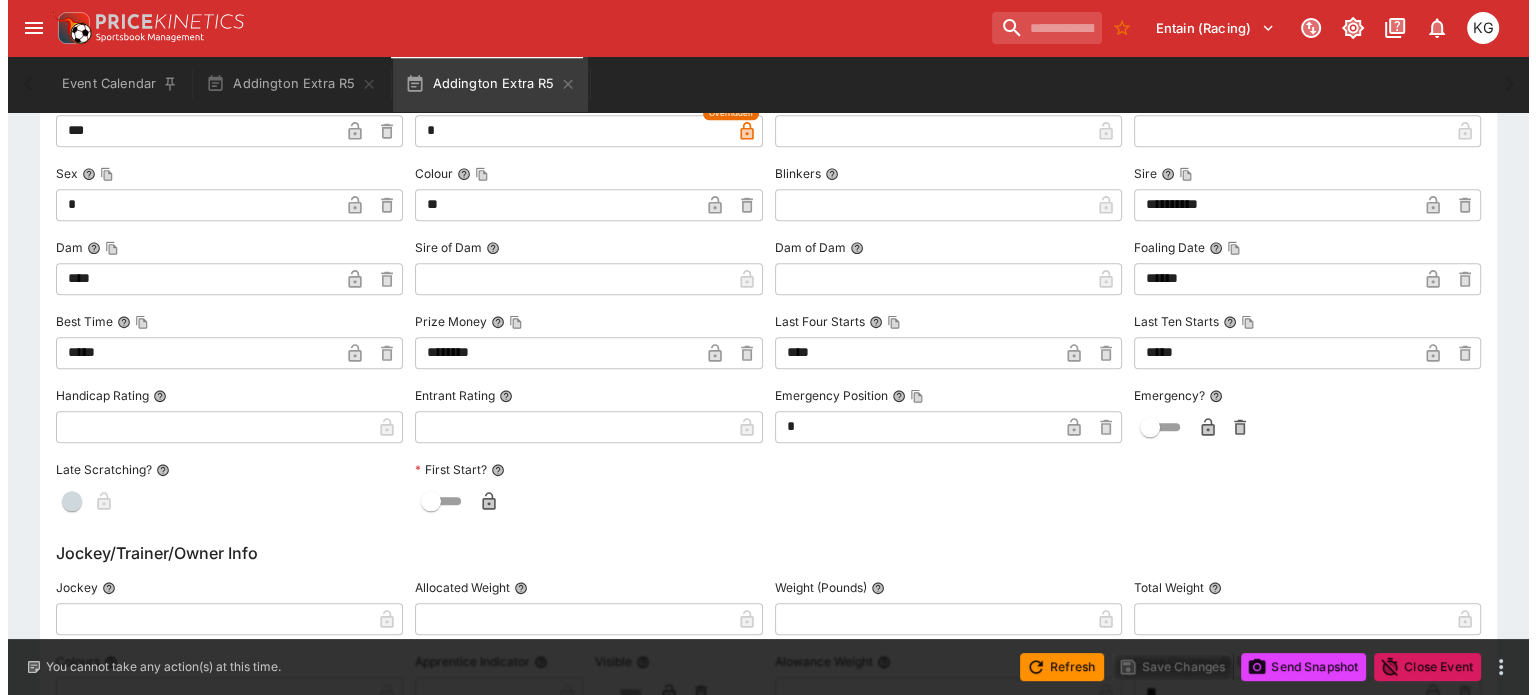 scroll, scrollTop: 1992, scrollLeft: 0, axis: vertical 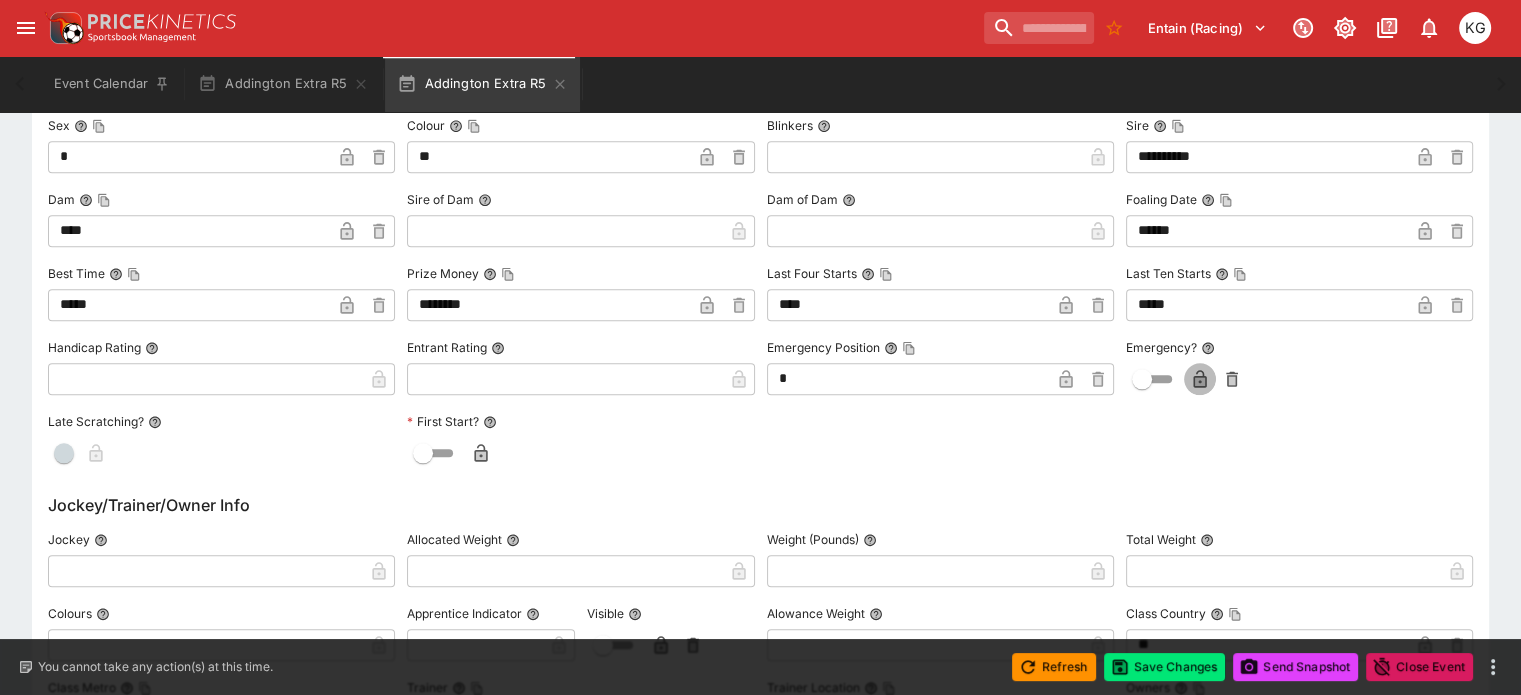 click 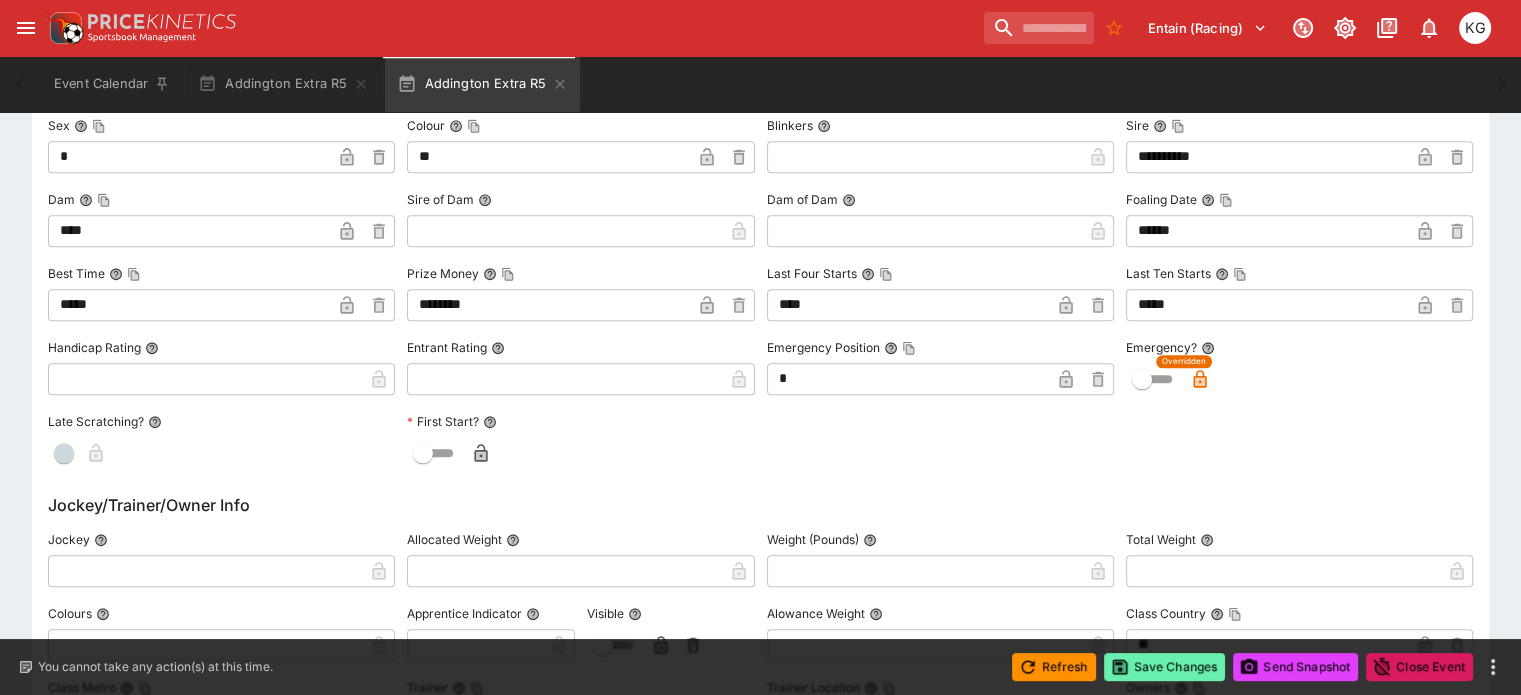 click on "Save Changes" at bounding box center [1165, 667] 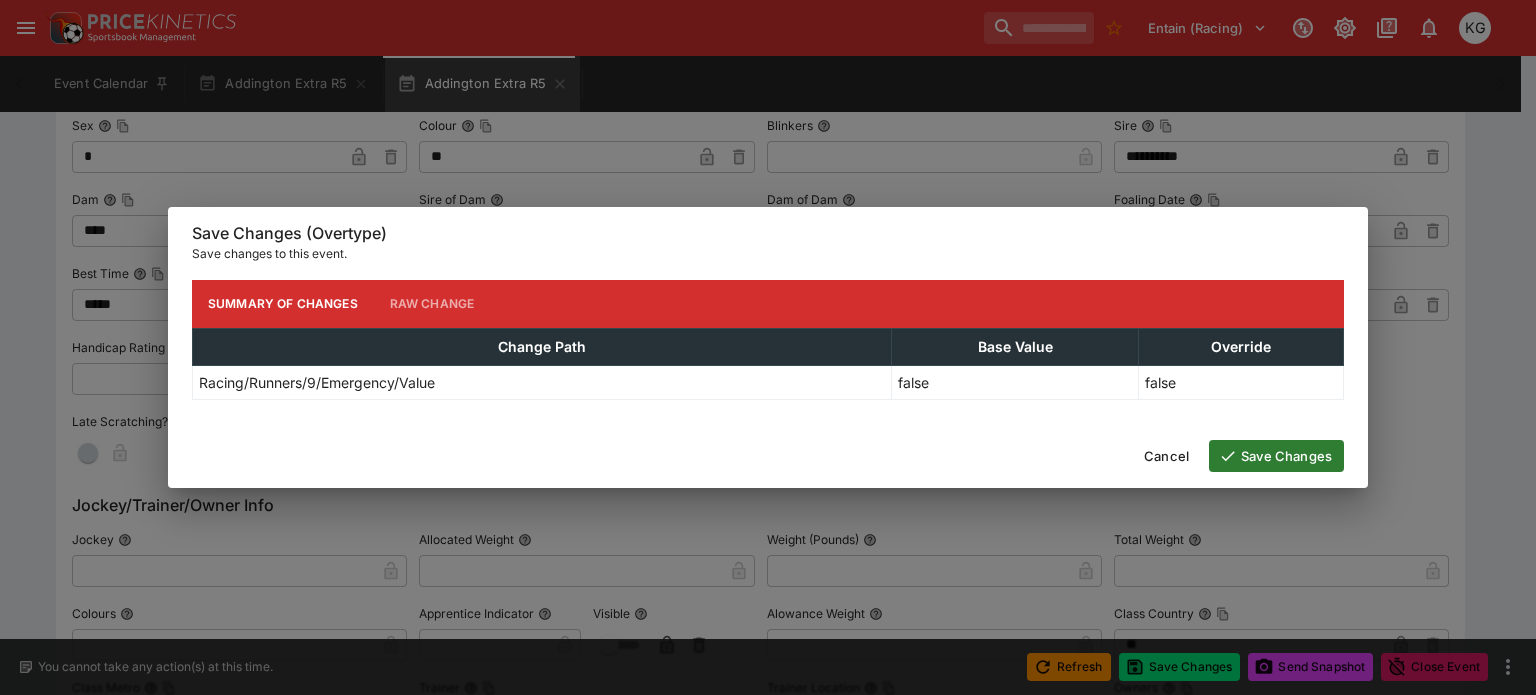 click on "Save Changes" at bounding box center (1276, 456) 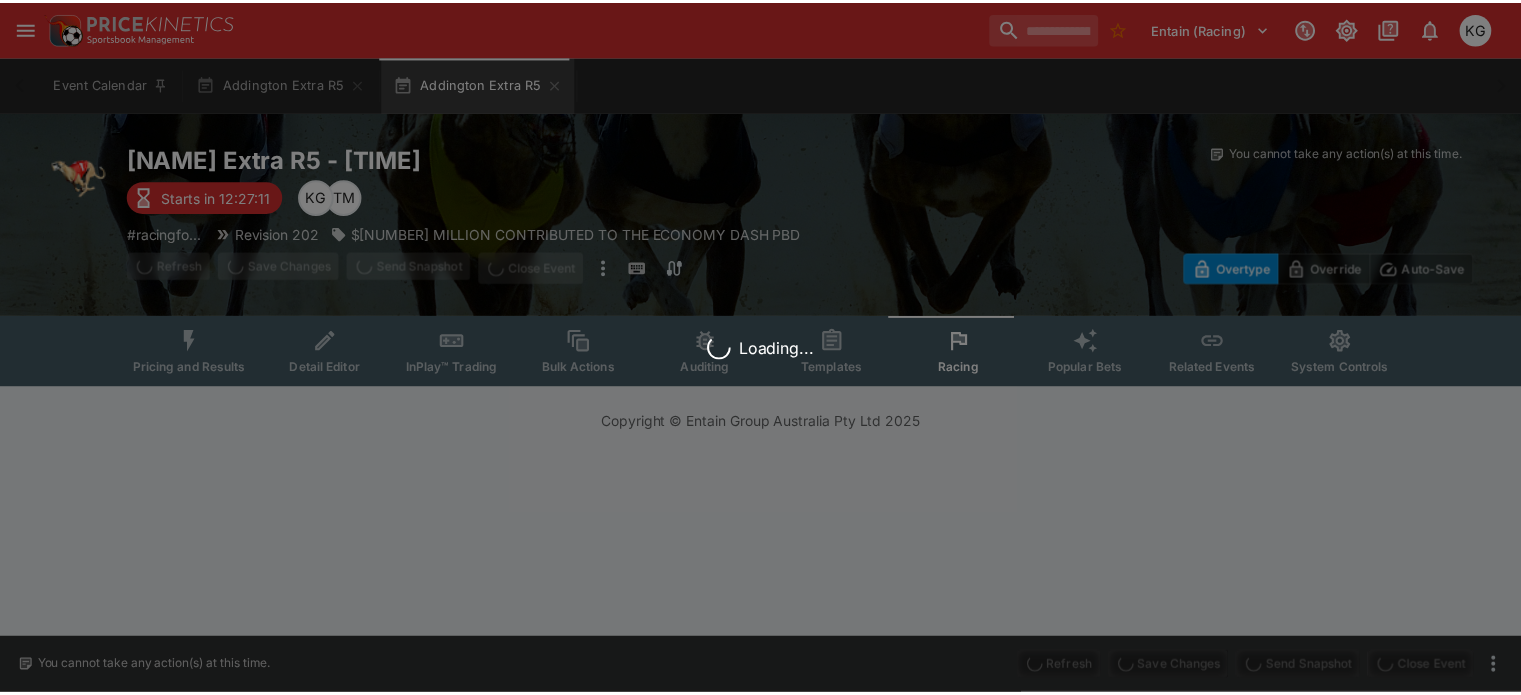 scroll, scrollTop: 0, scrollLeft: 0, axis: both 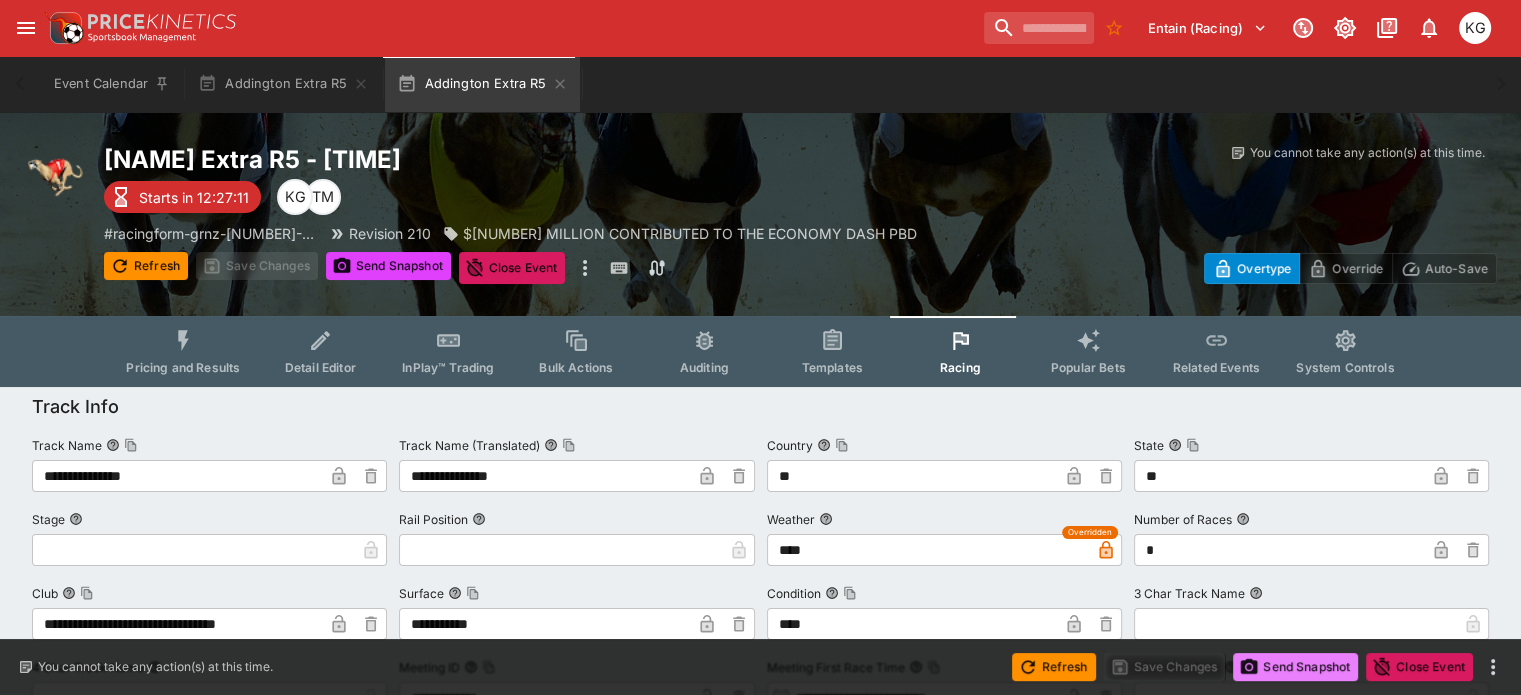 click on "Send Snapshot" at bounding box center (1295, 667) 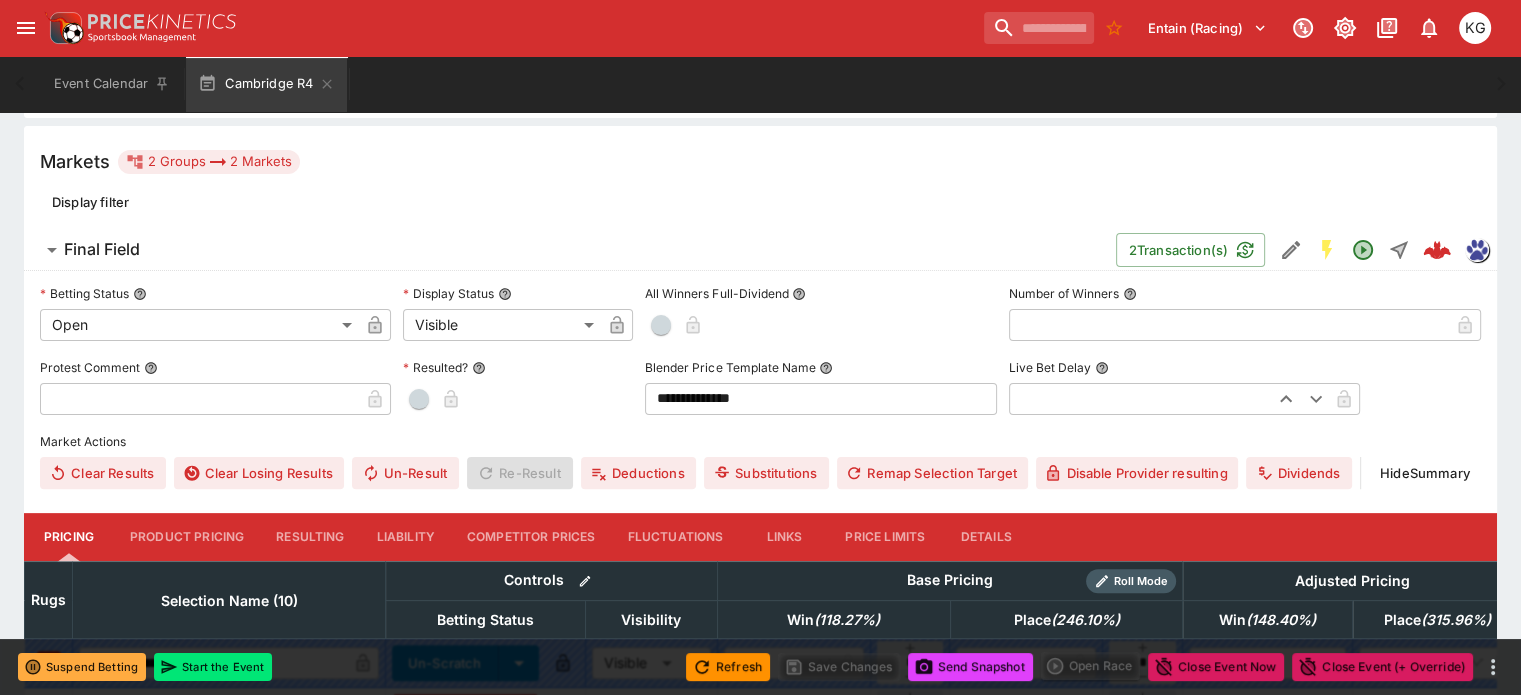 scroll, scrollTop: 500, scrollLeft: 0, axis: vertical 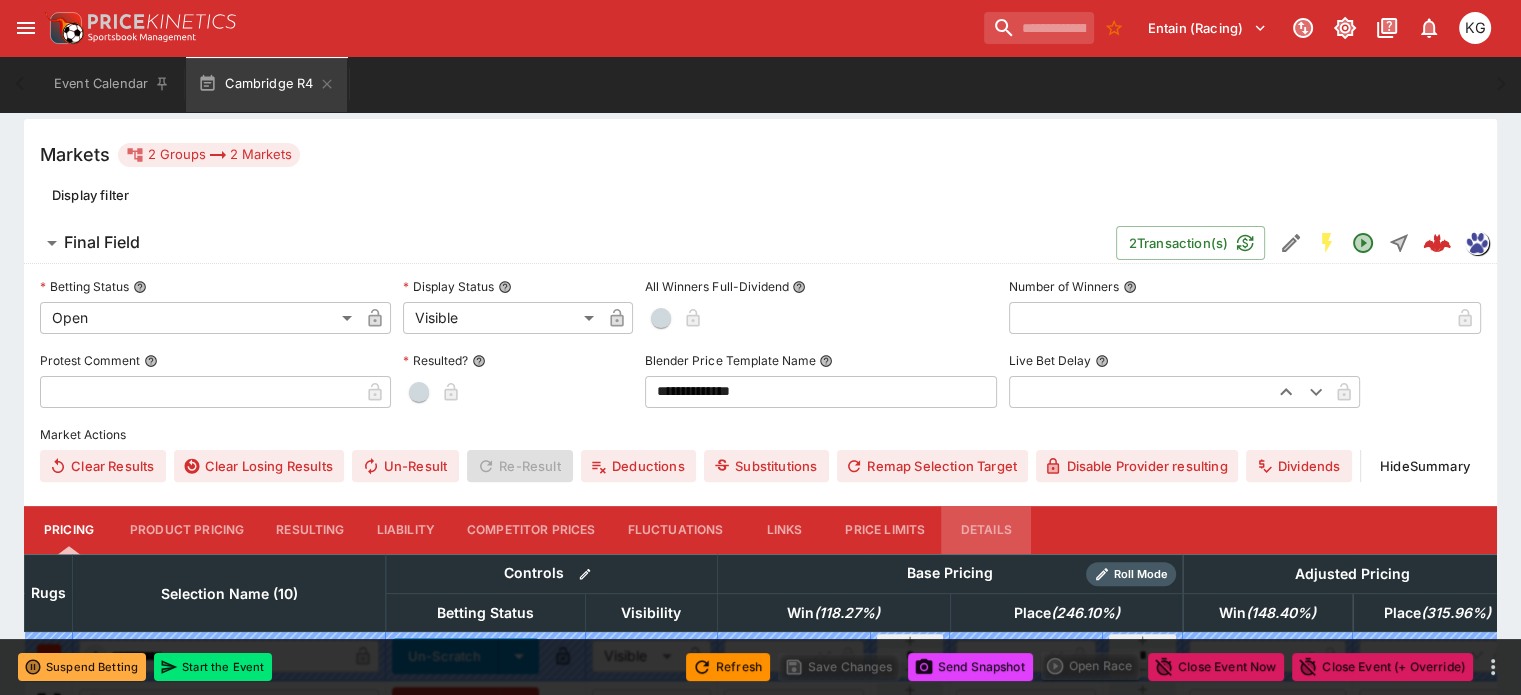 click on "Details" at bounding box center (986, 530) 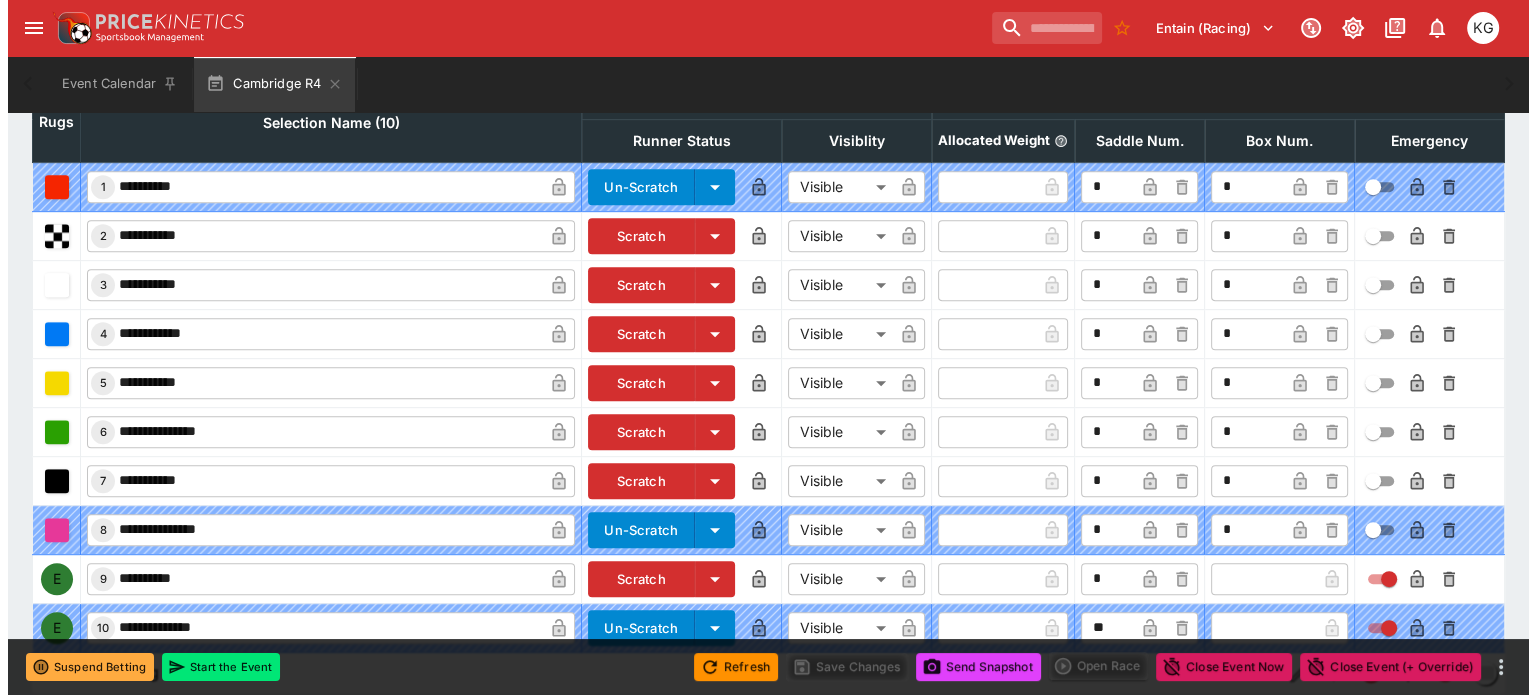 scroll, scrollTop: 987, scrollLeft: 0, axis: vertical 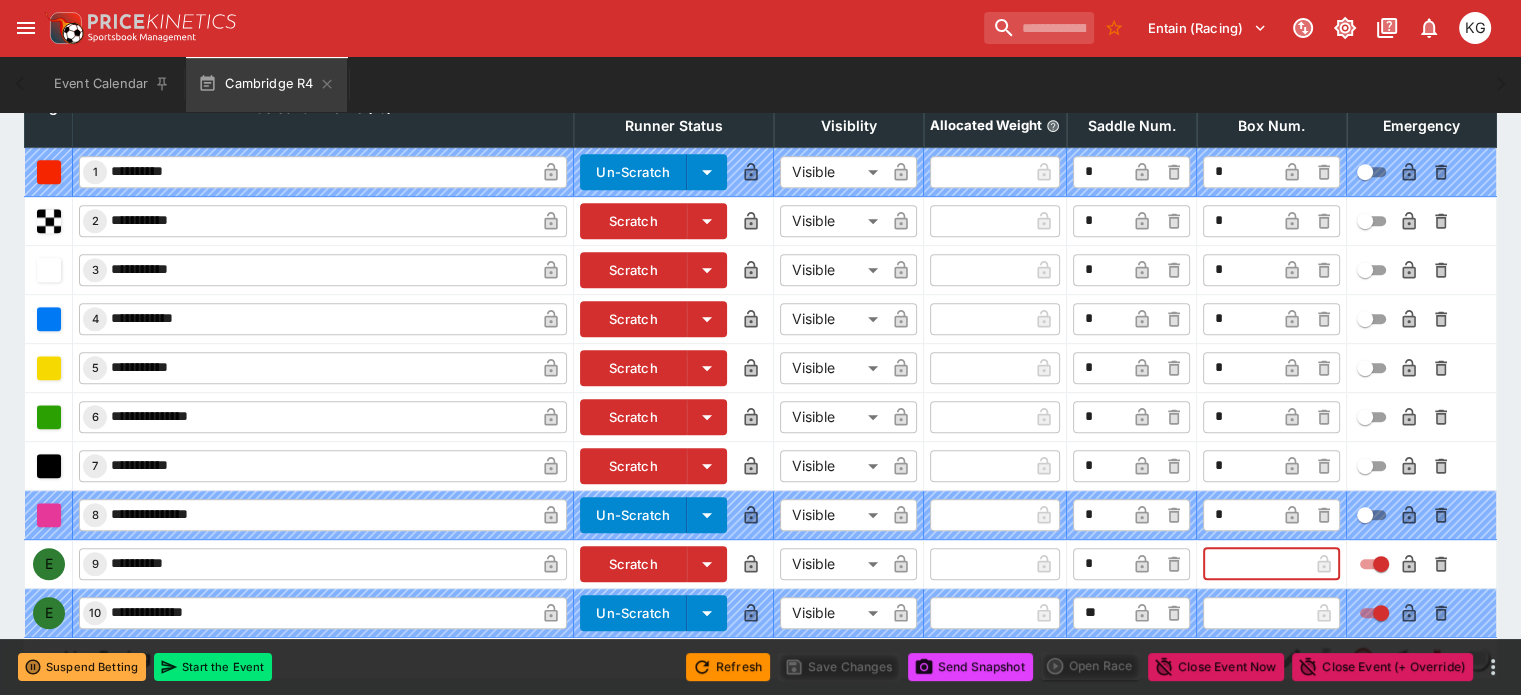 click at bounding box center [1255, 564] 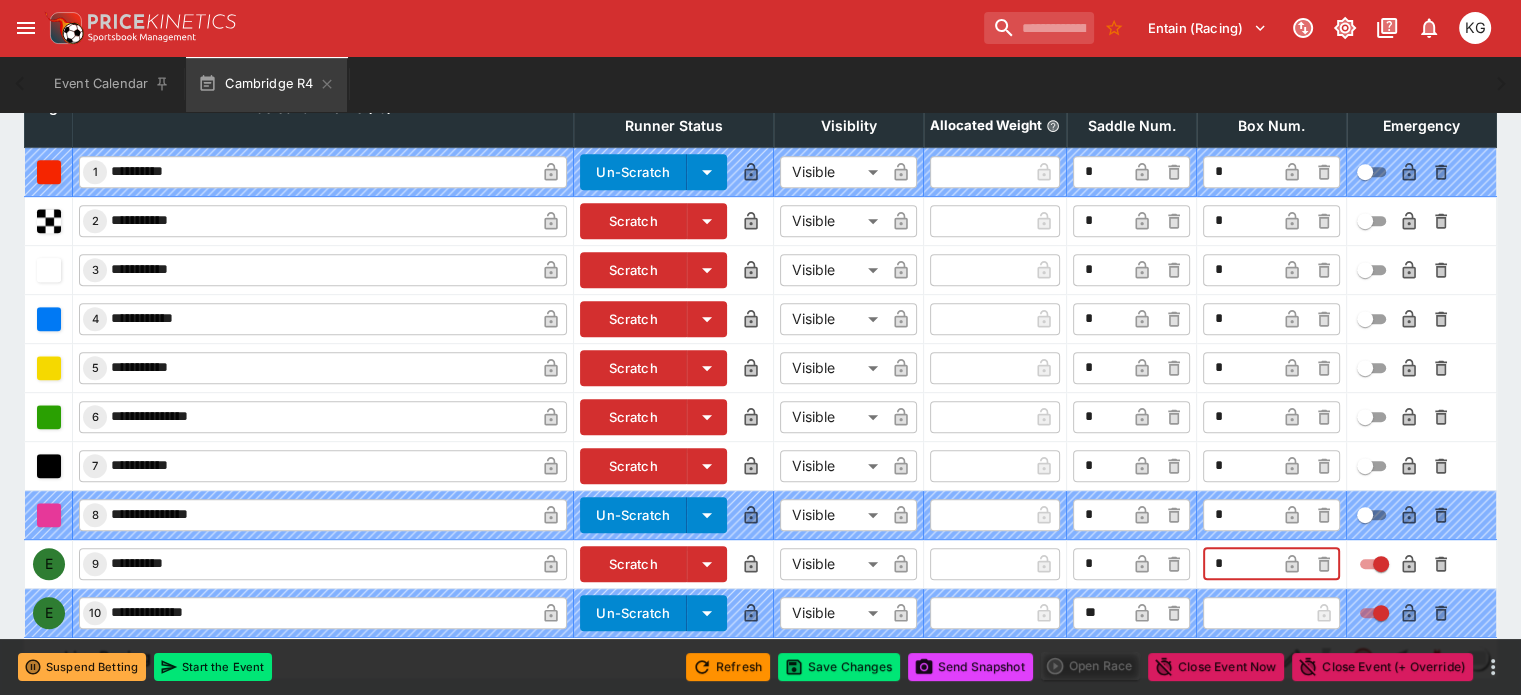 type on "*" 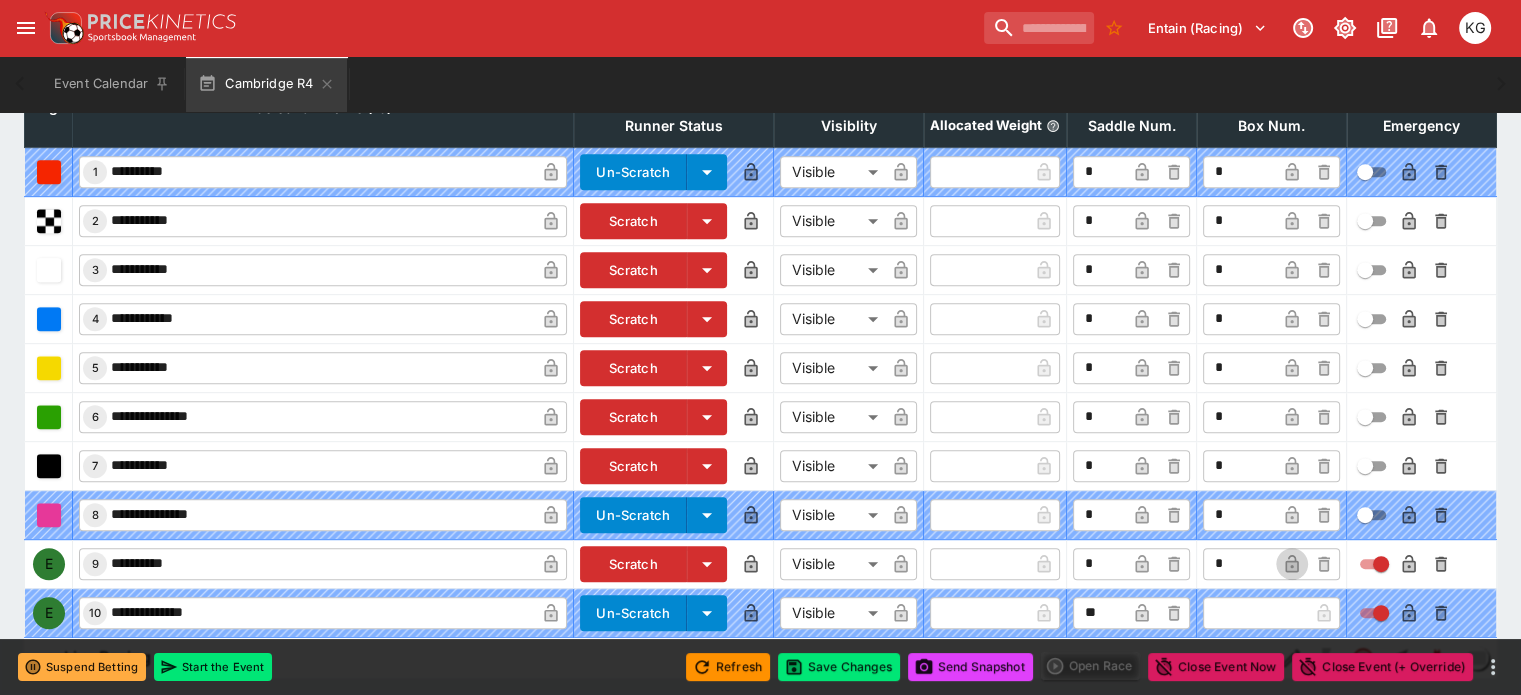 click 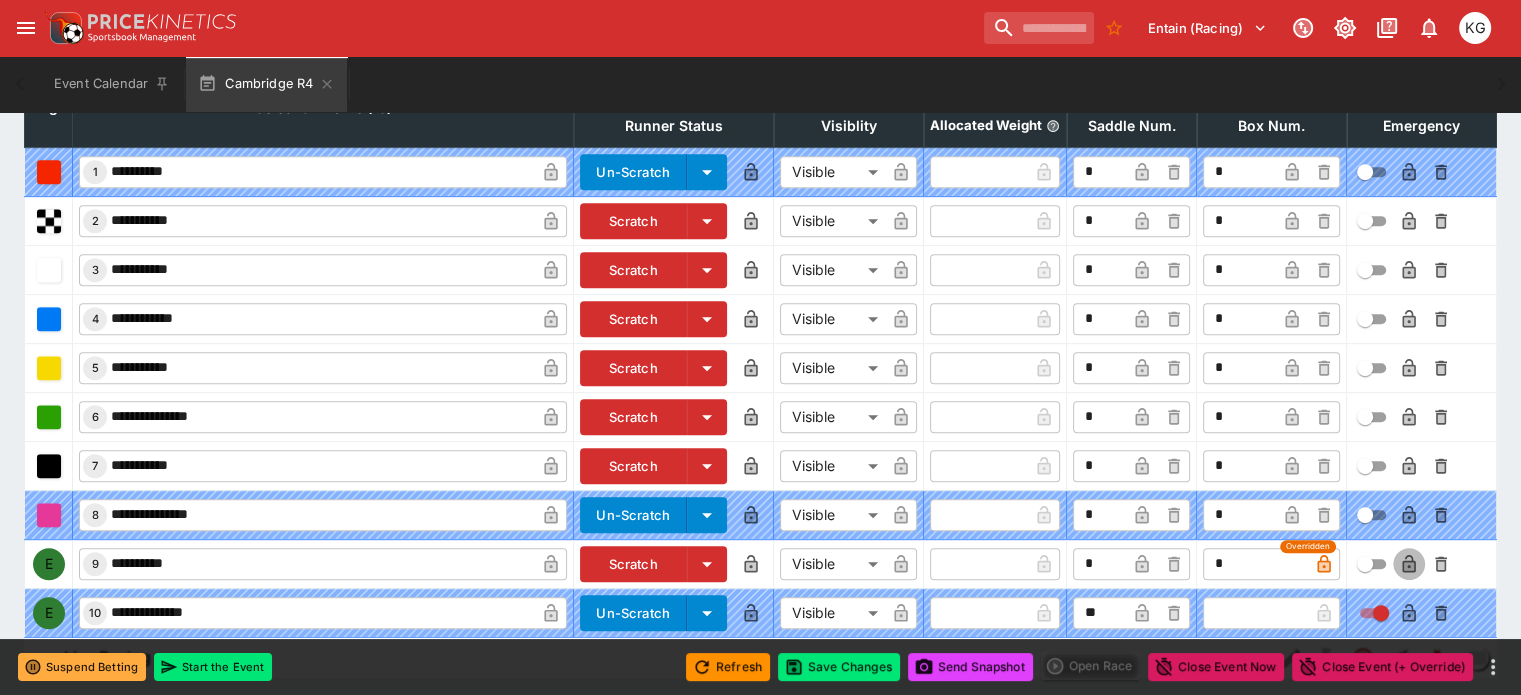 click 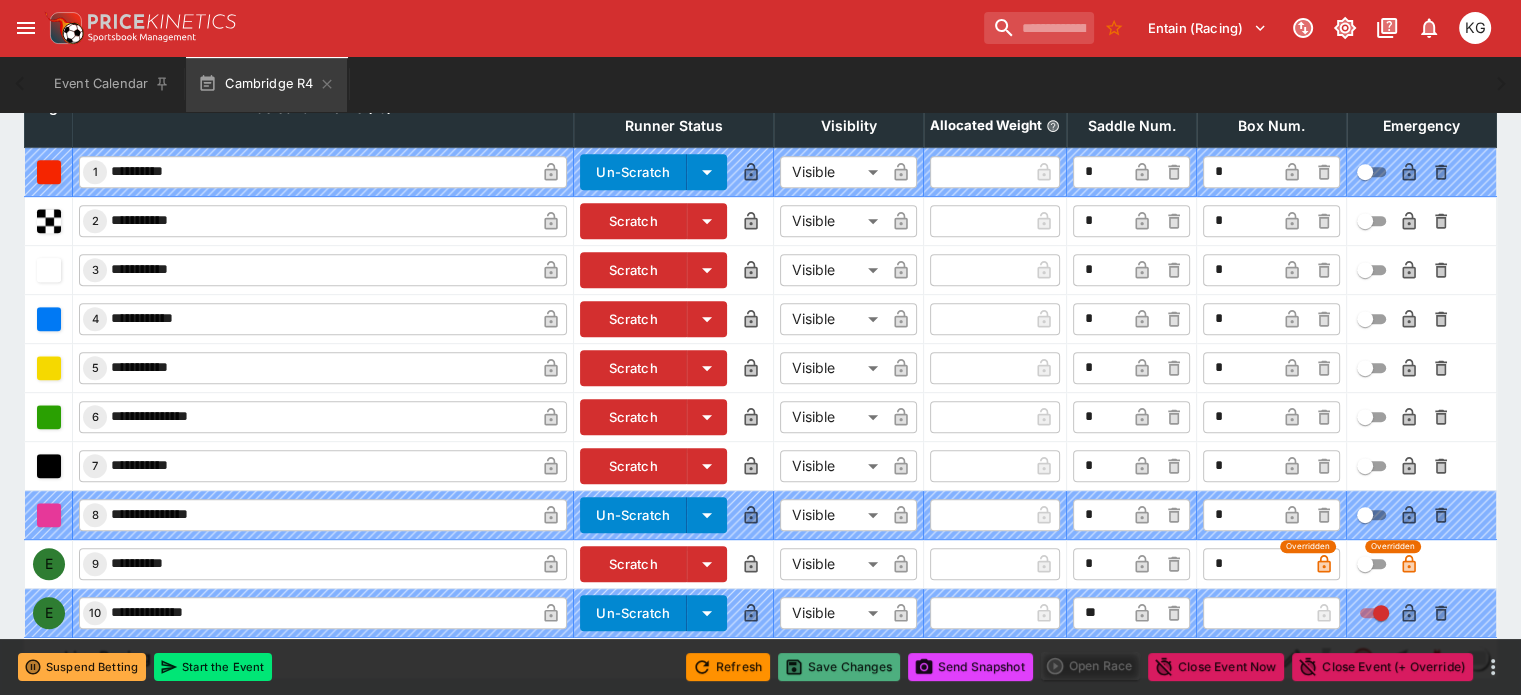 click on "Save Changes" at bounding box center (839, 667) 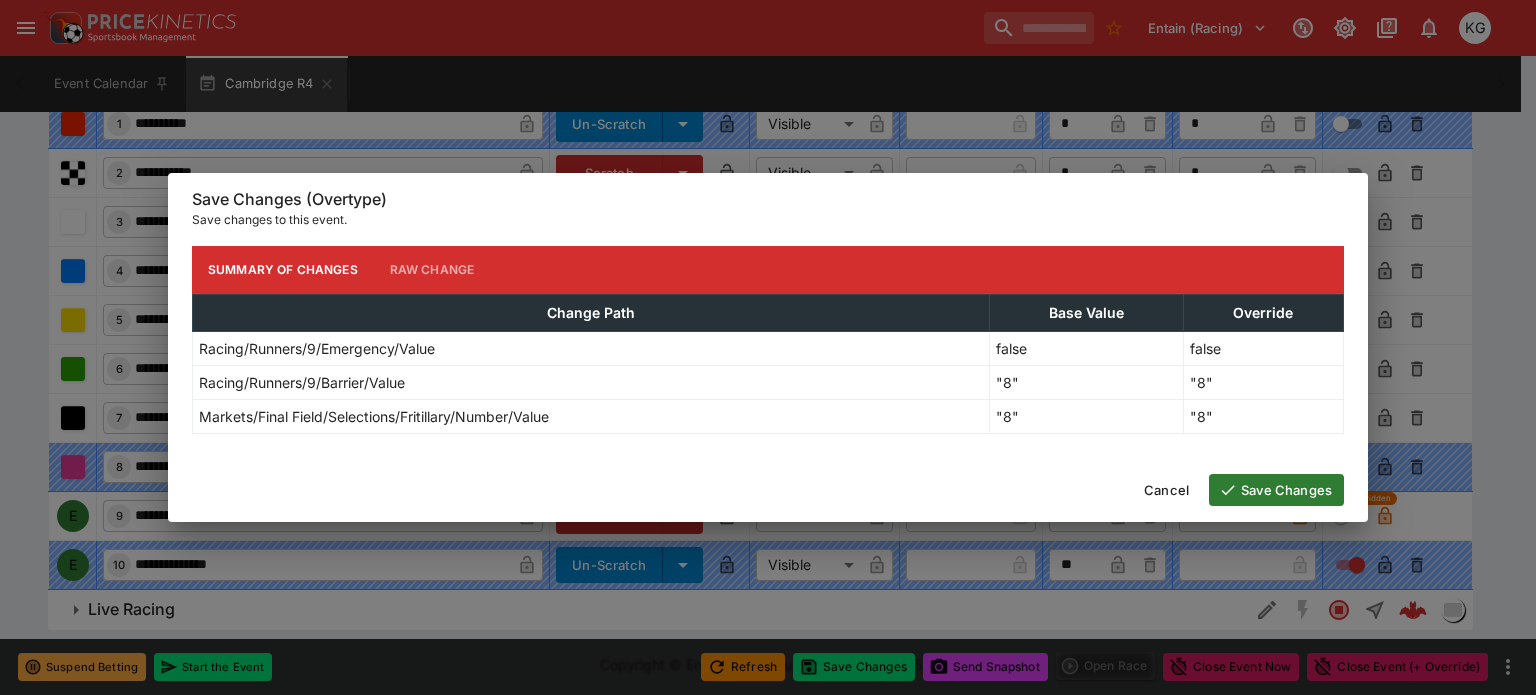 click on "Save Changes" at bounding box center [1276, 490] 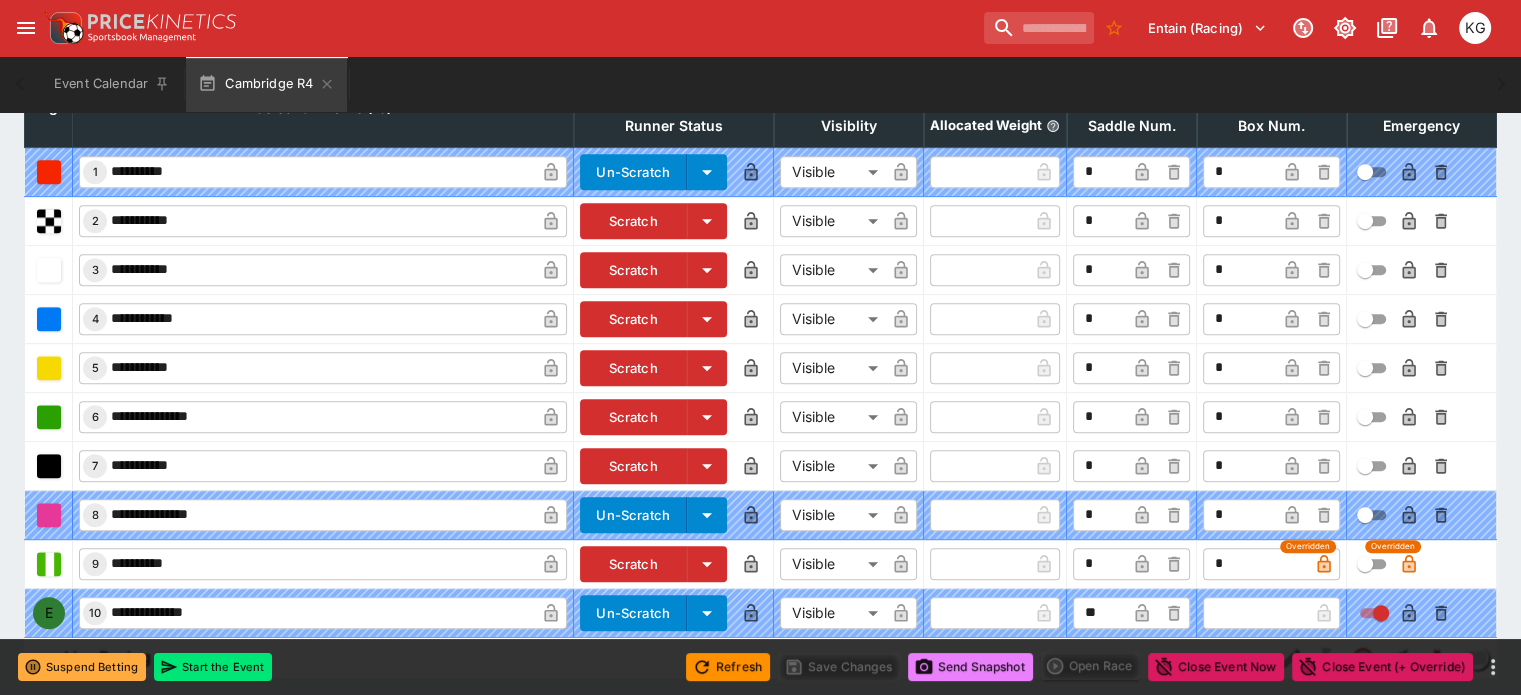 click on "Send Snapshot" at bounding box center [970, 667] 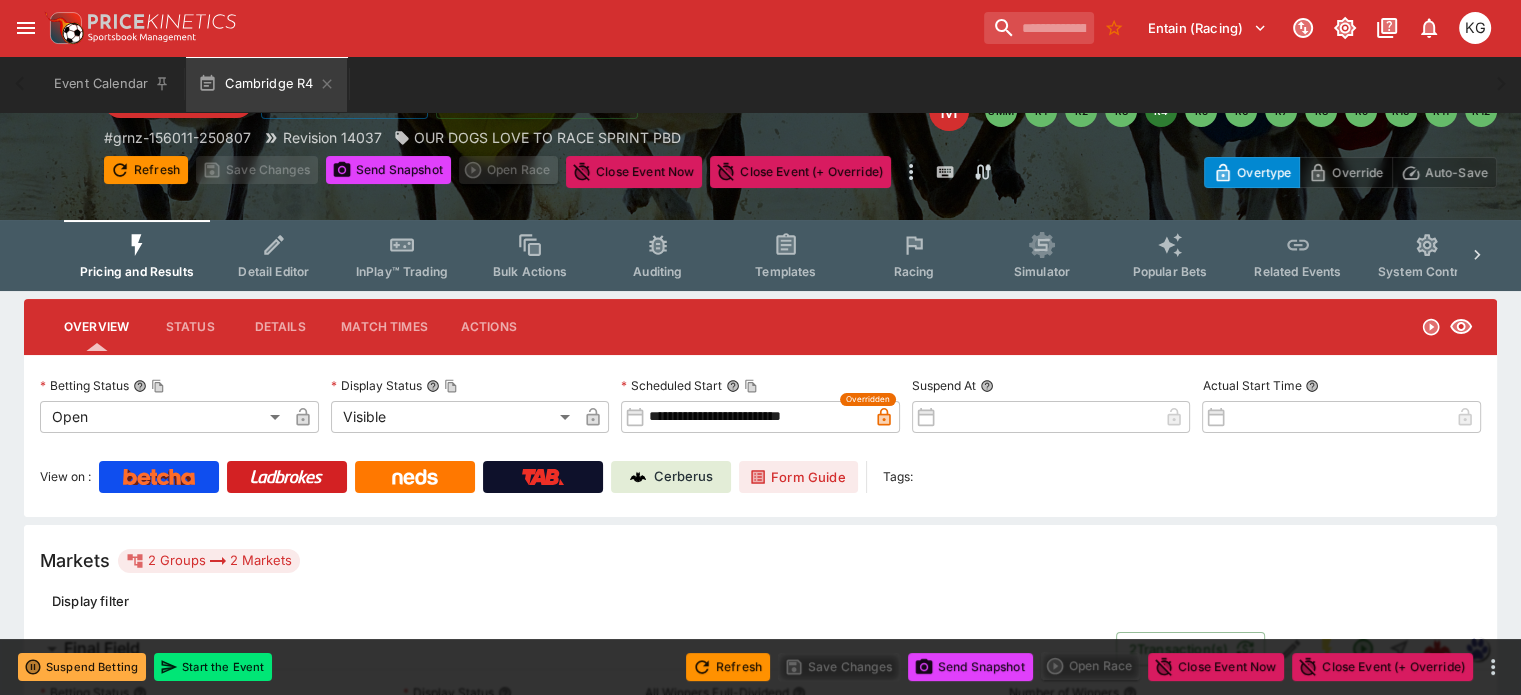 scroll, scrollTop: 87, scrollLeft: 0, axis: vertical 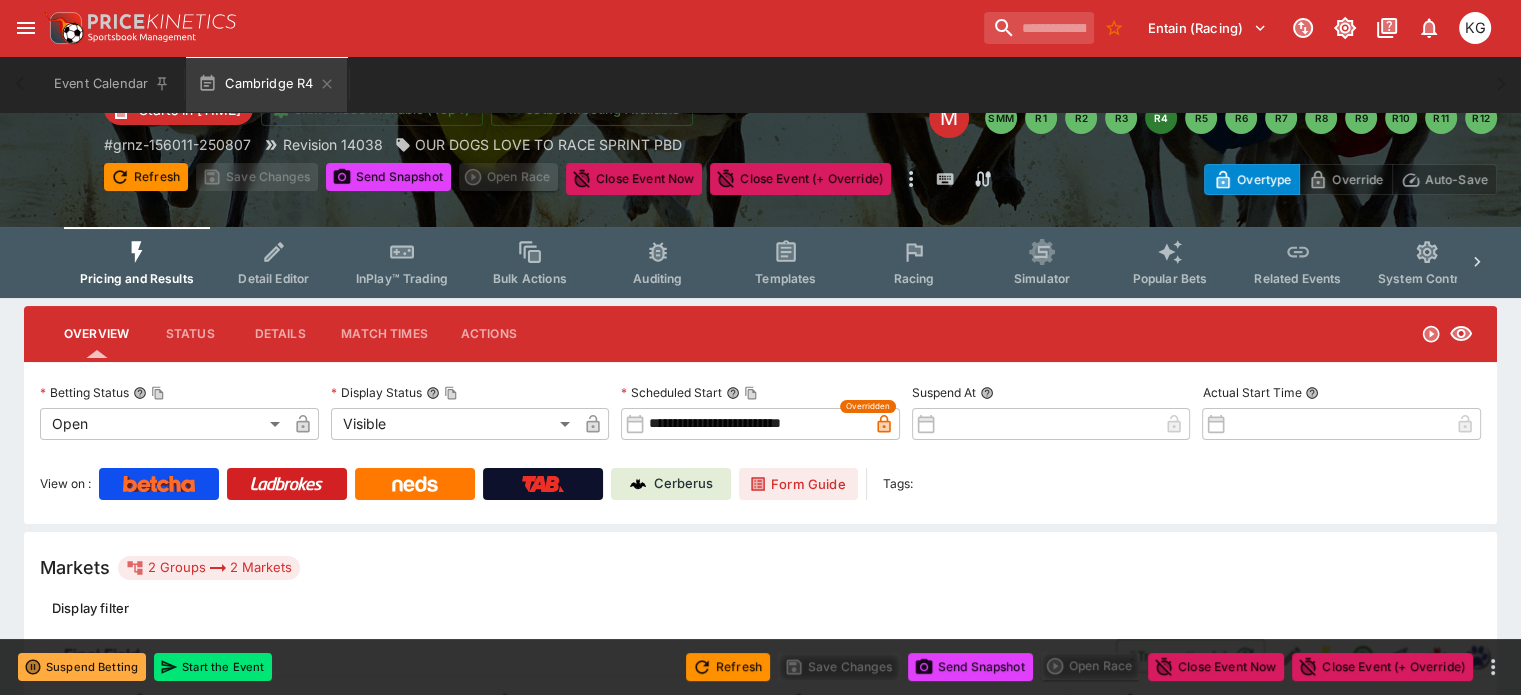 click on "Racing" at bounding box center [913, 278] 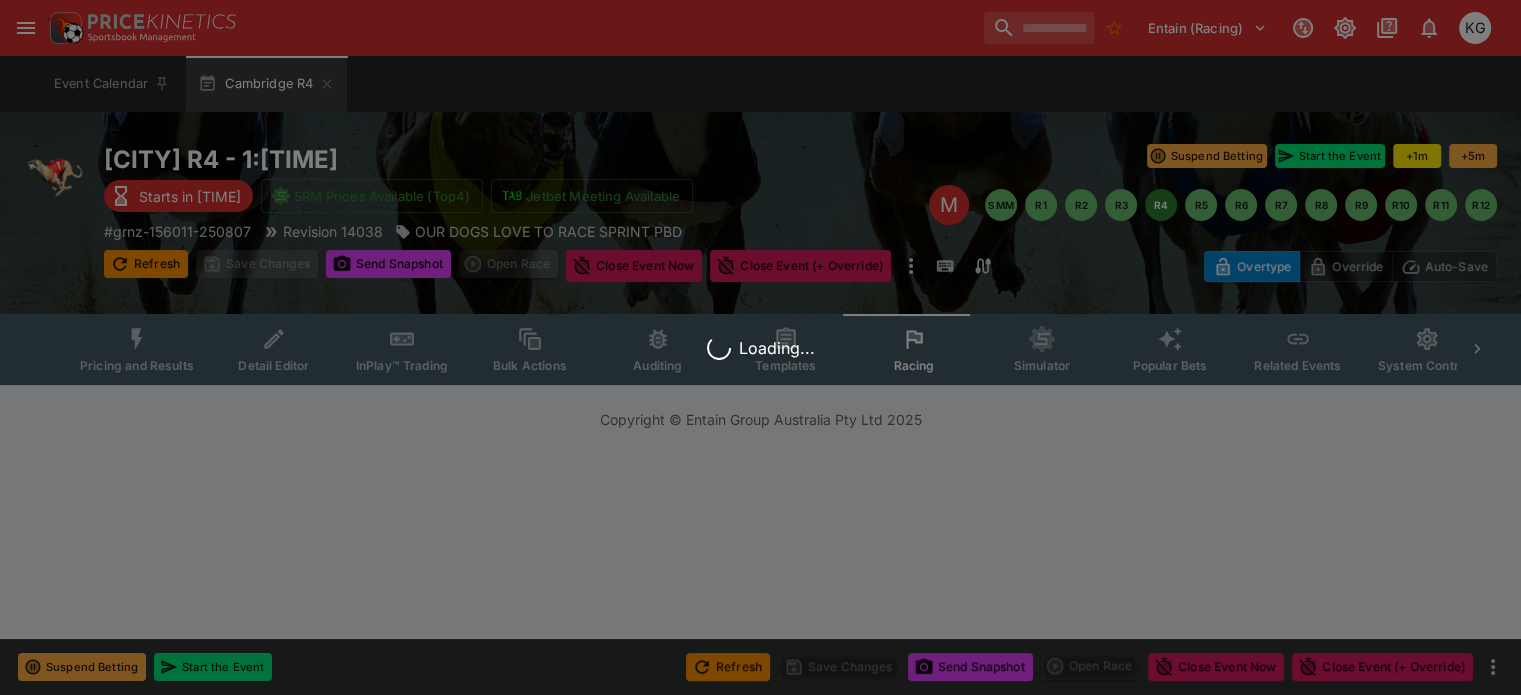 scroll, scrollTop: 0, scrollLeft: 0, axis: both 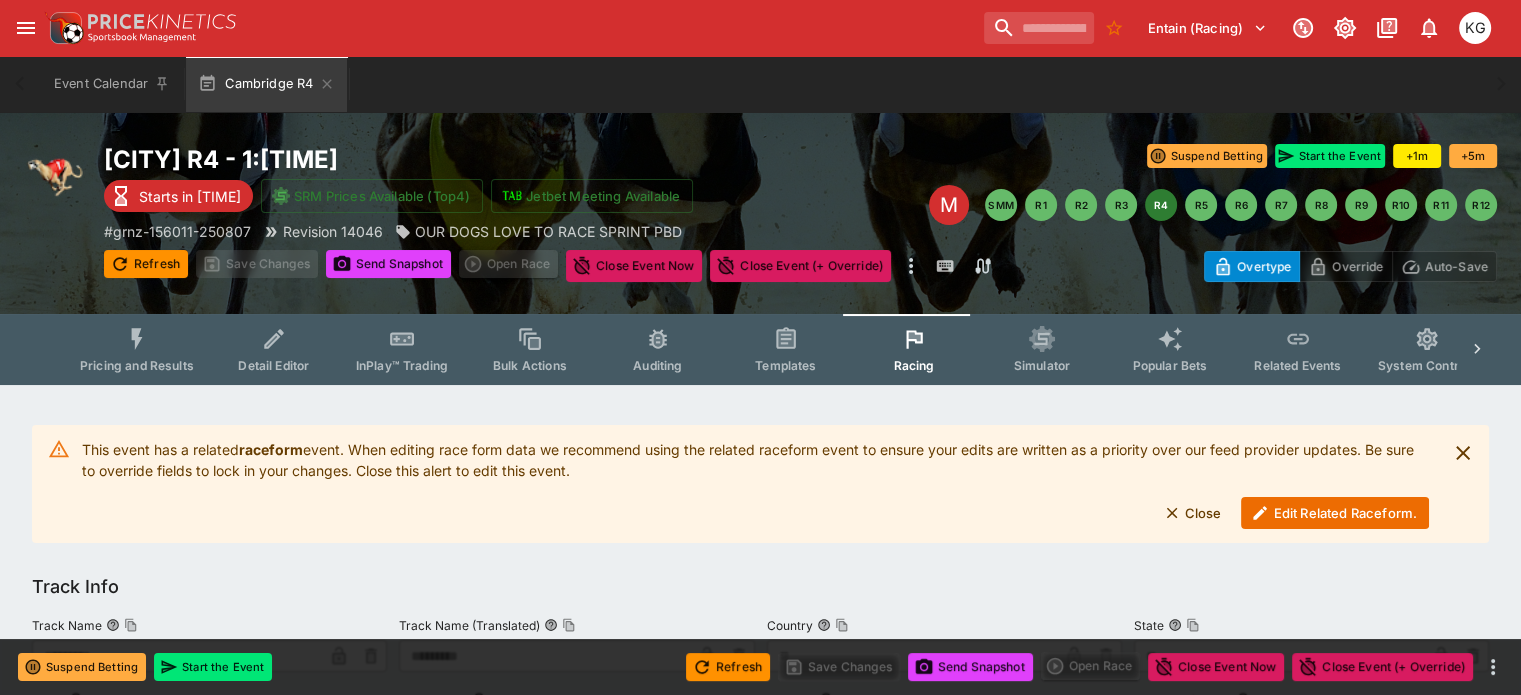 click on "Edit Related Raceform." at bounding box center [1335, 513] 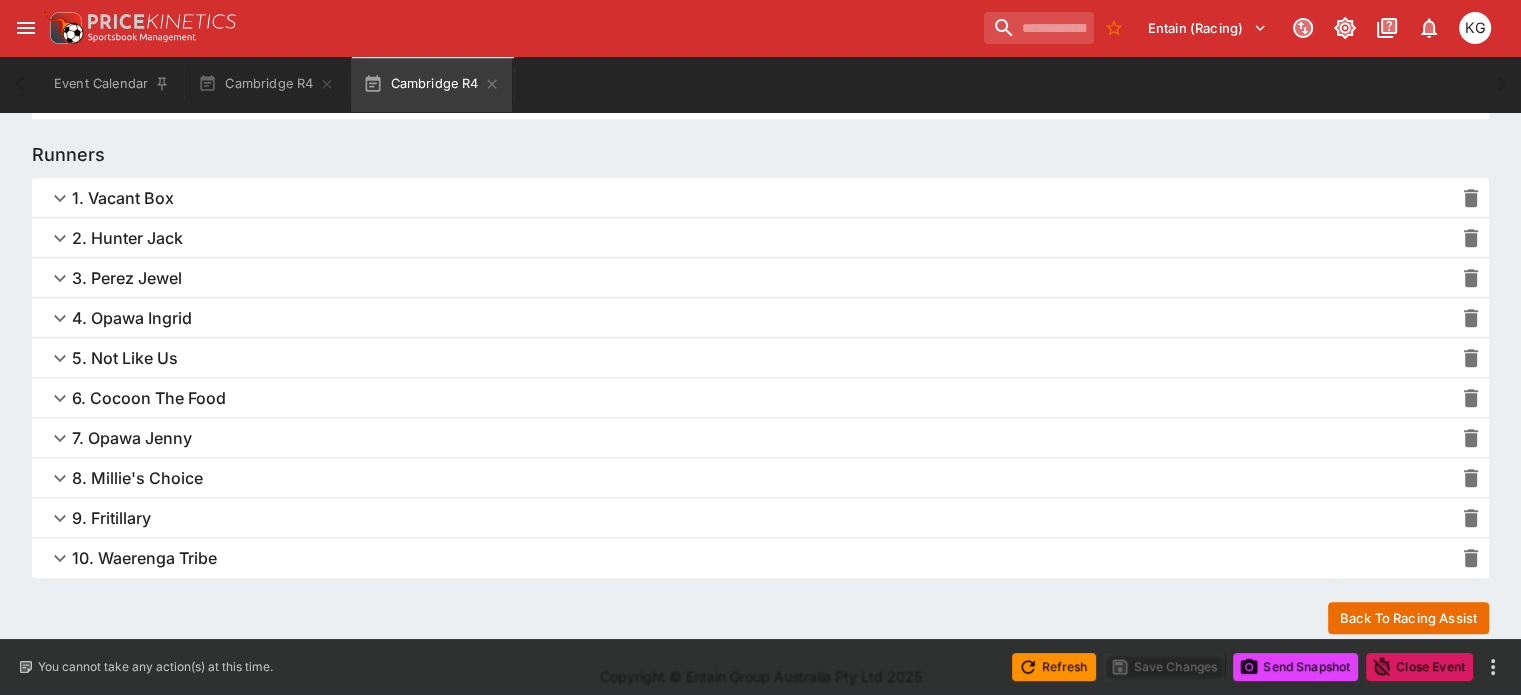 scroll, scrollTop: 1392, scrollLeft: 0, axis: vertical 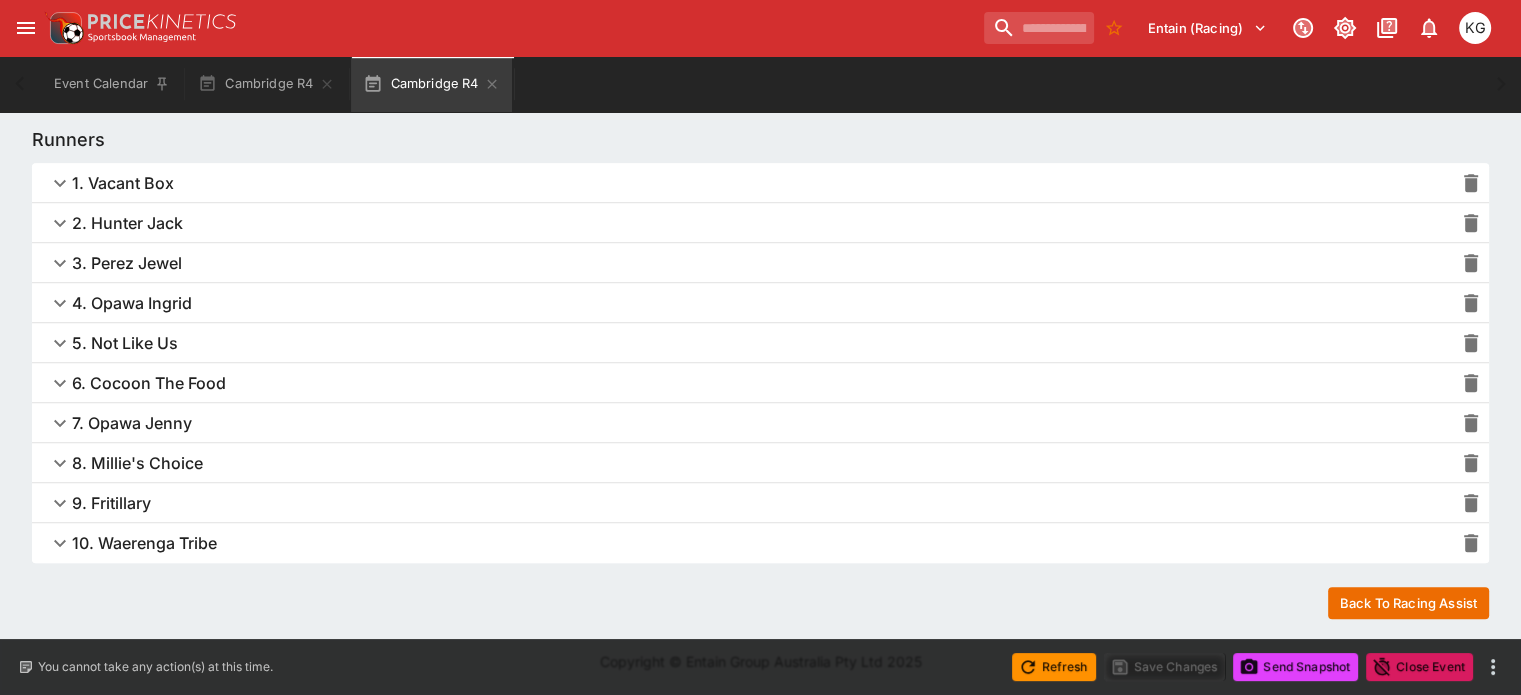 click 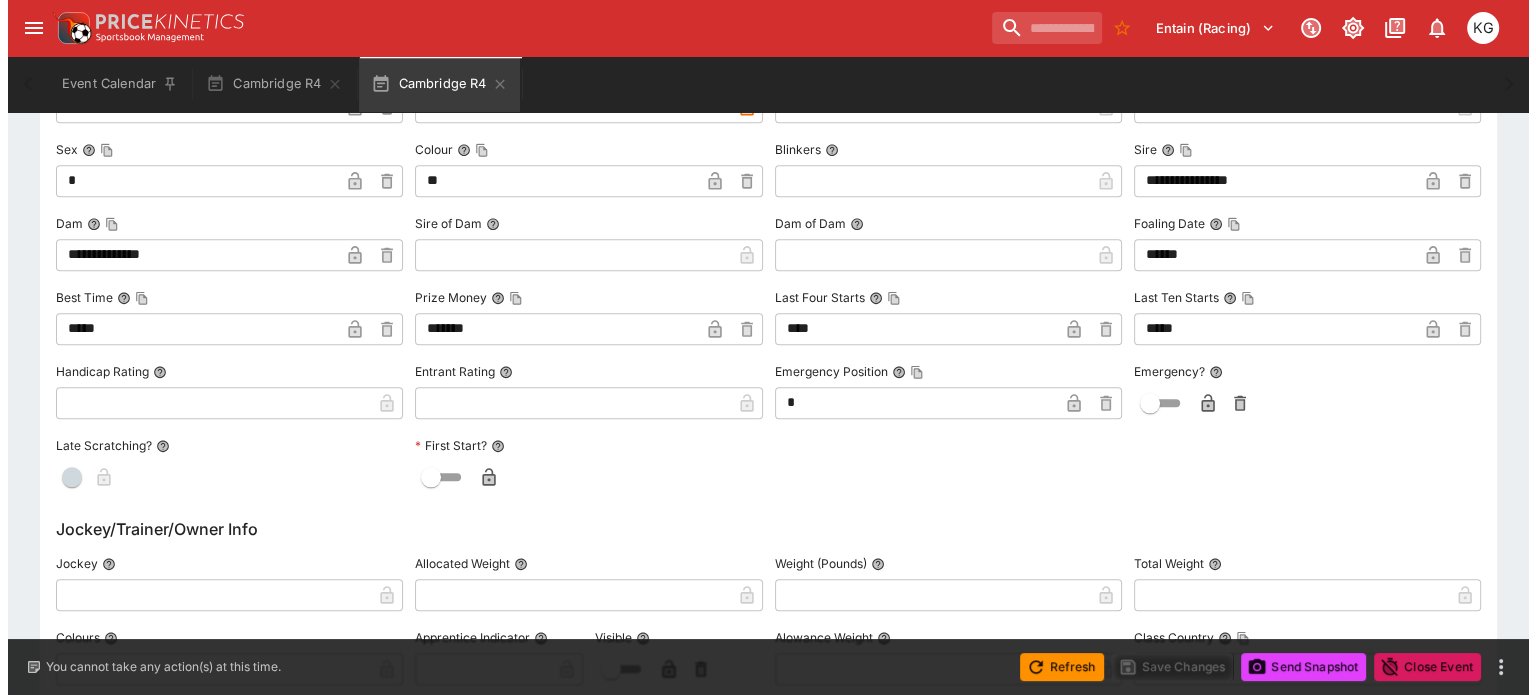 scroll, scrollTop: 1992, scrollLeft: 0, axis: vertical 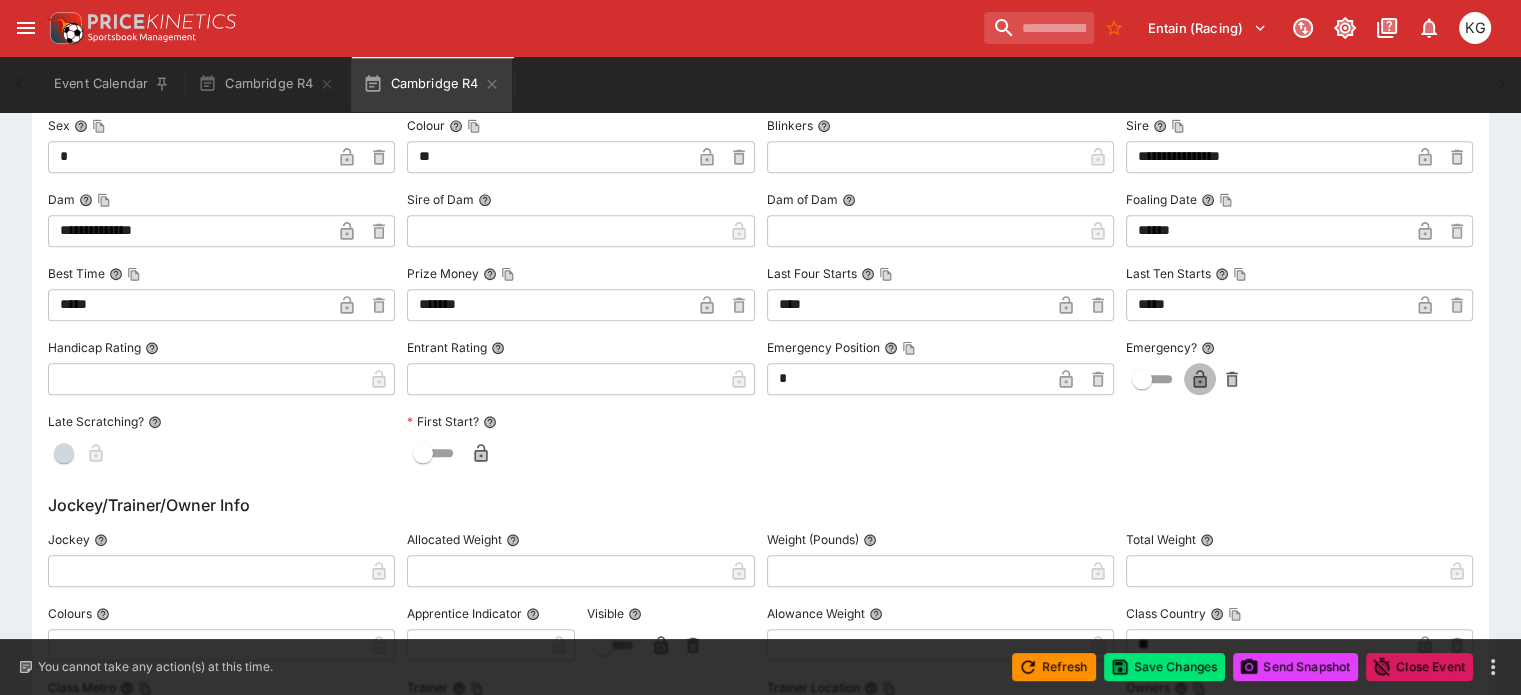 click 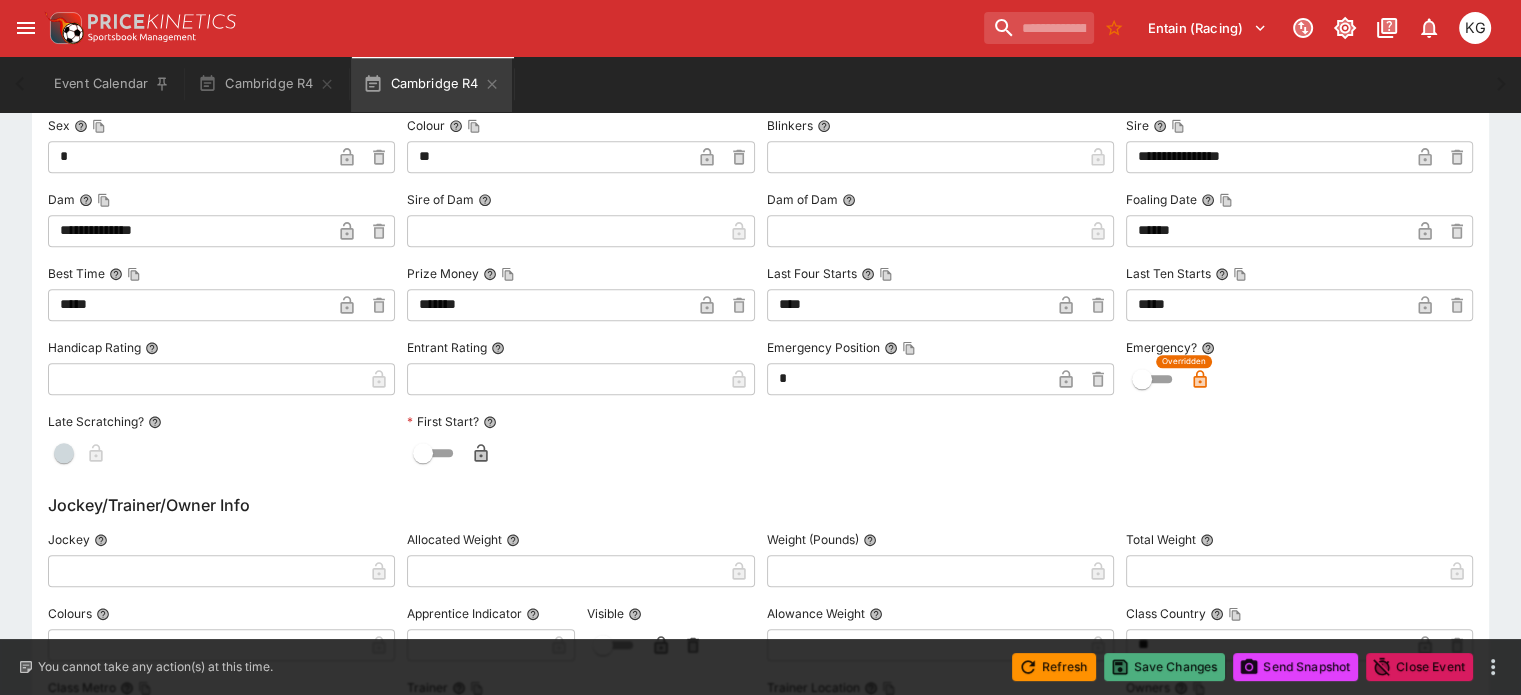 click on "Save Changes" at bounding box center [1165, 667] 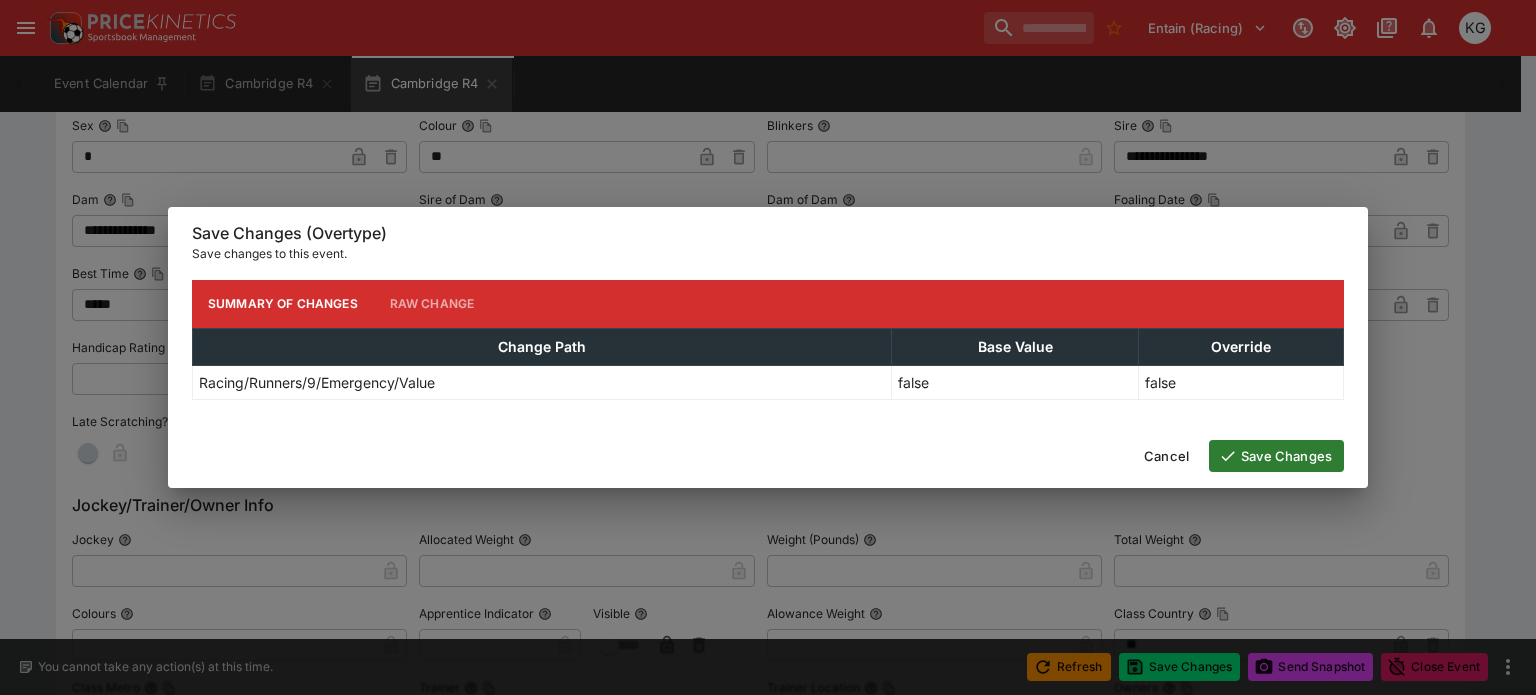 click on "Save Changes" at bounding box center [1276, 456] 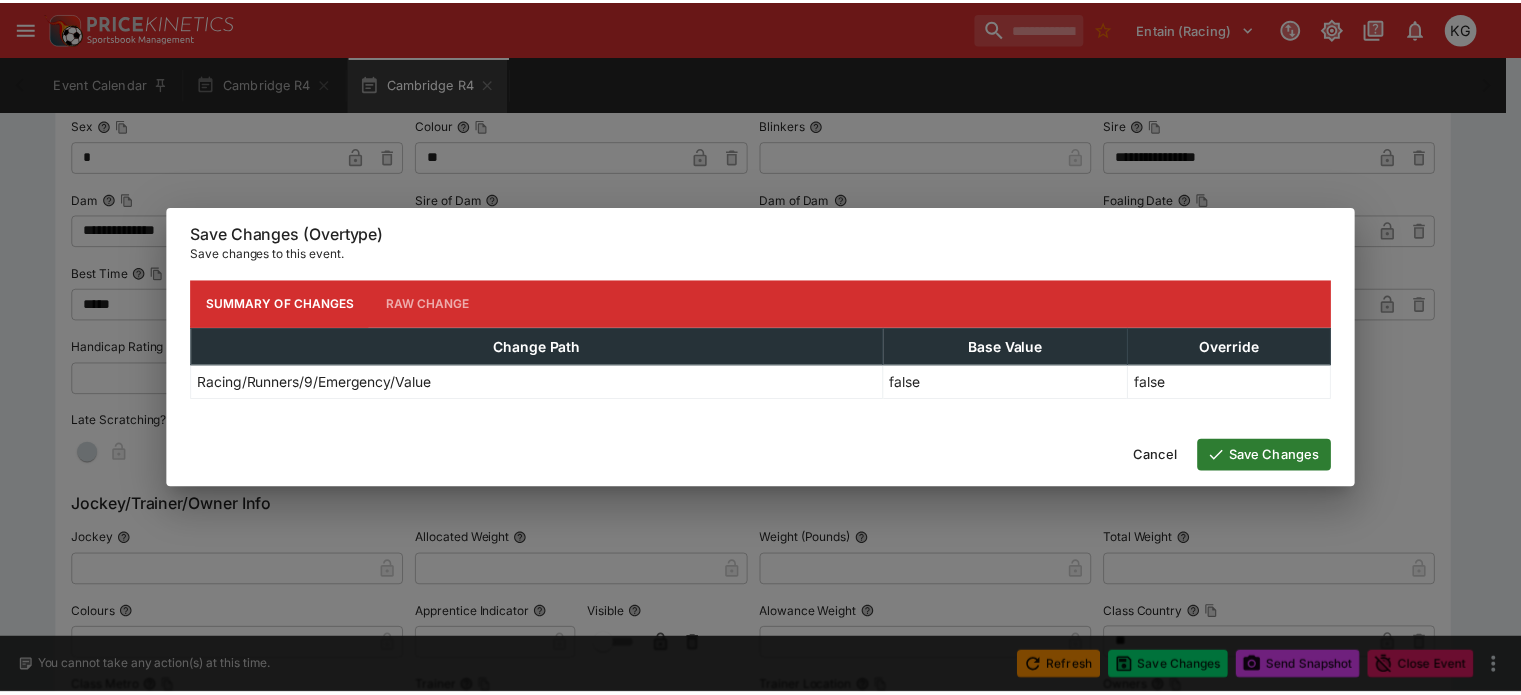 scroll, scrollTop: 0, scrollLeft: 0, axis: both 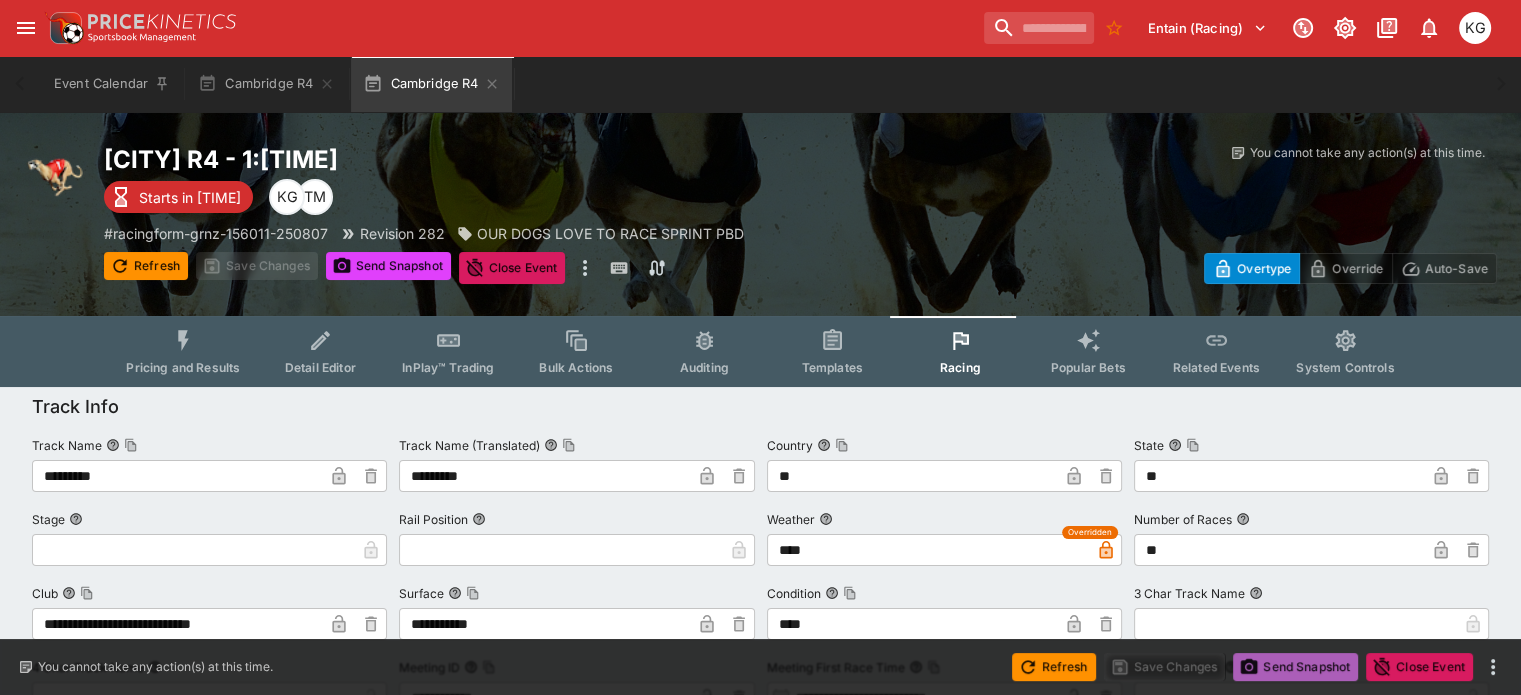 click on "Send Snapshot" at bounding box center [1295, 667] 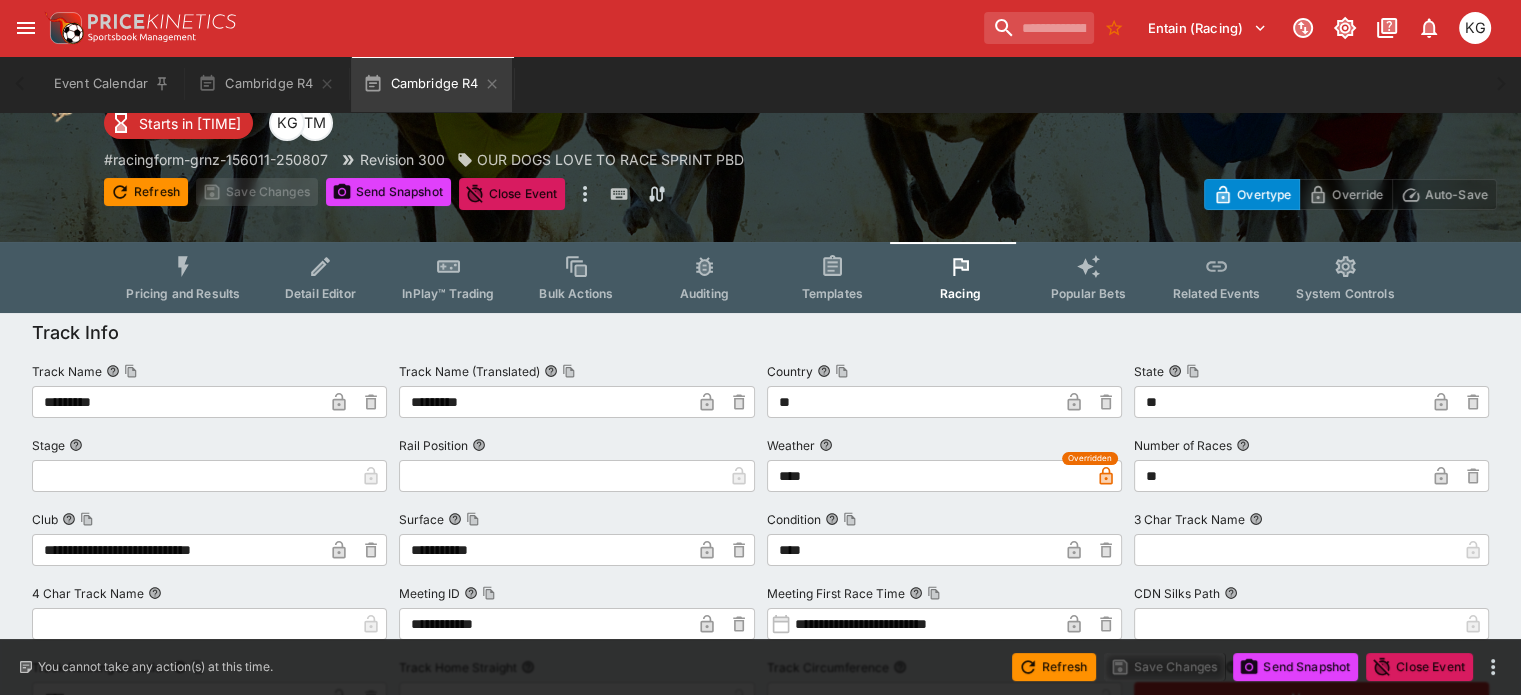 scroll, scrollTop: 100, scrollLeft: 0, axis: vertical 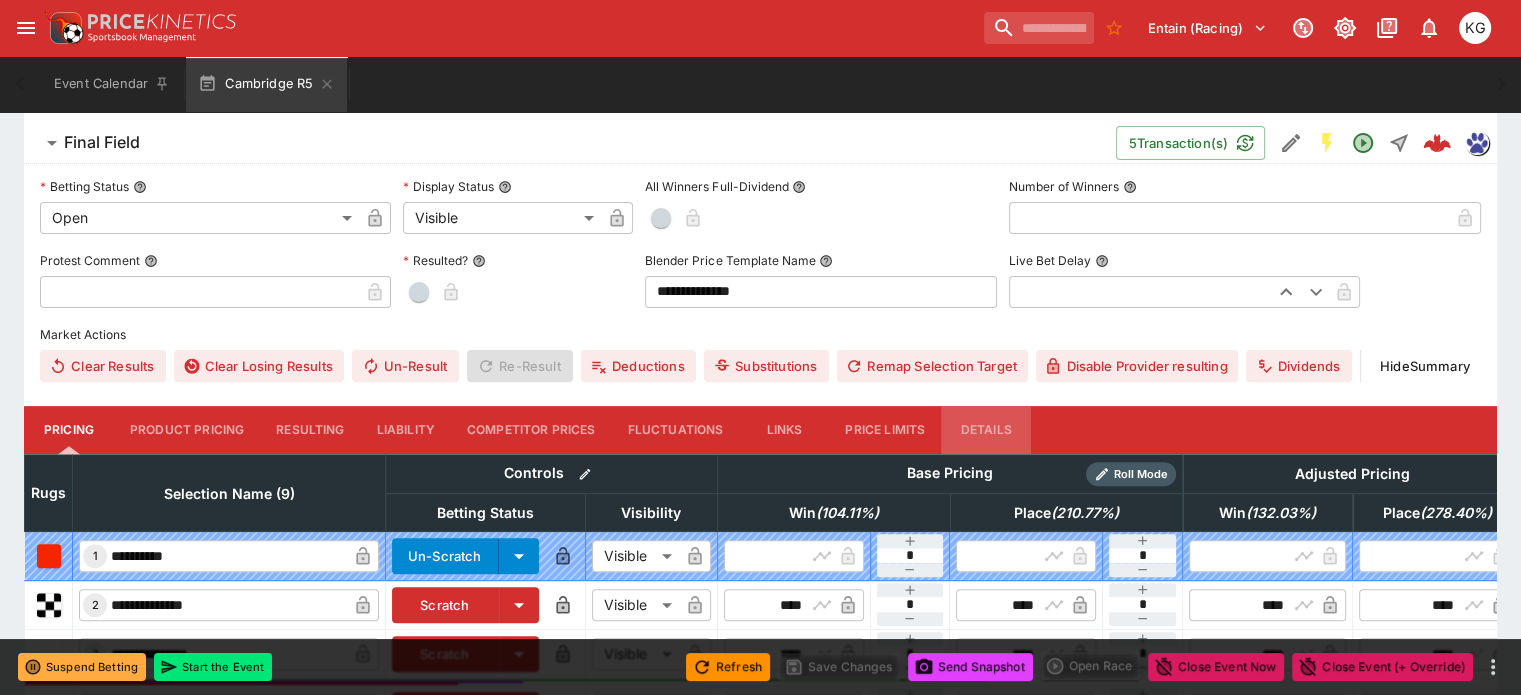 click on "Details" at bounding box center (986, 430) 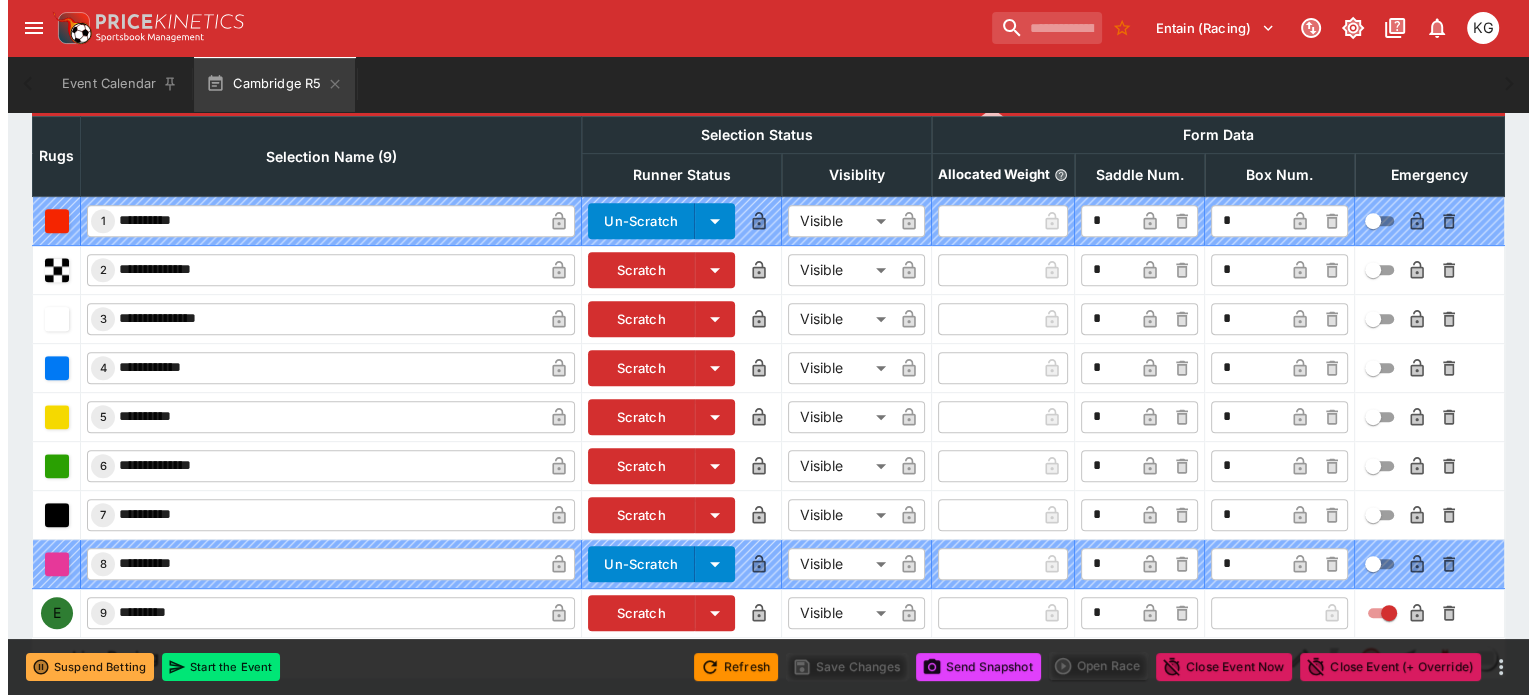 scroll, scrollTop: 941, scrollLeft: 0, axis: vertical 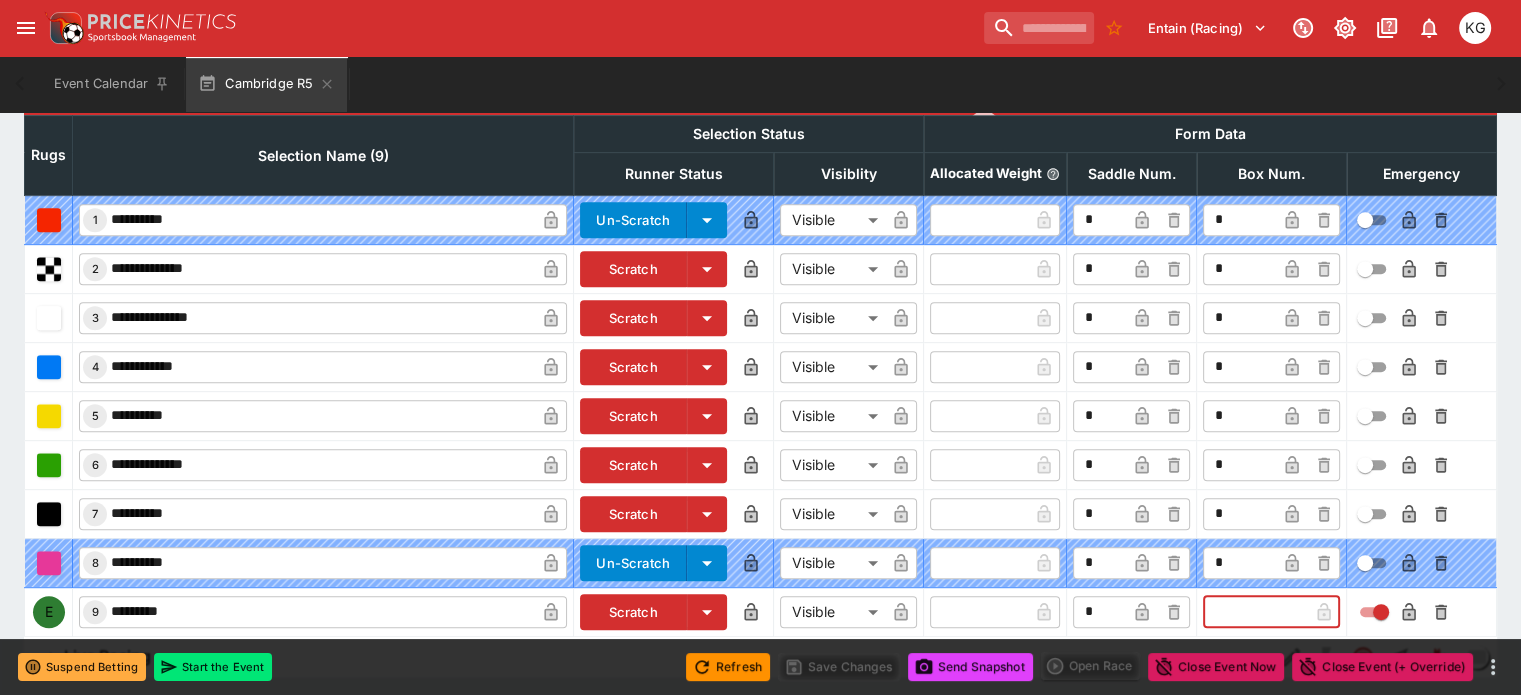 click at bounding box center (1255, 612) 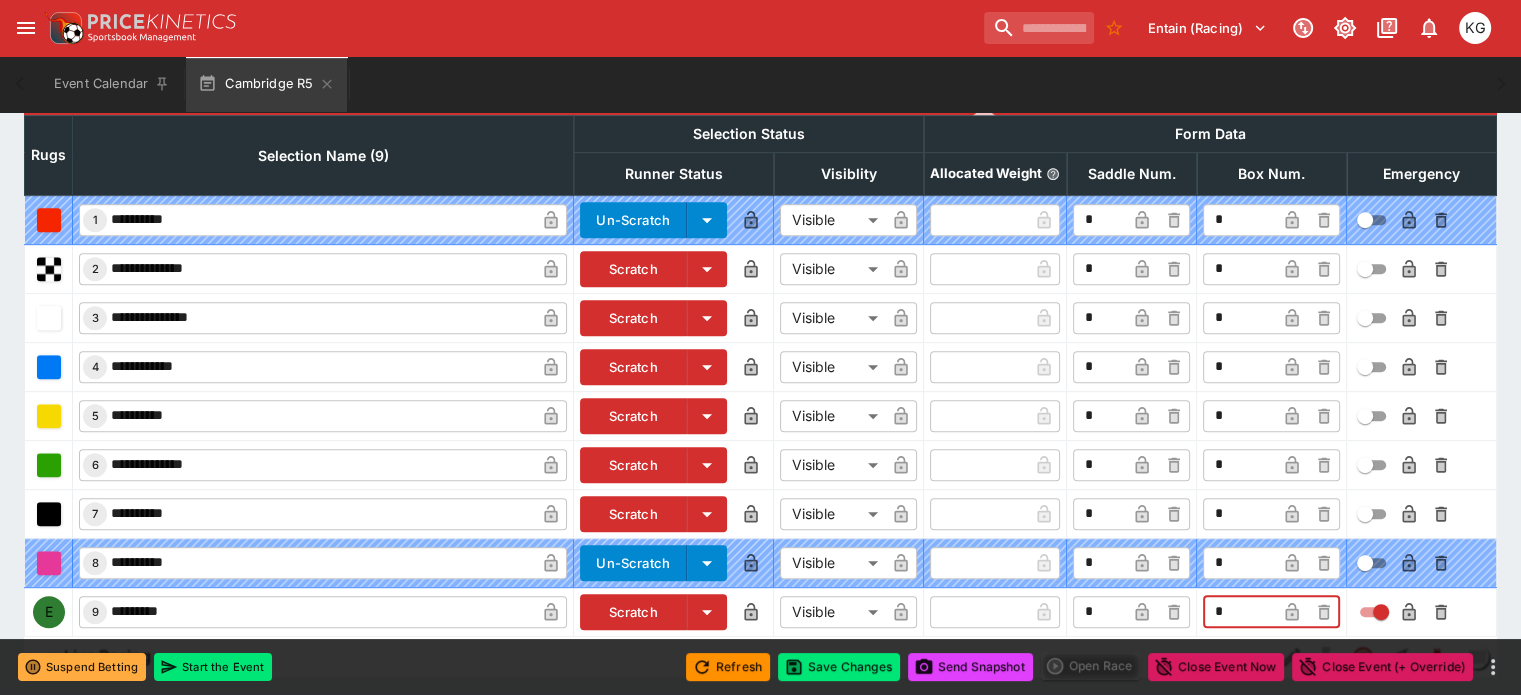 type on "*" 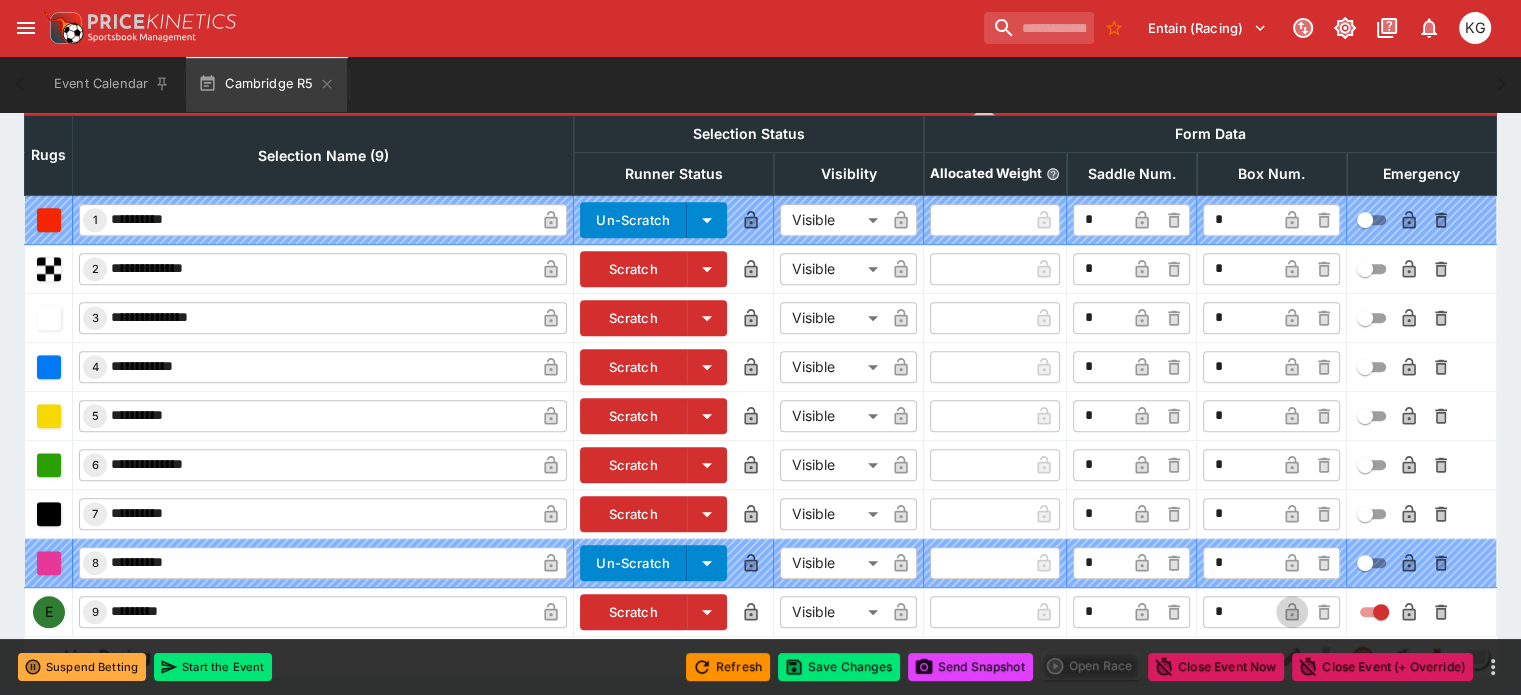 click 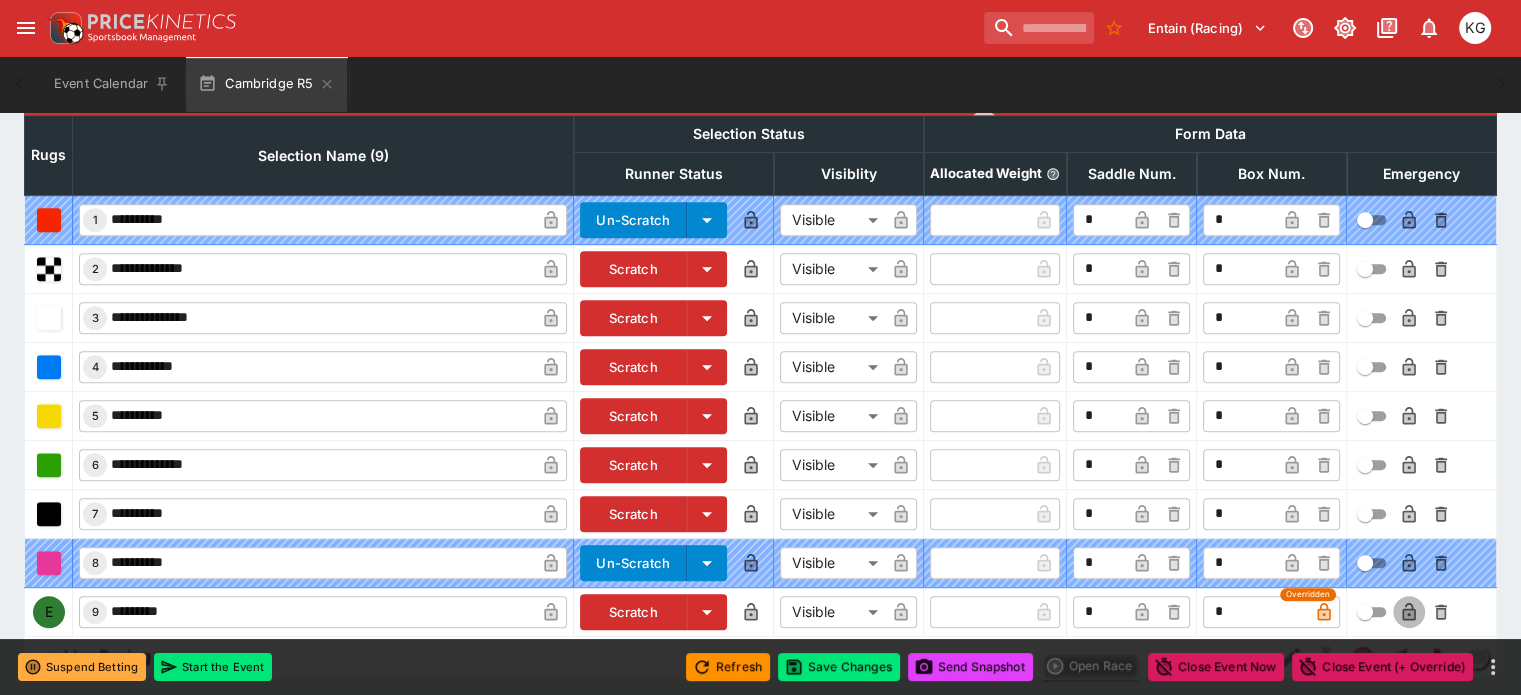 click 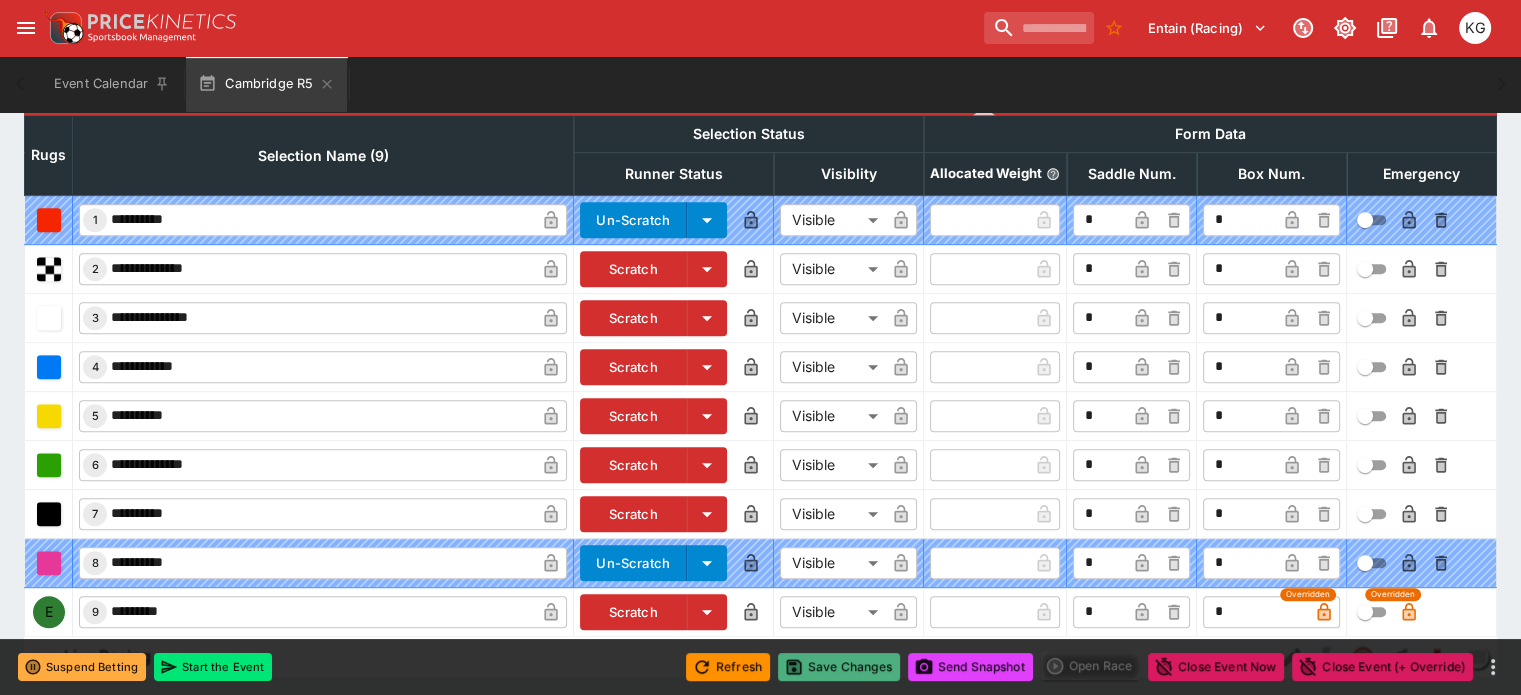 click on "Save Changes" at bounding box center (839, 667) 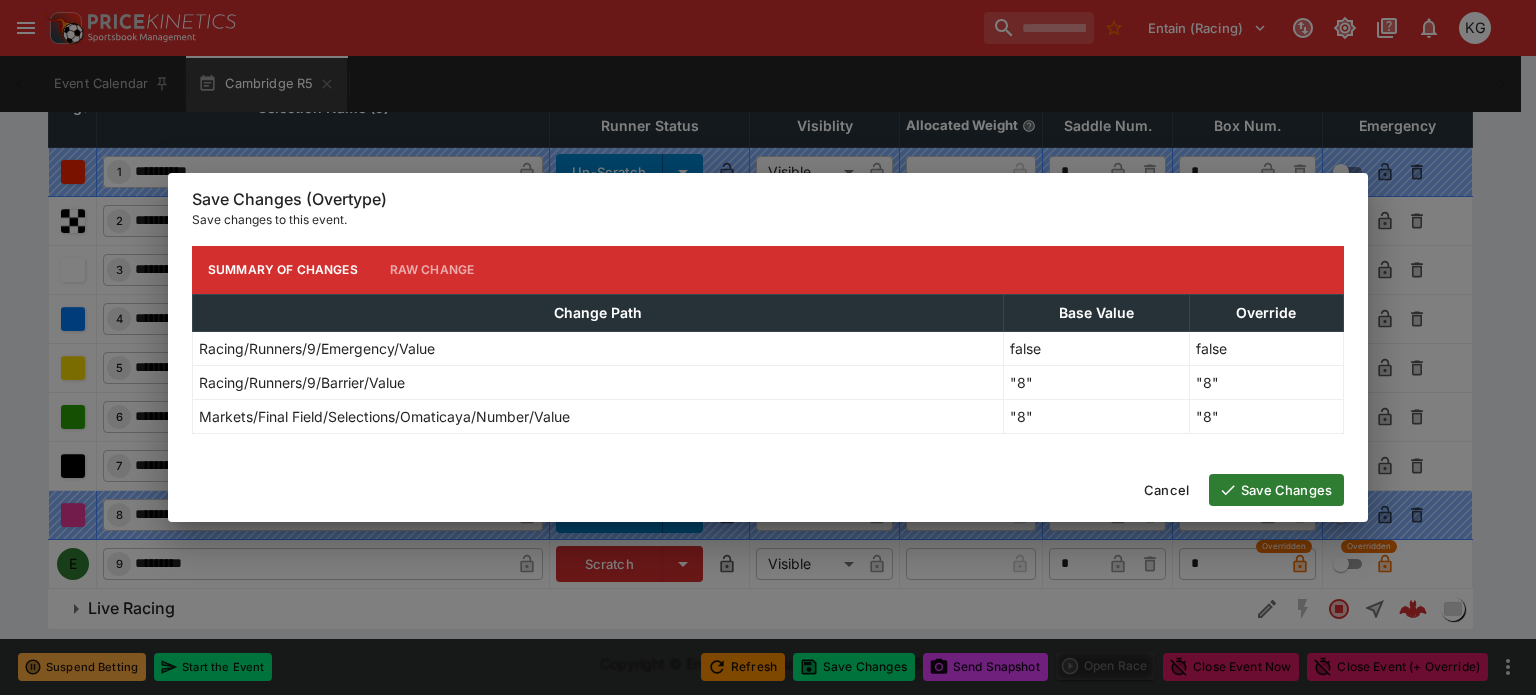 click on "Save Changes" at bounding box center [1276, 490] 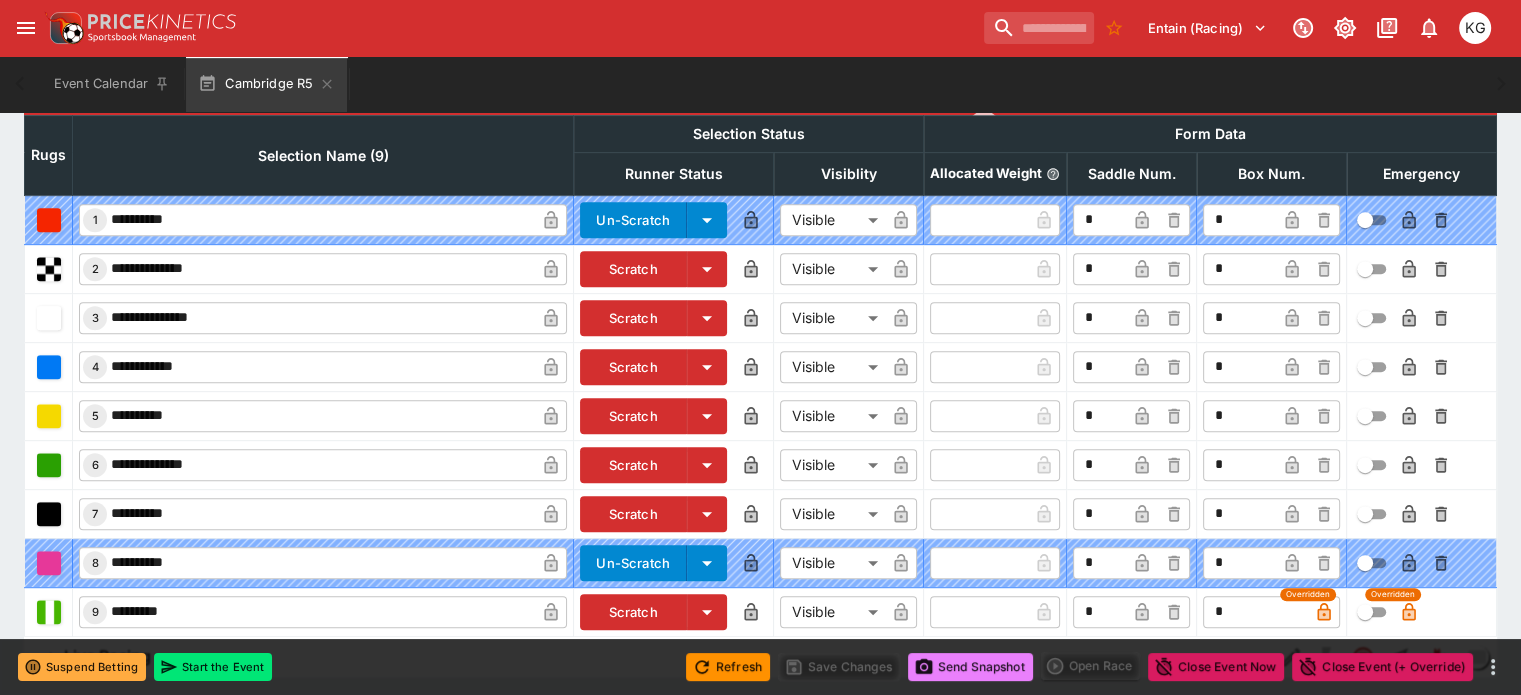 click on "Send Snapshot" at bounding box center [970, 667] 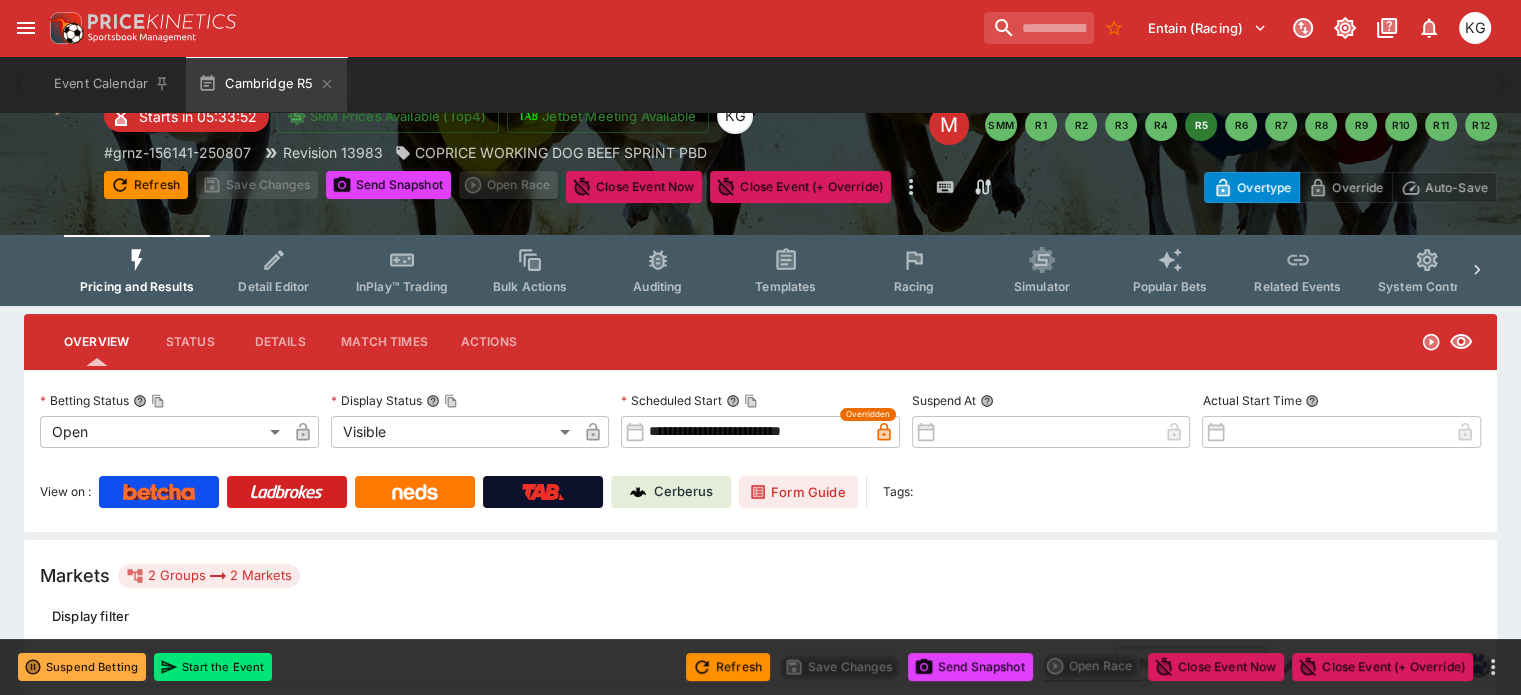scroll, scrollTop: 0, scrollLeft: 0, axis: both 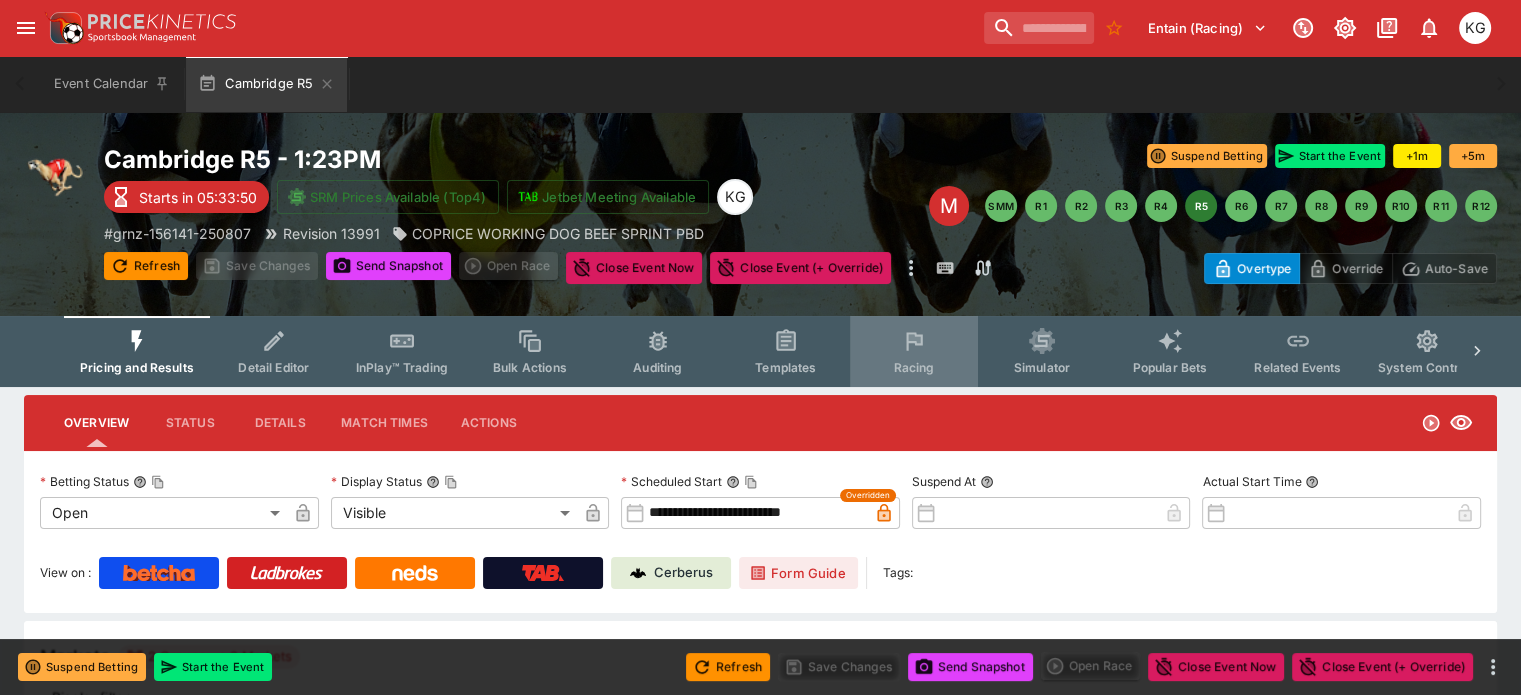 click on "Racing" at bounding box center (914, 351) 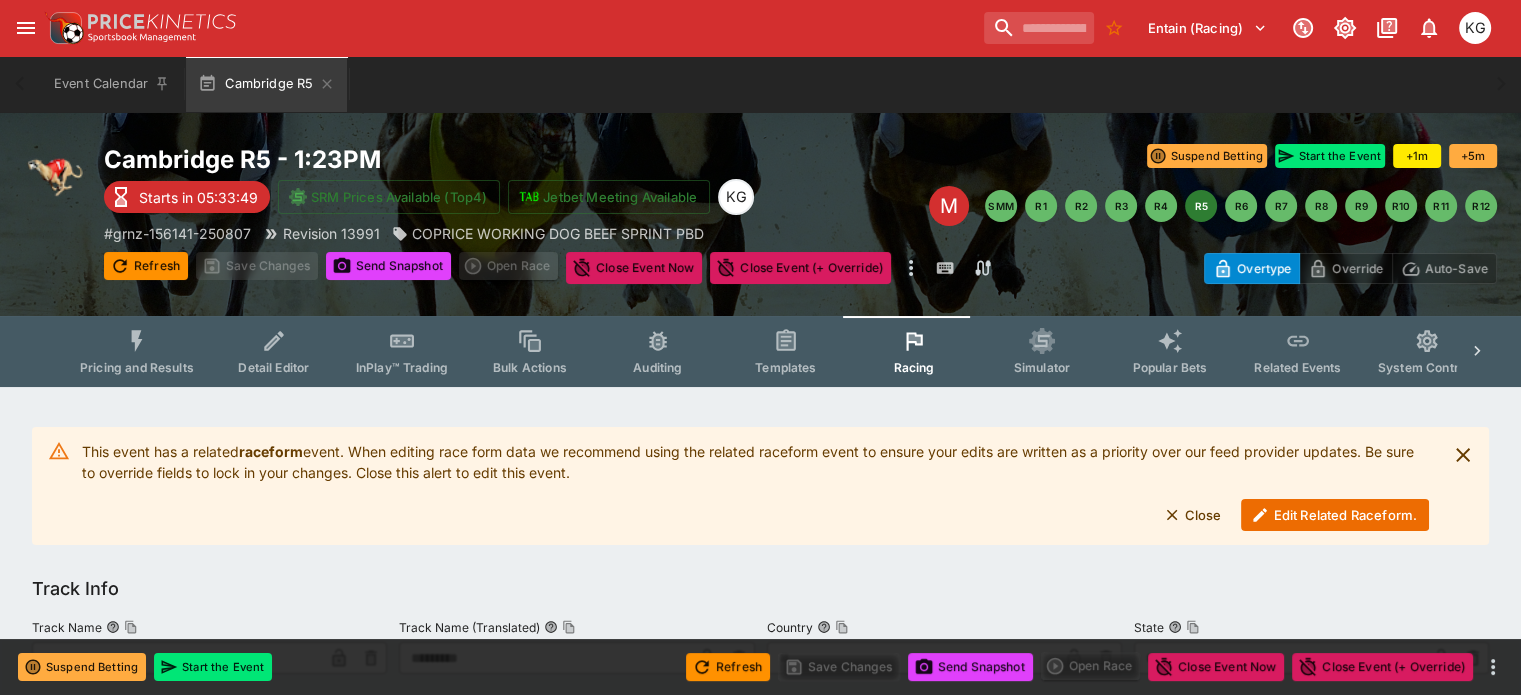 click on "Edit Related Raceform." at bounding box center [1335, 515] 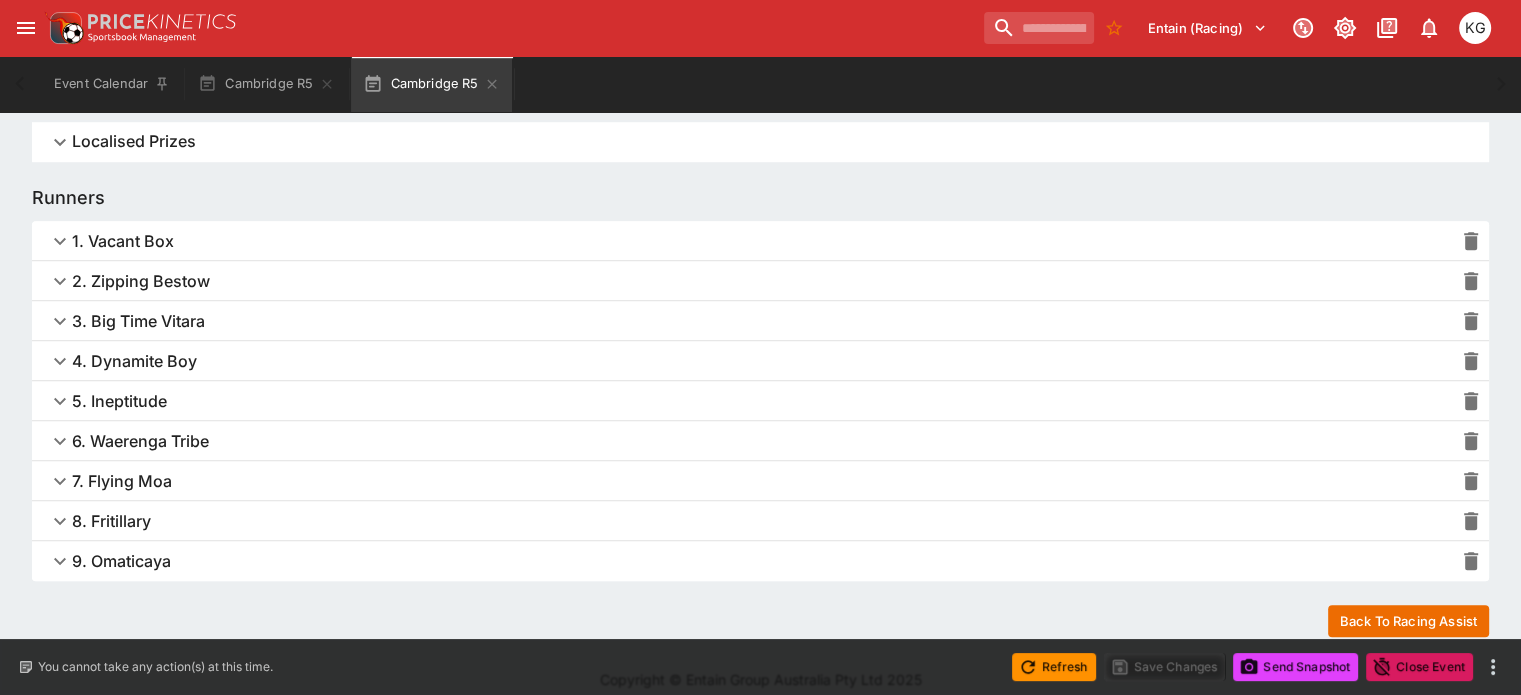 scroll, scrollTop: 1352, scrollLeft: 0, axis: vertical 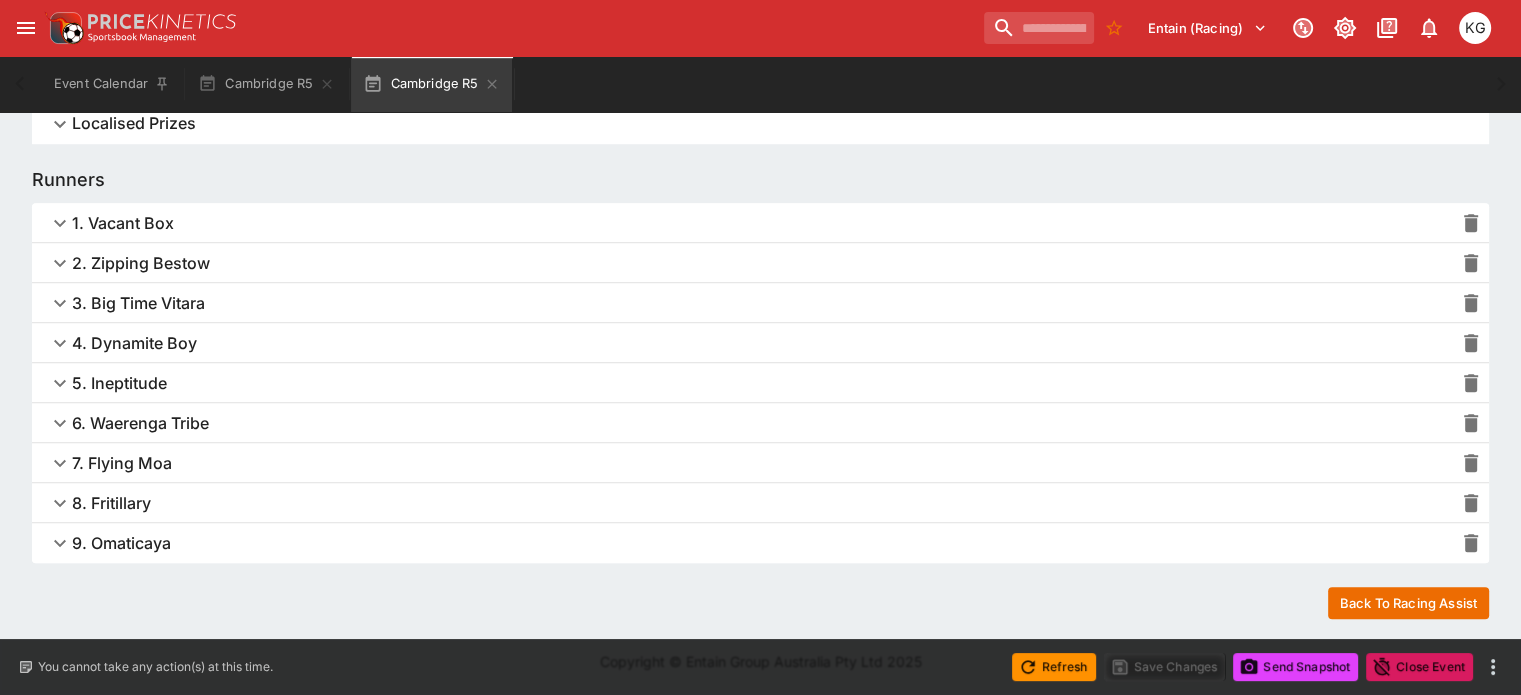 click 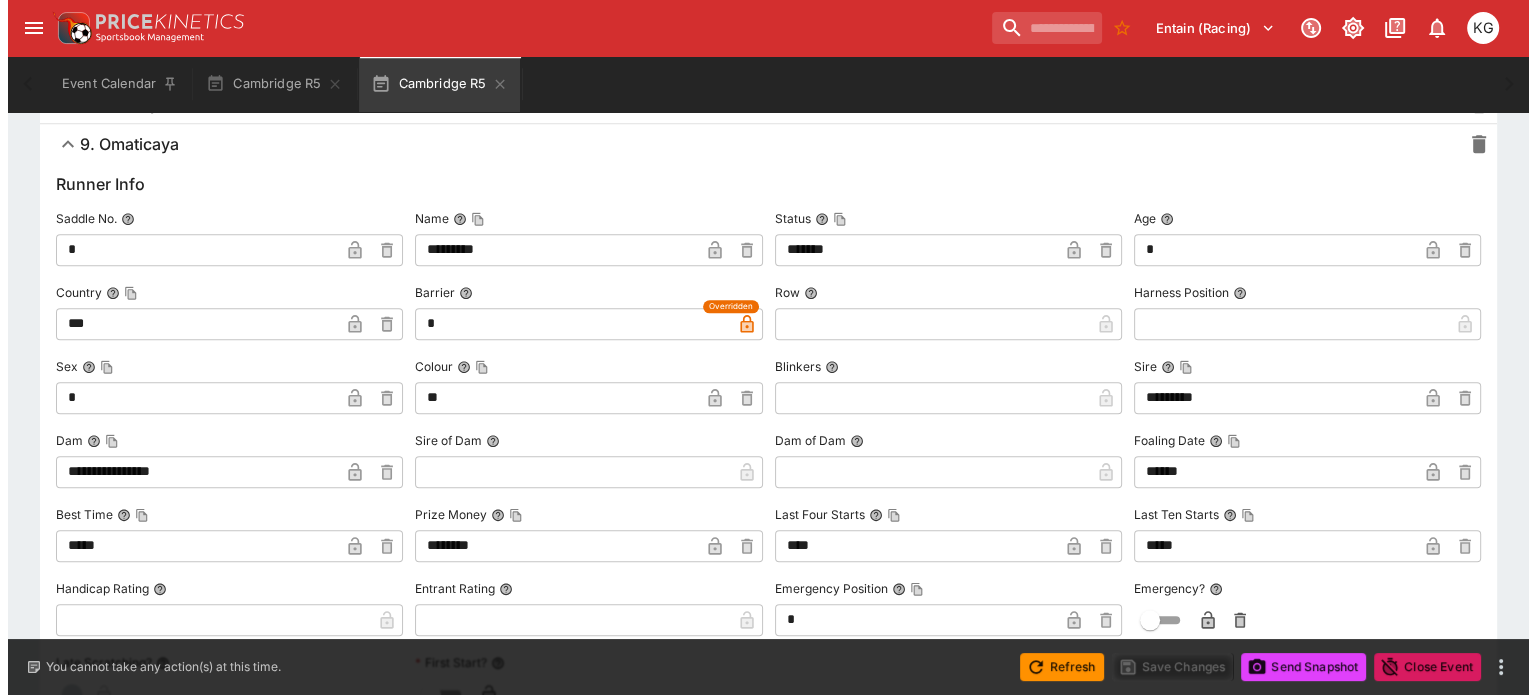 scroll, scrollTop: 1752, scrollLeft: 0, axis: vertical 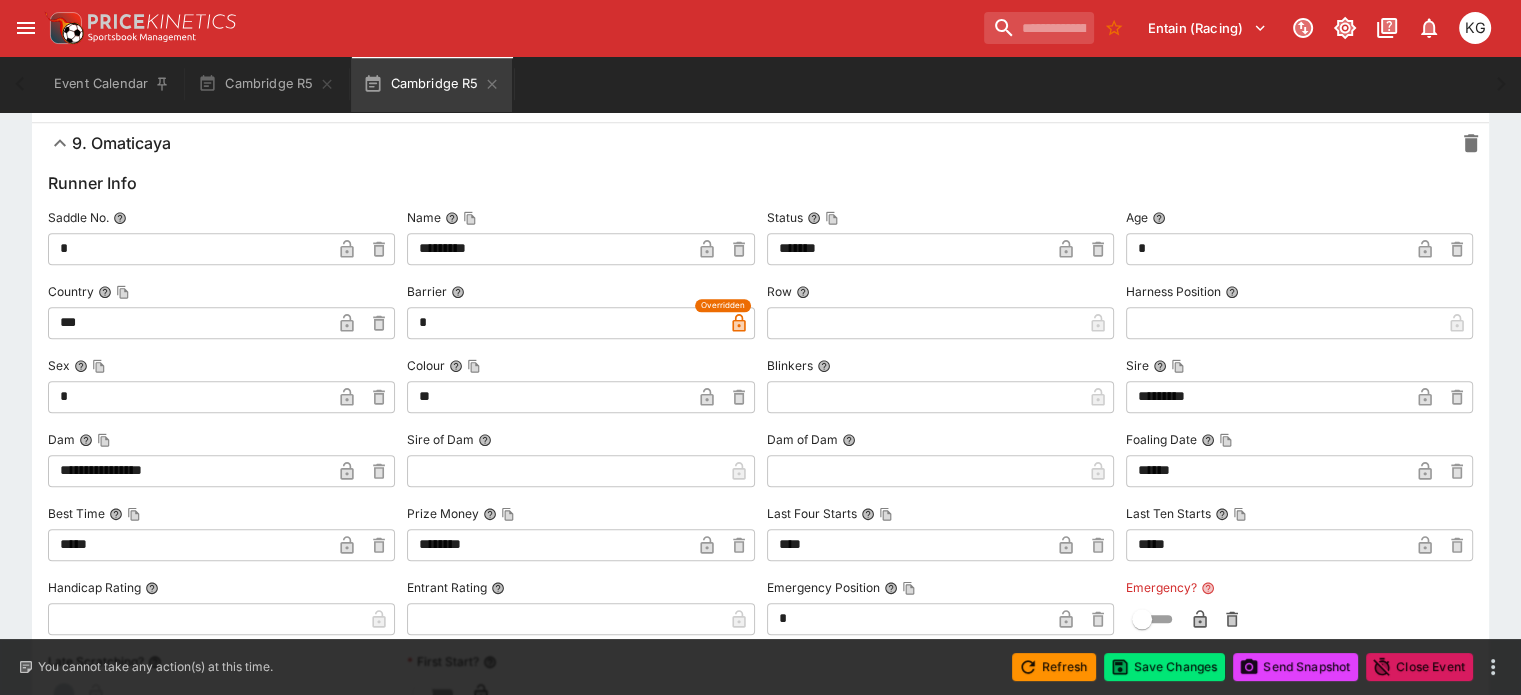 click 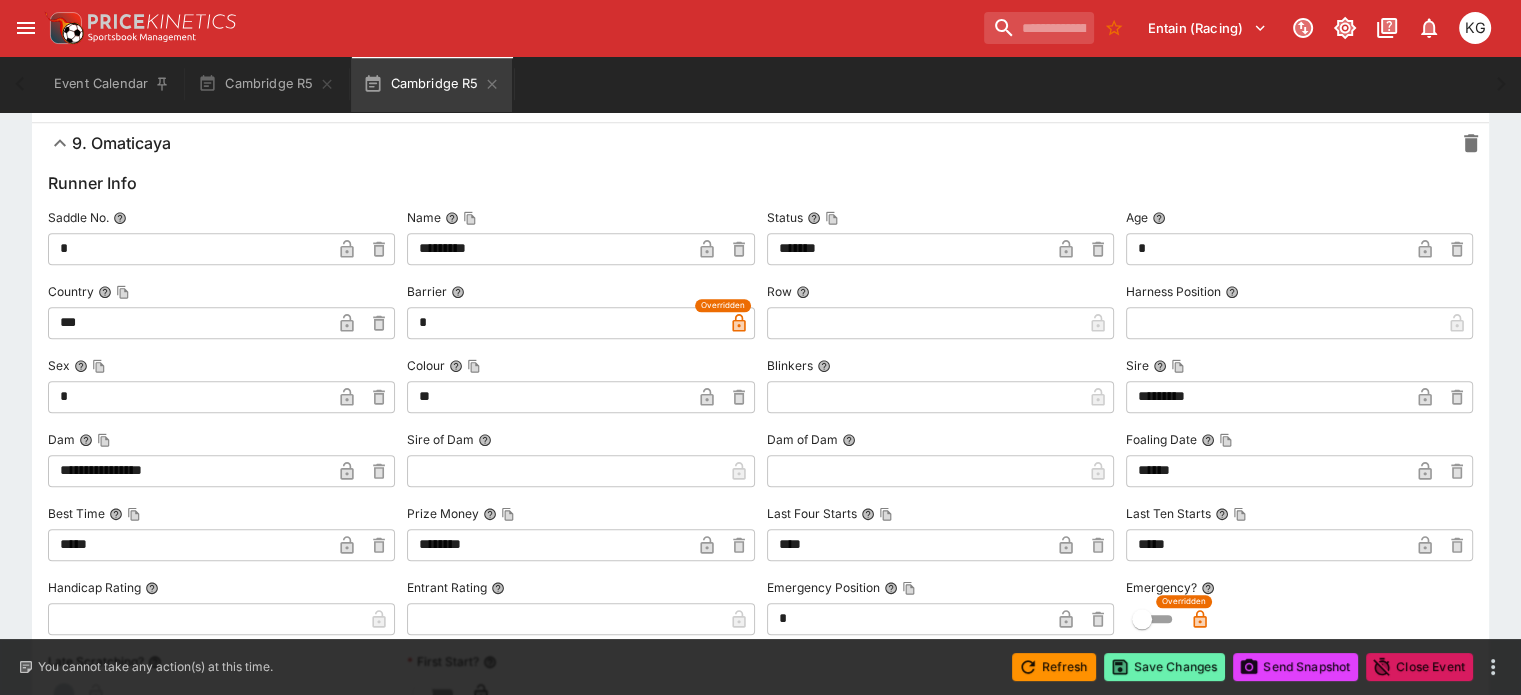 click on "Save Changes" at bounding box center [1165, 667] 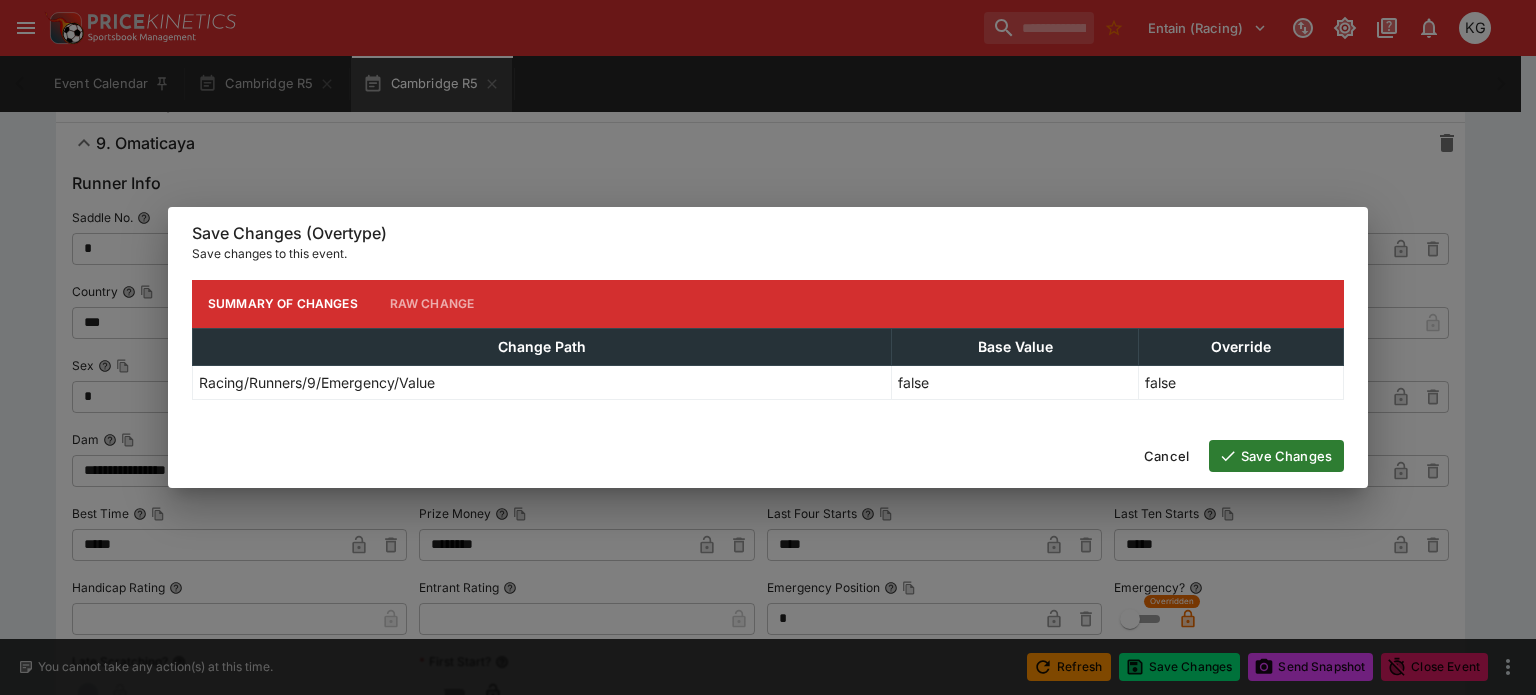 click on "Save Changes" at bounding box center [1276, 456] 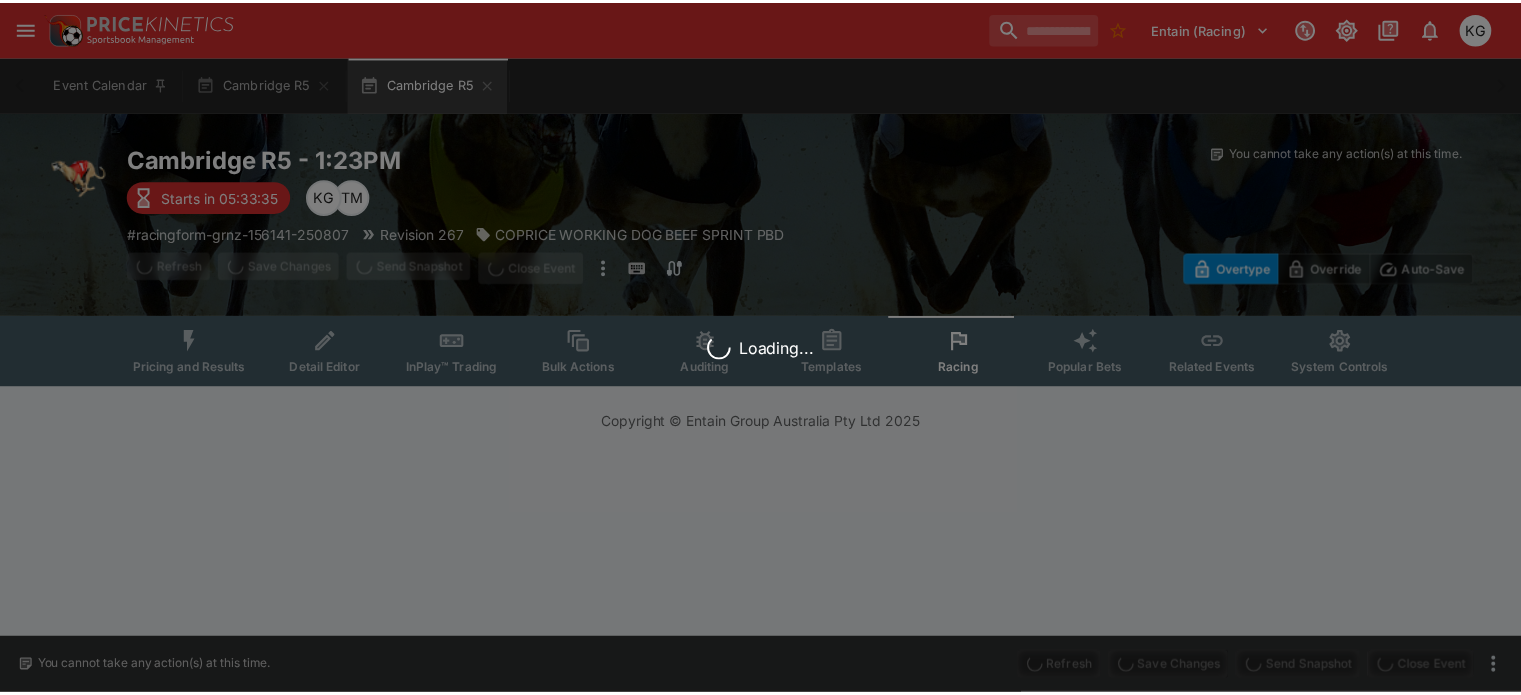 scroll, scrollTop: 0, scrollLeft: 0, axis: both 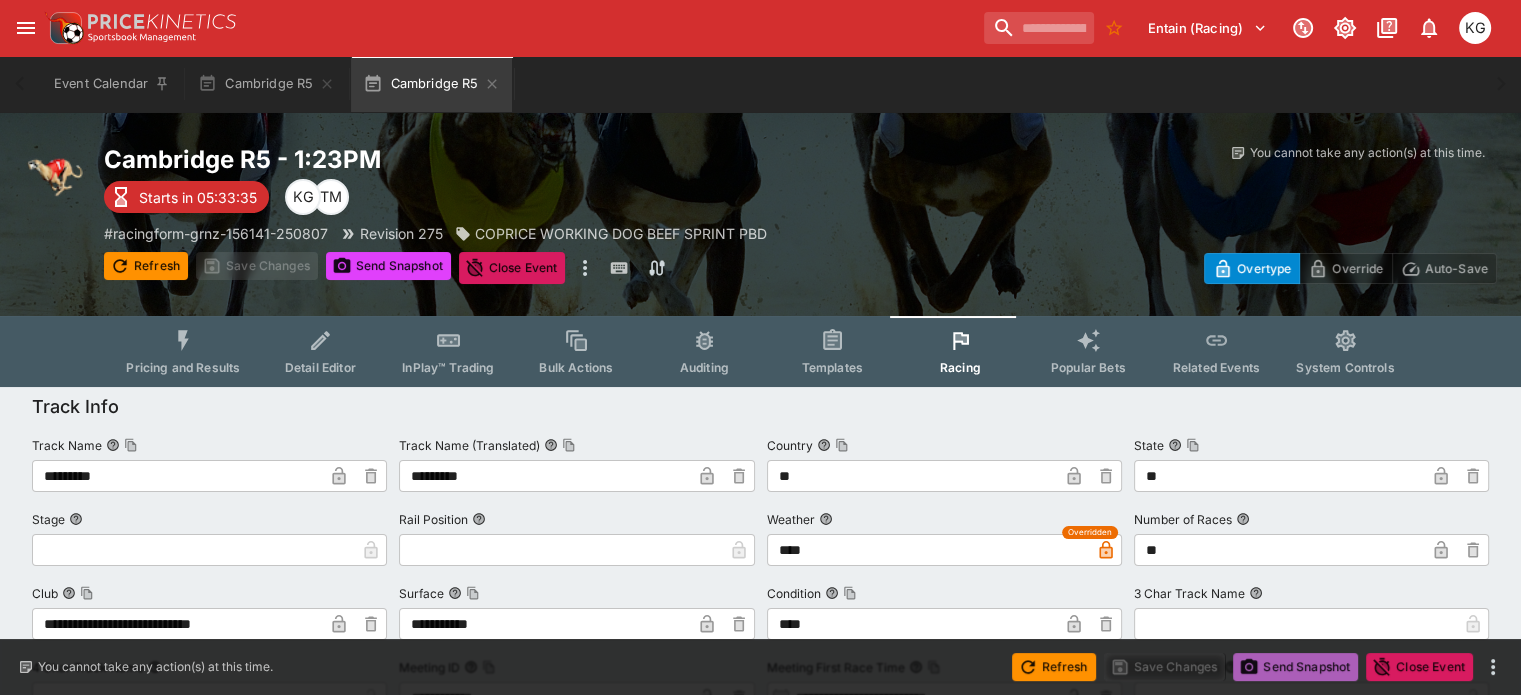 click on "Send Snapshot" at bounding box center [1295, 667] 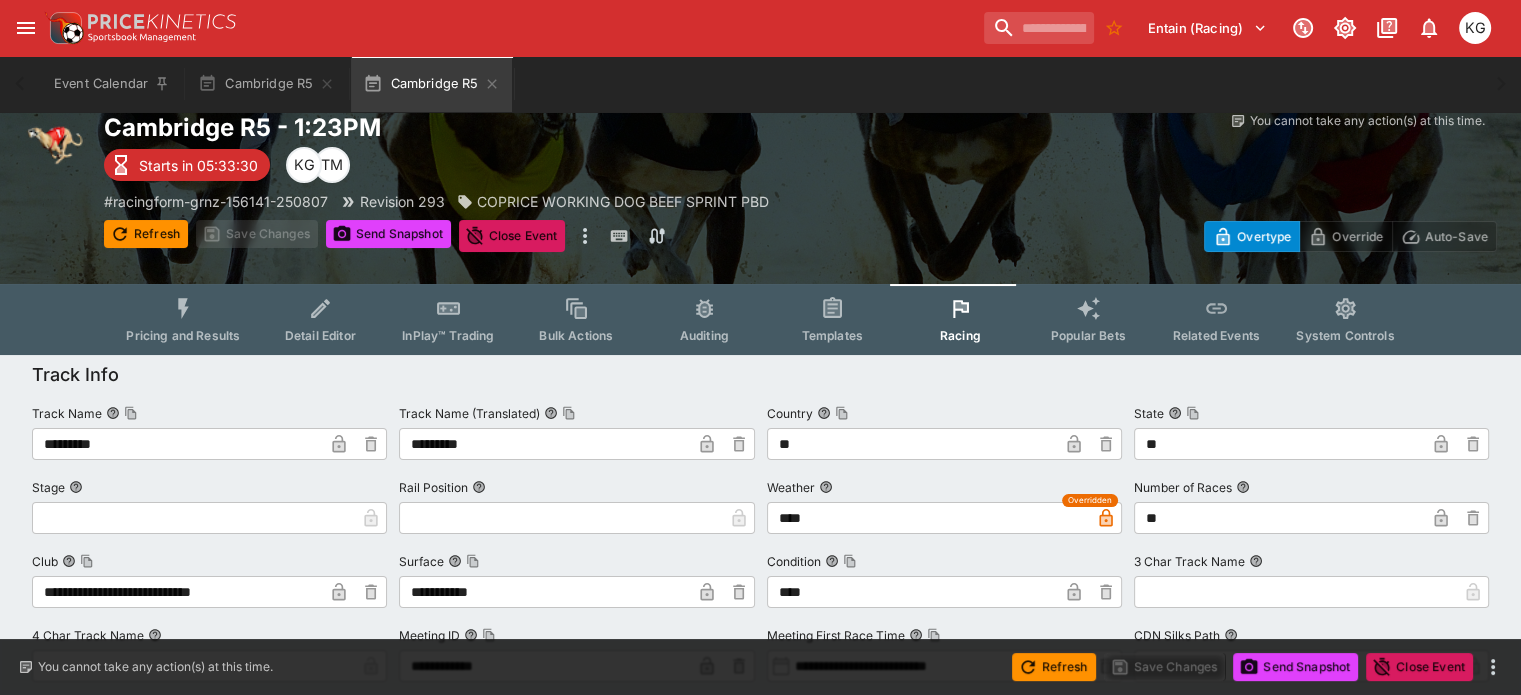 scroll, scrollTop: 0, scrollLeft: 0, axis: both 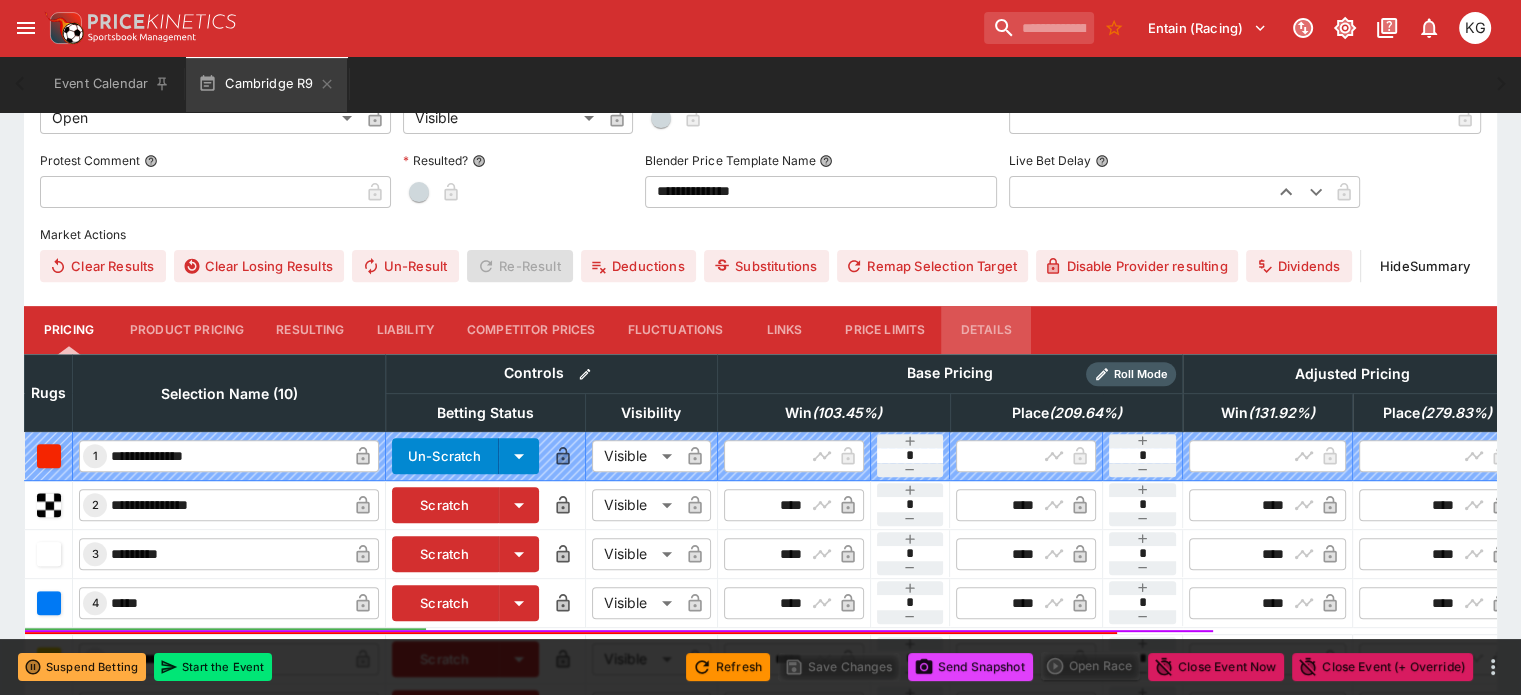 click on "Details" at bounding box center (986, 330) 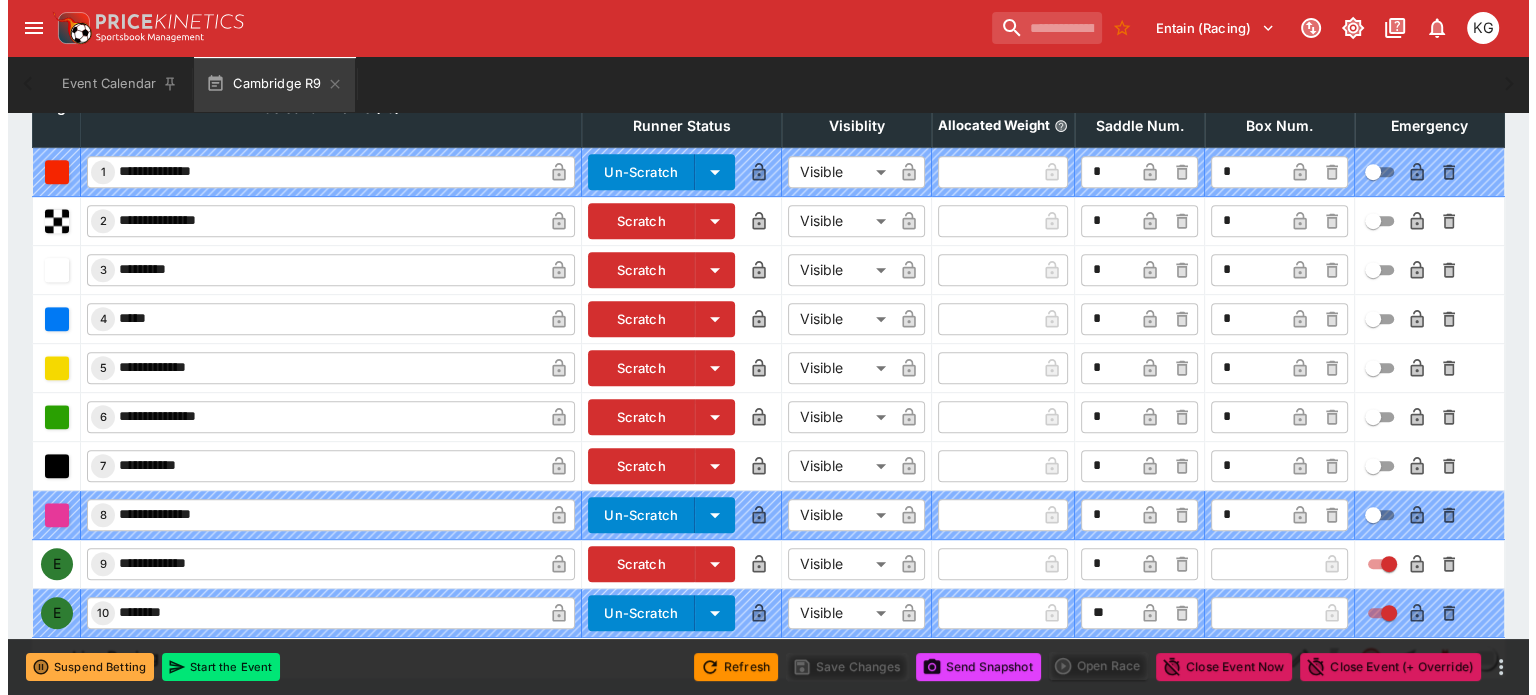 scroll, scrollTop: 990, scrollLeft: 0, axis: vertical 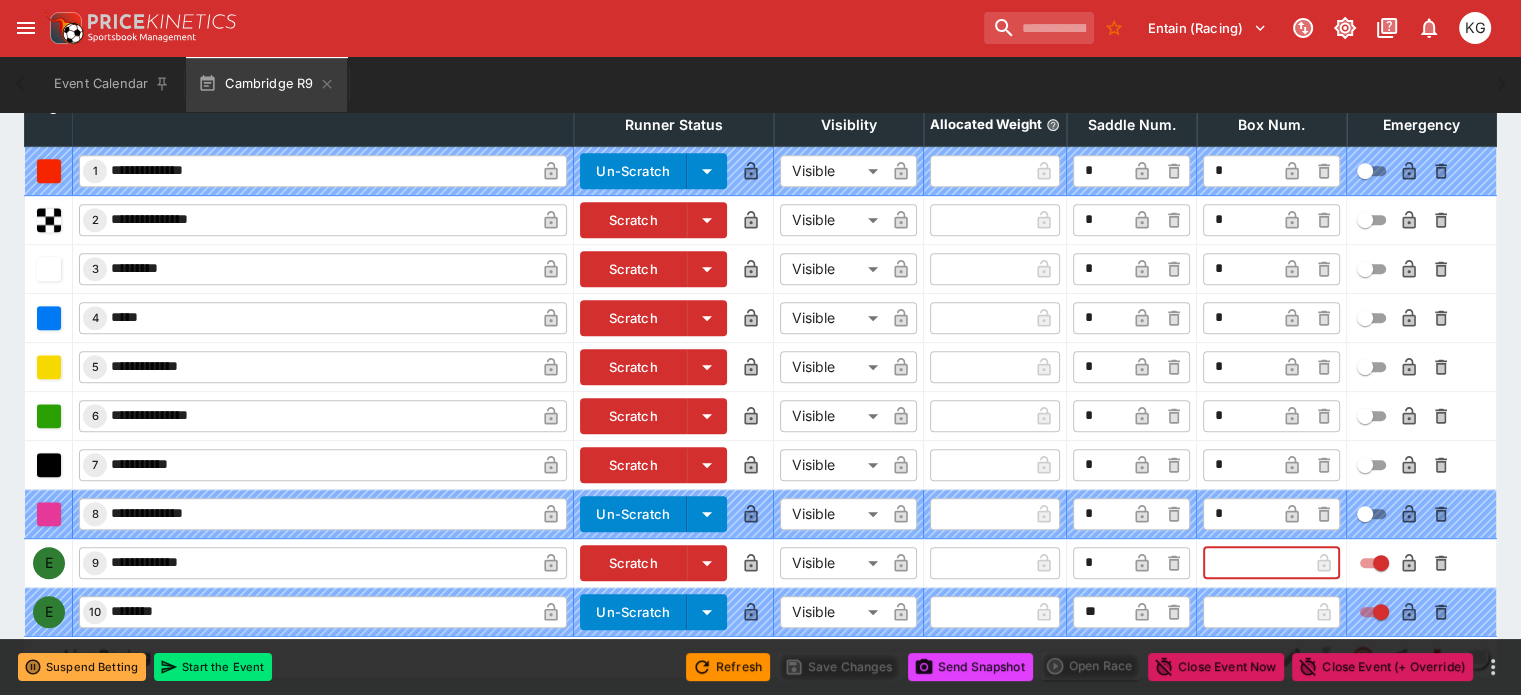 click at bounding box center [1255, 563] 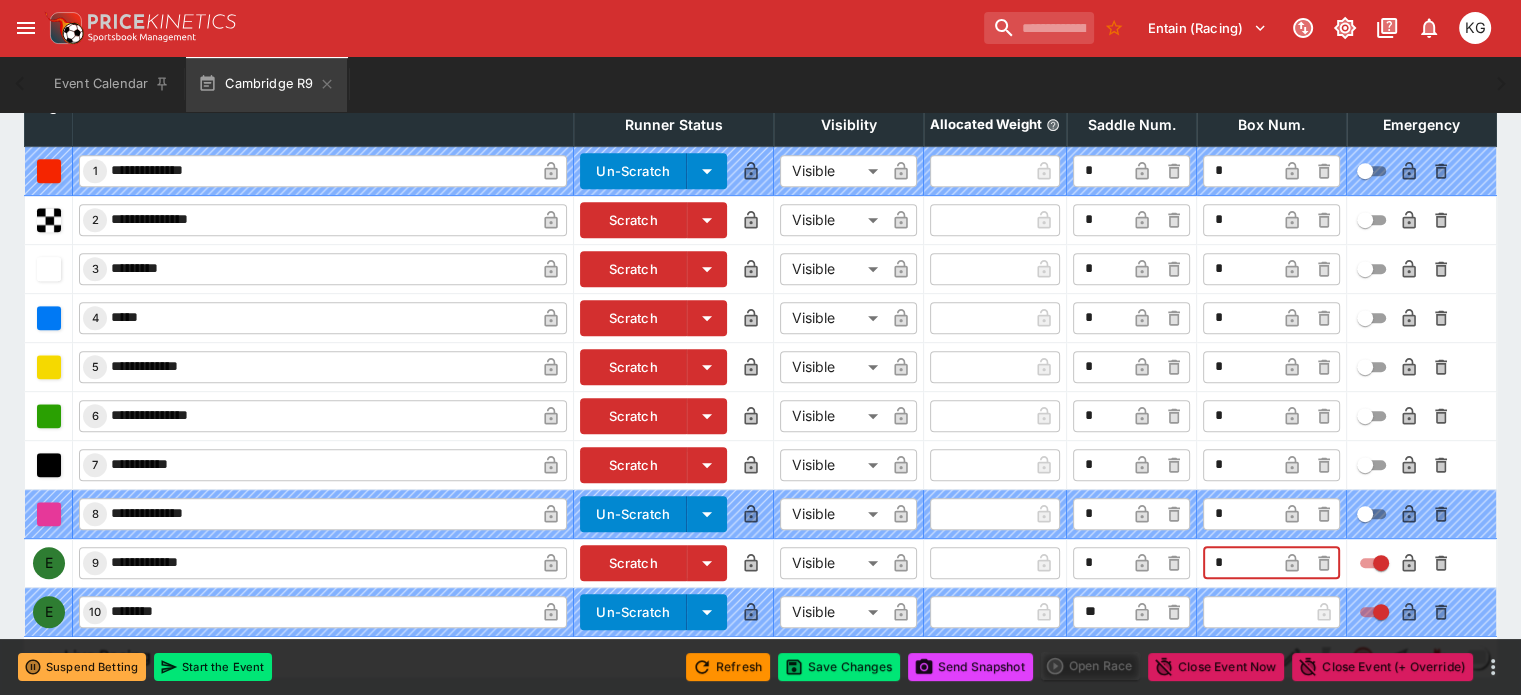 type on "*" 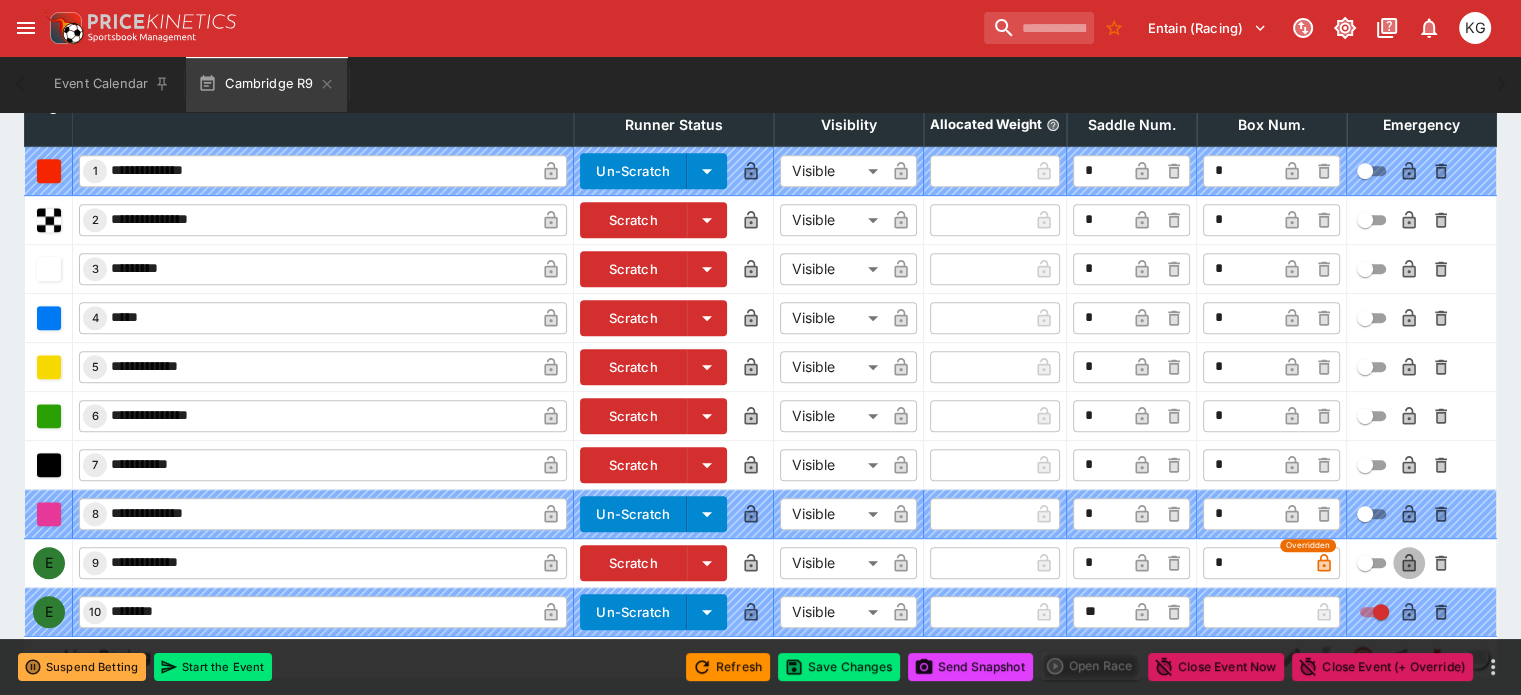 click 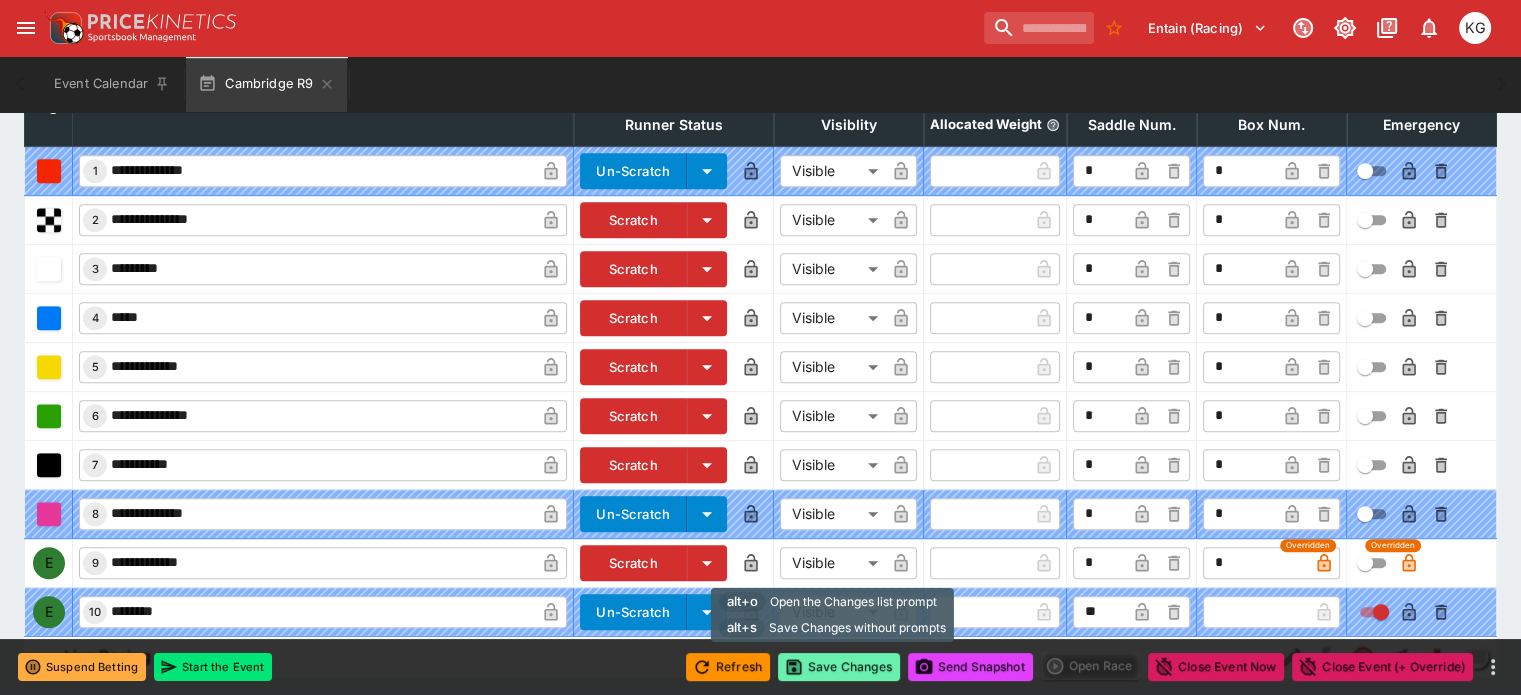 click on "Save Changes" at bounding box center (839, 667) 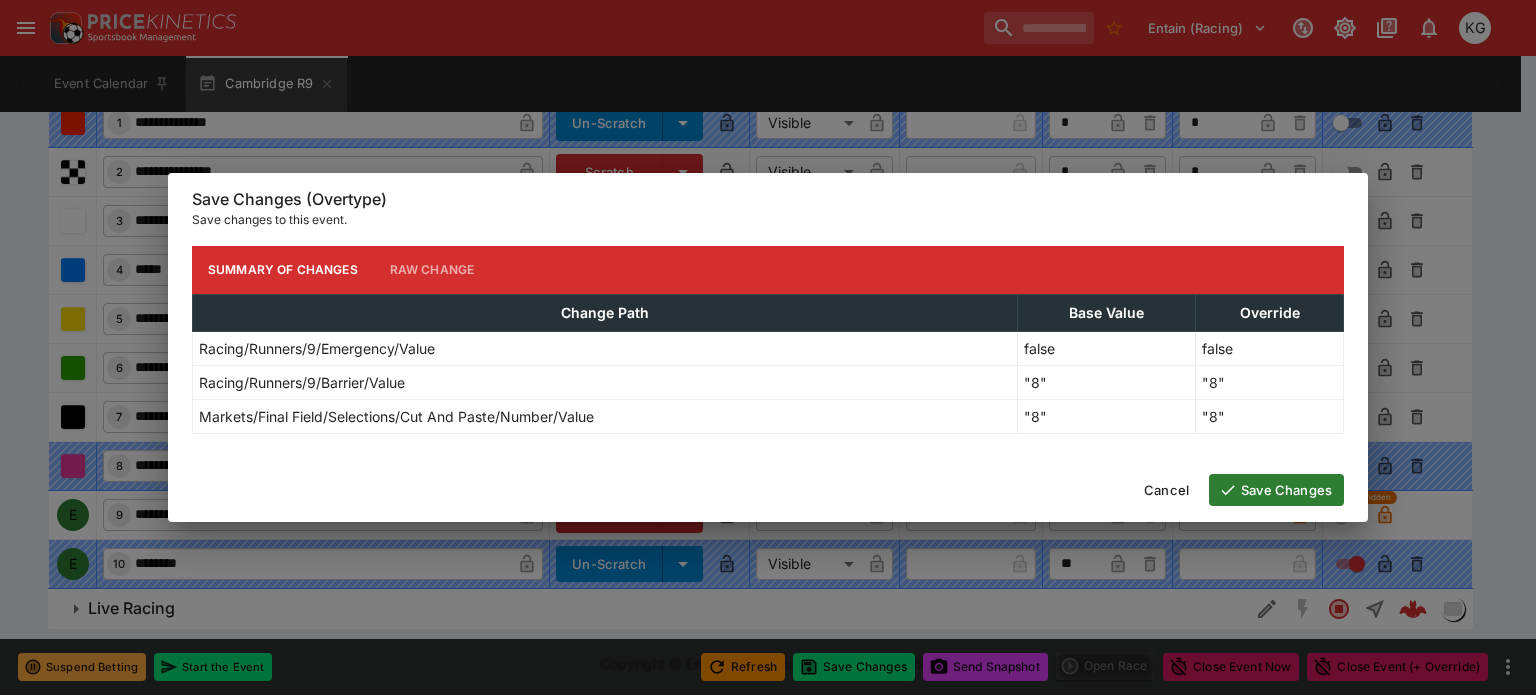click on "Save Changes" at bounding box center [1276, 490] 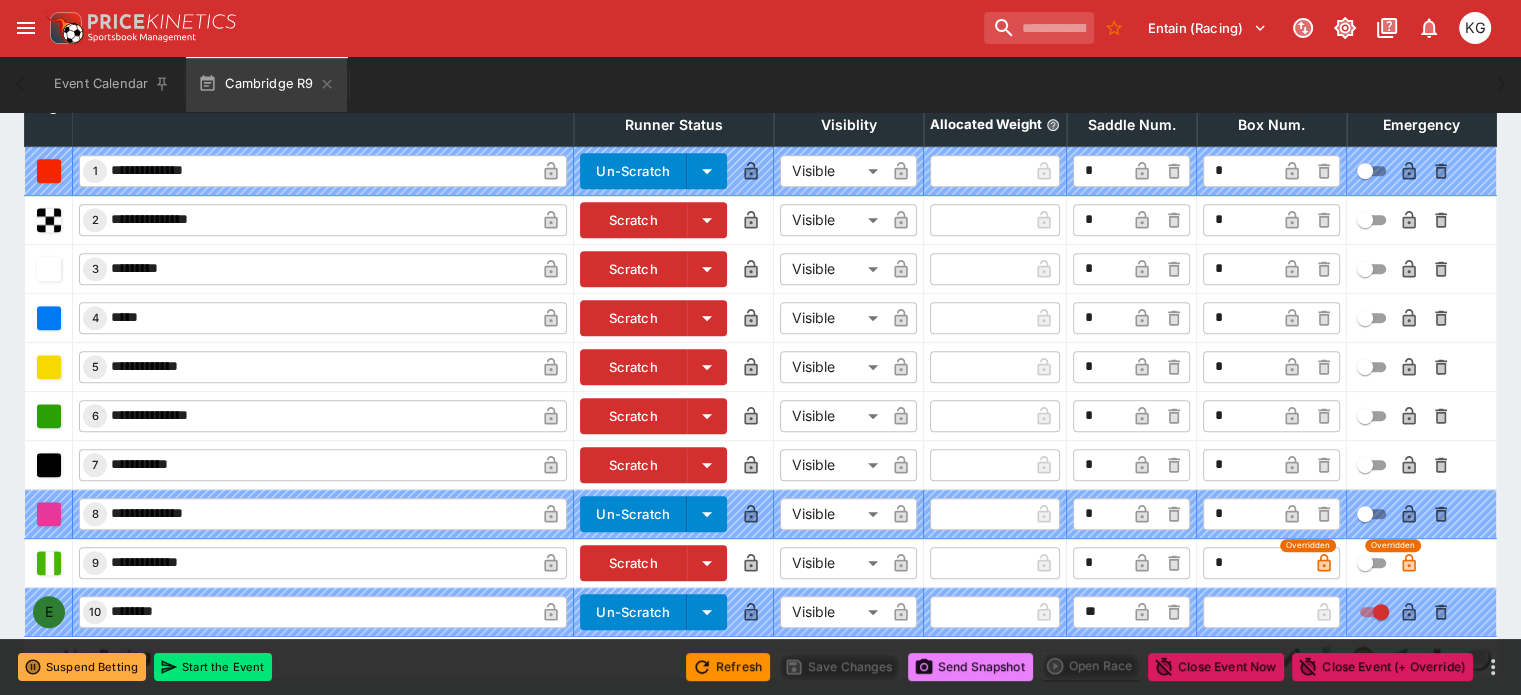 click on "Send Snapshot" at bounding box center (970, 667) 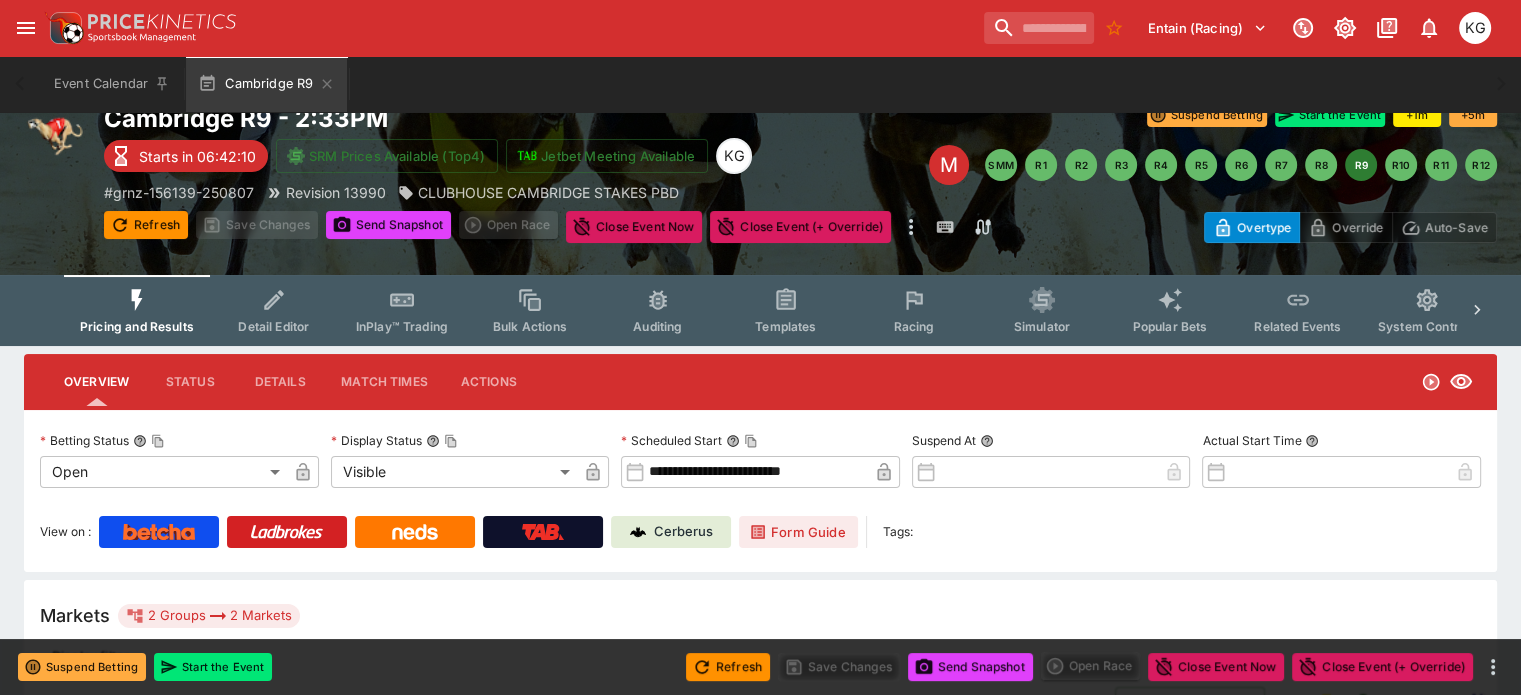 scroll, scrollTop: 0, scrollLeft: 0, axis: both 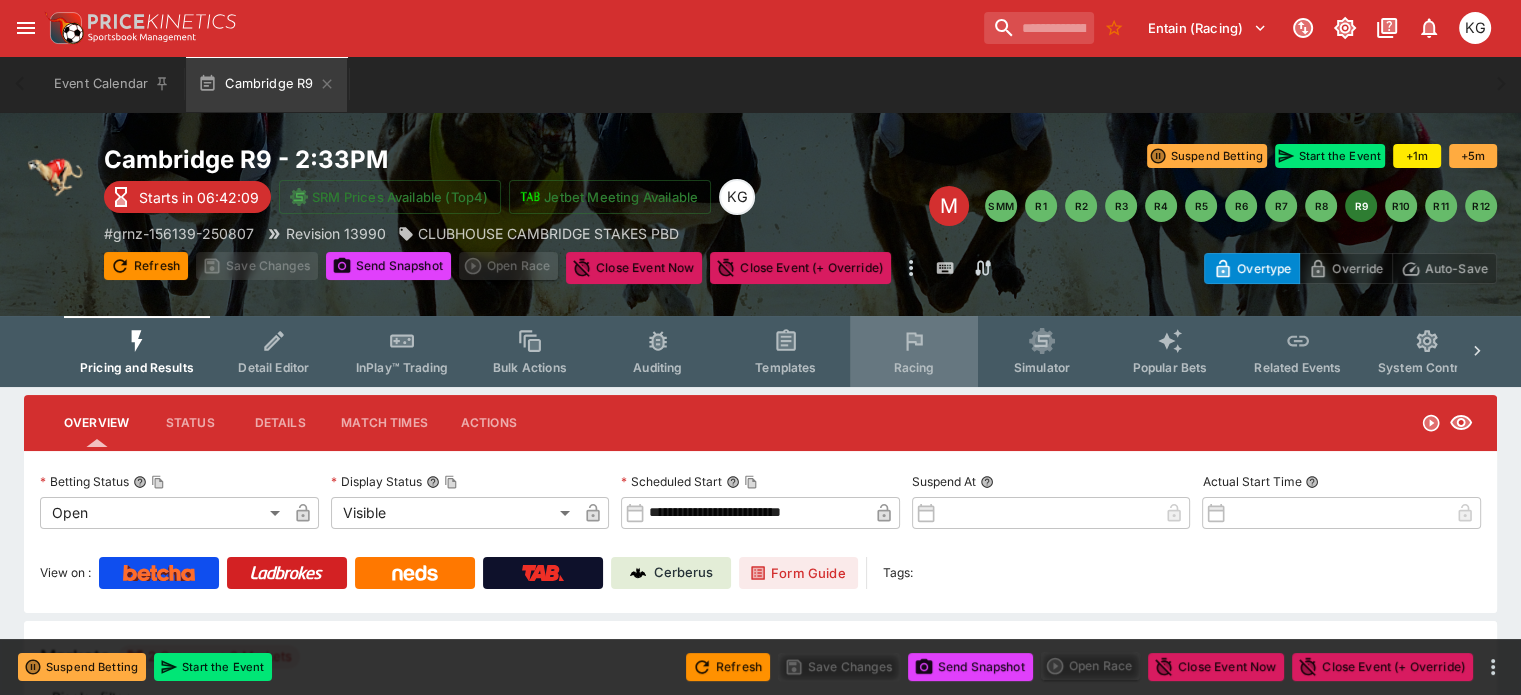 click on "Racing" at bounding box center [913, 367] 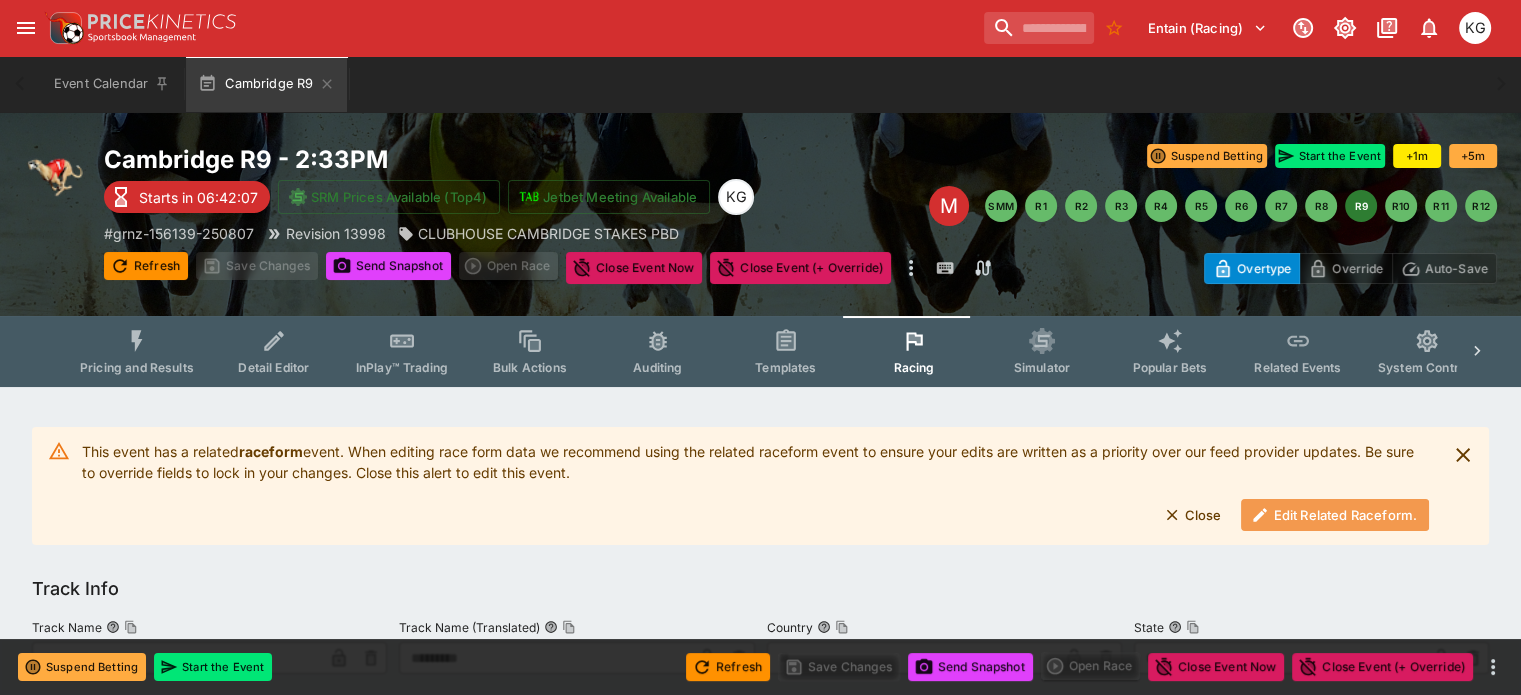 click on "Edit Related Raceform." at bounding box center (1335, 515) 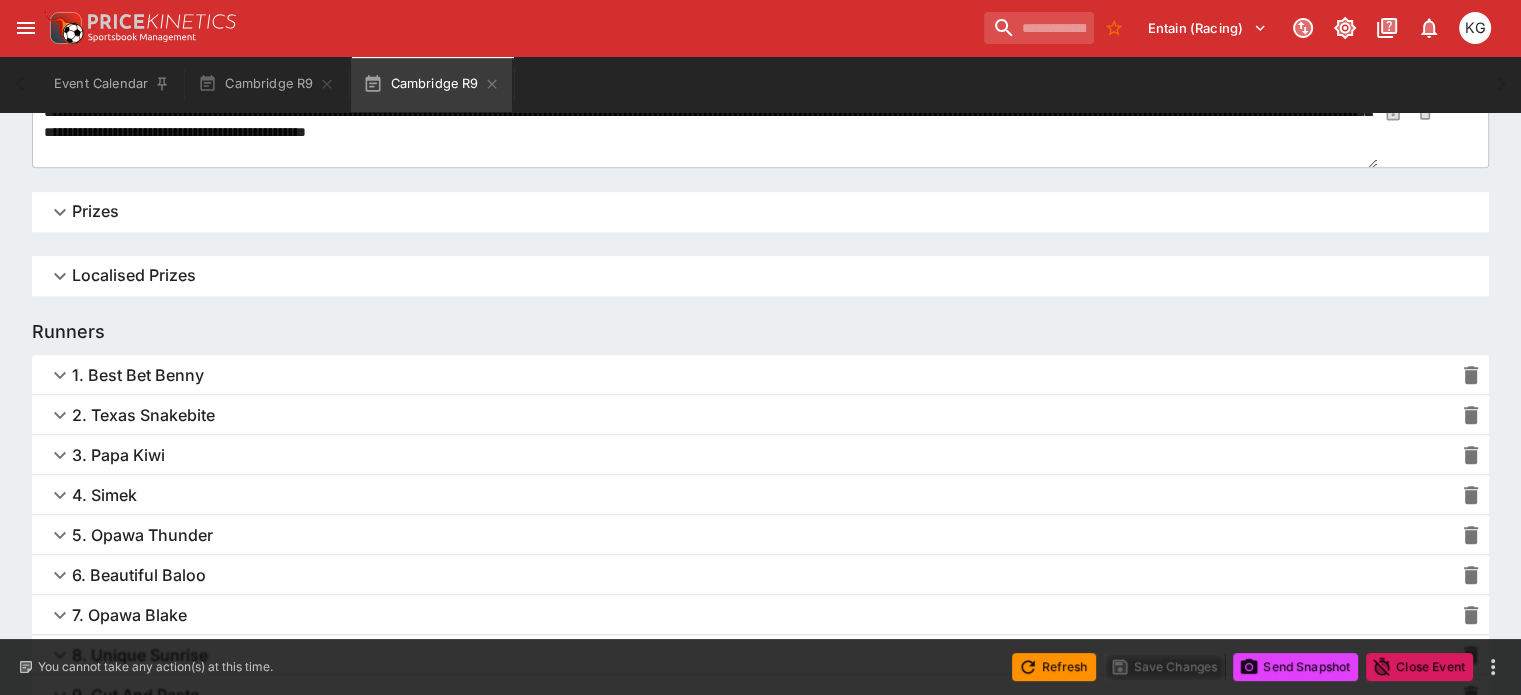 scroll, scrollTop: 1392, scrollLeft: 0, axis: vertical 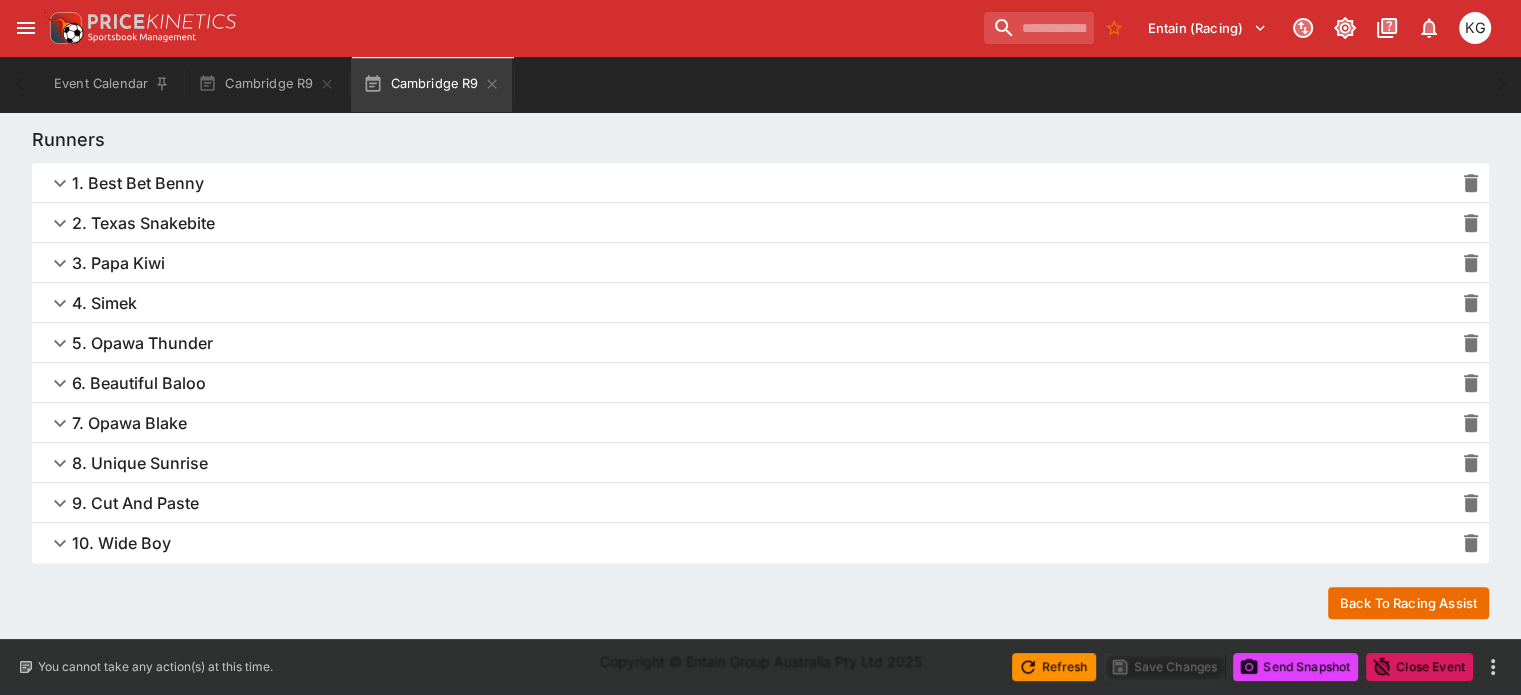 click 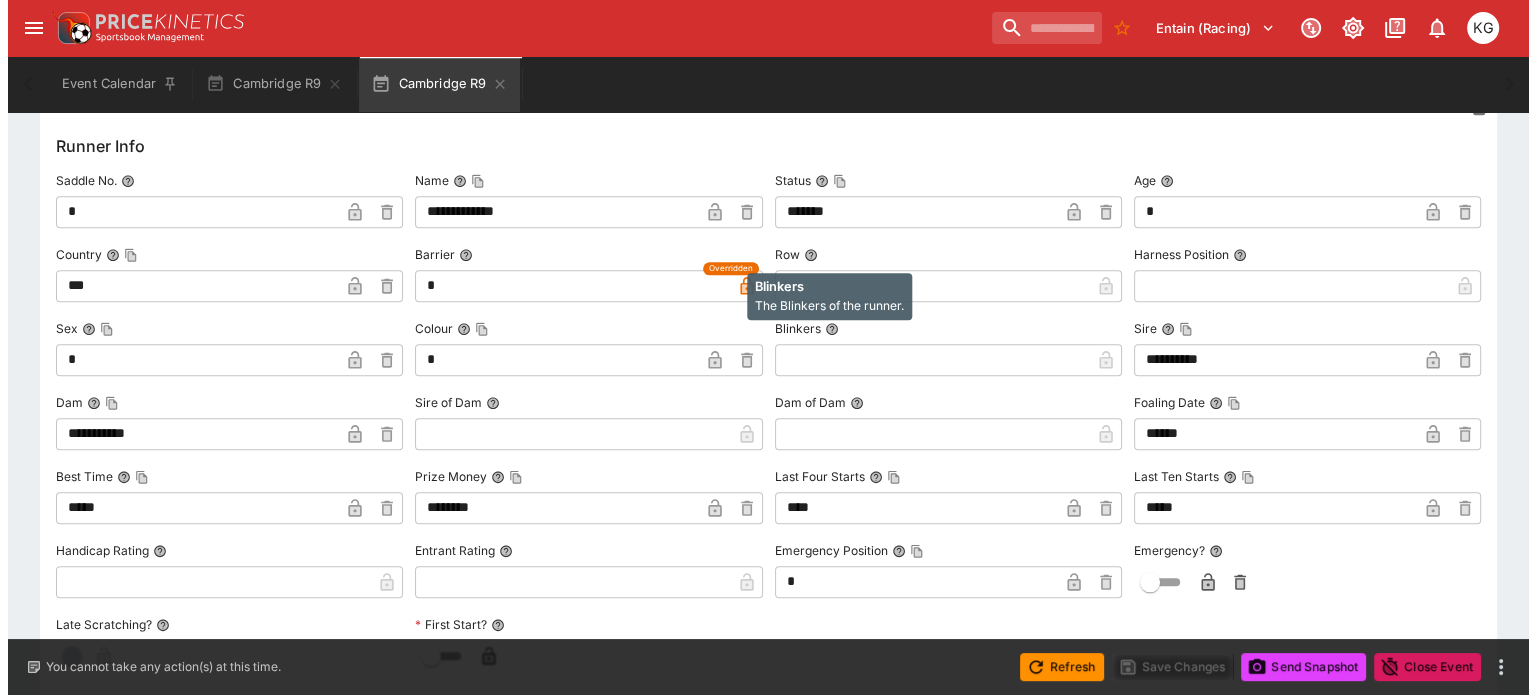 scroll, scrollTop: 1892, scrollLeft: 0, axis: vertical 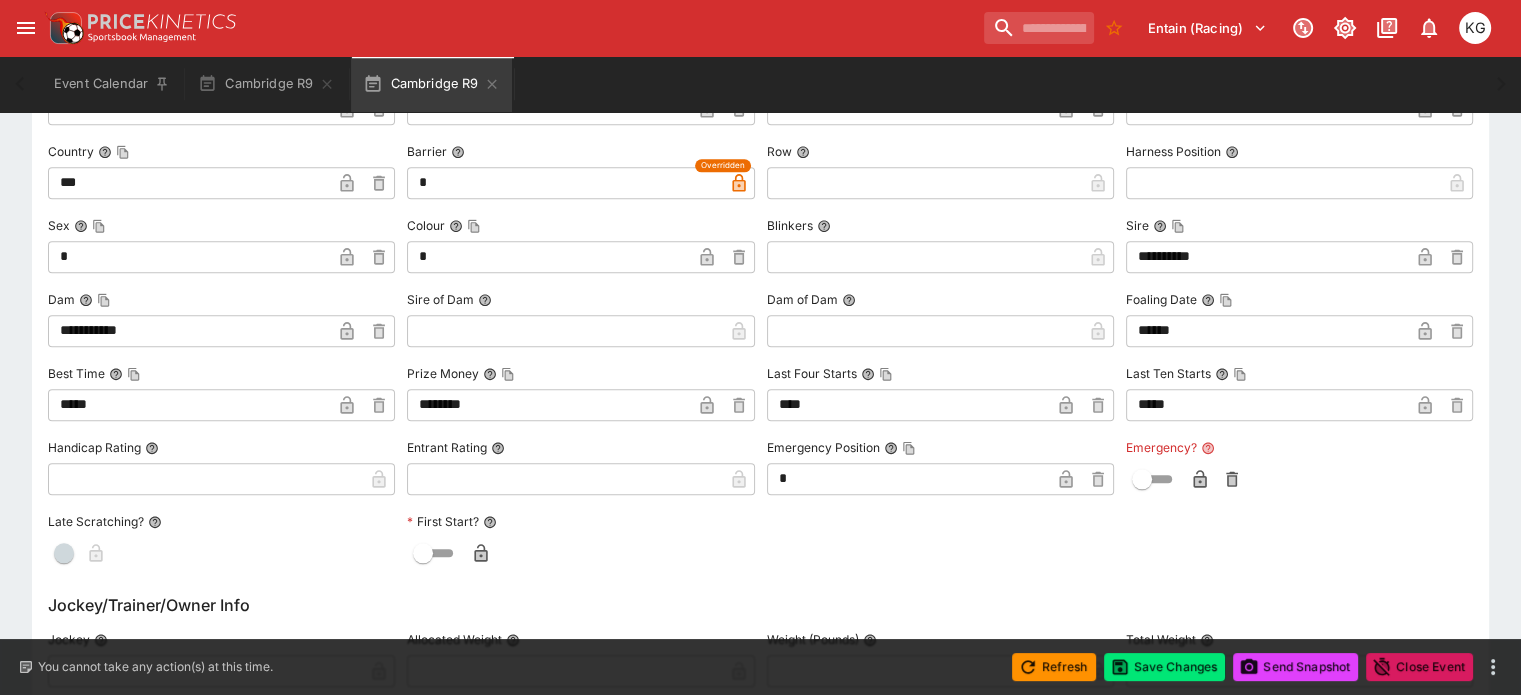 click 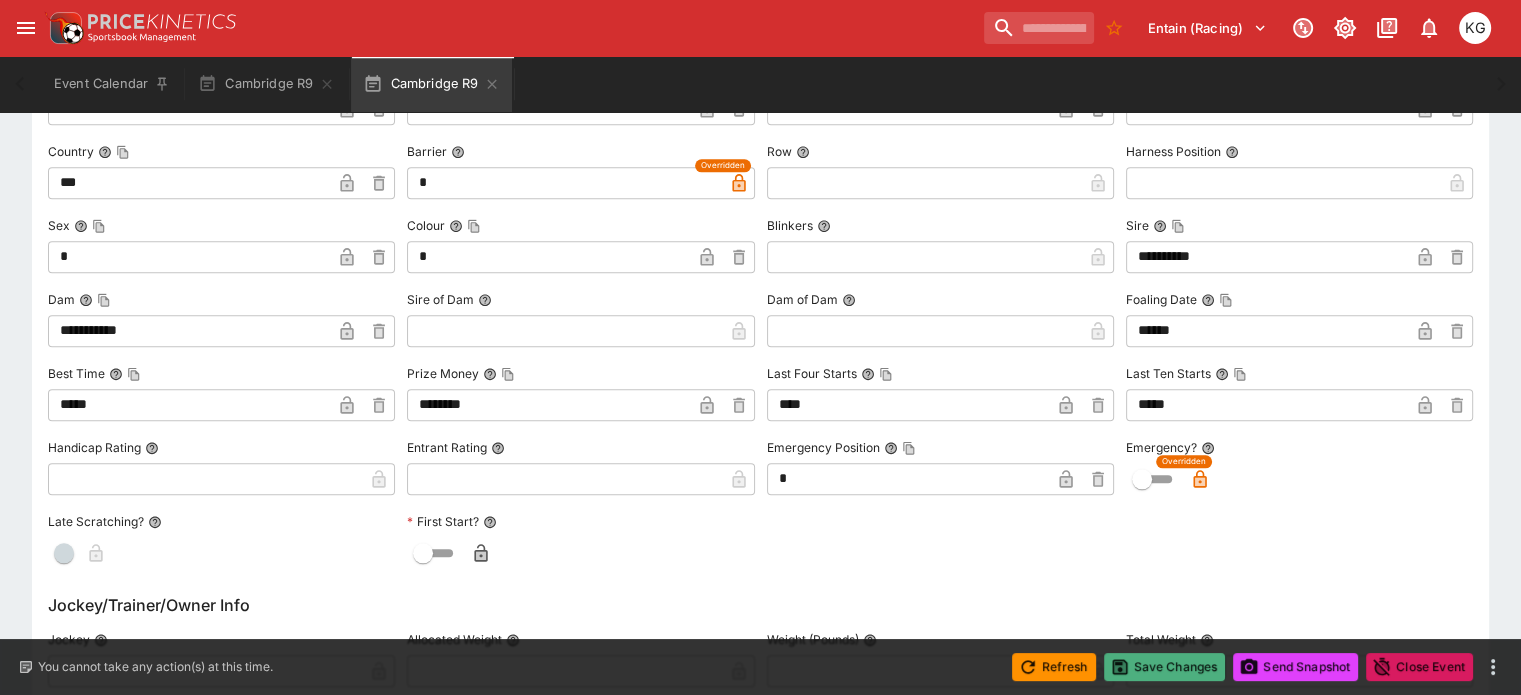 click on "Save Changes" at bounding box center [1165, 667] 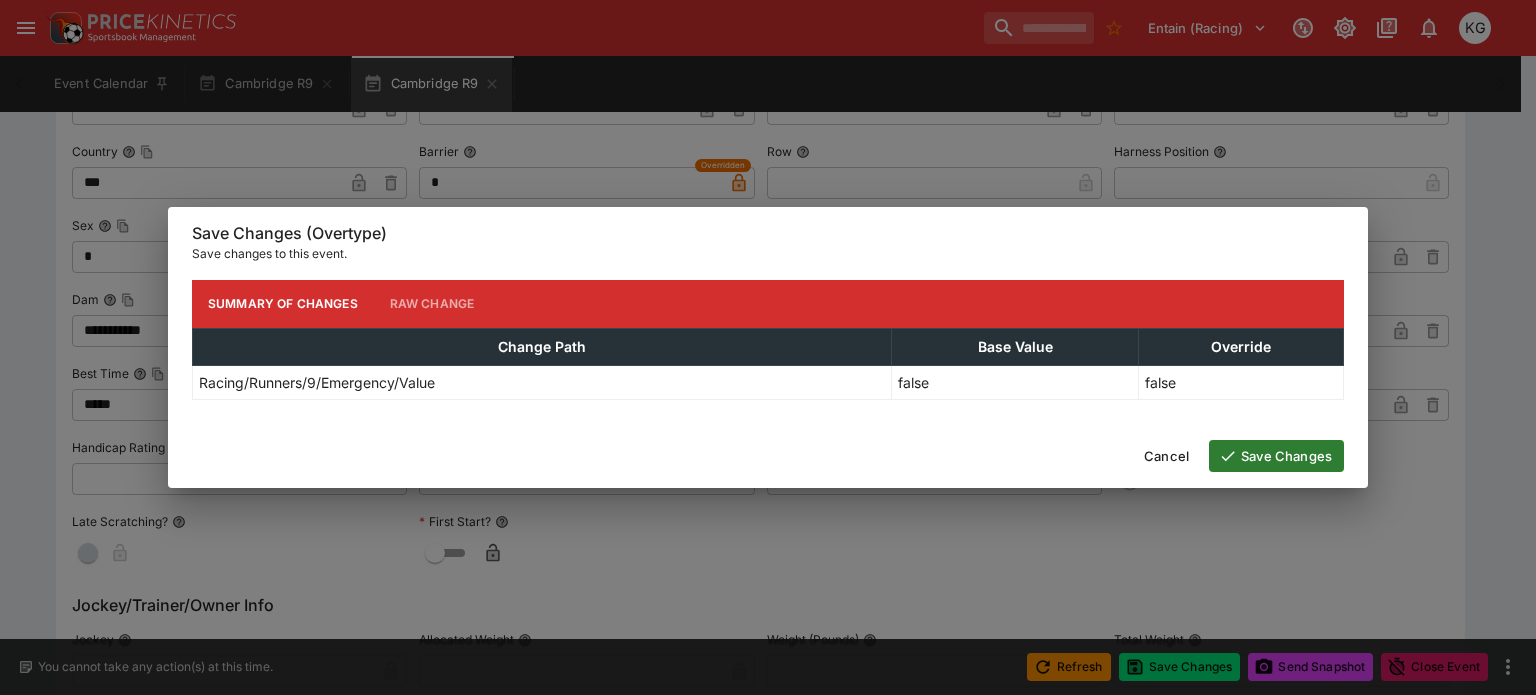 click on "Save Changes" at bounding box center (1276, 456) 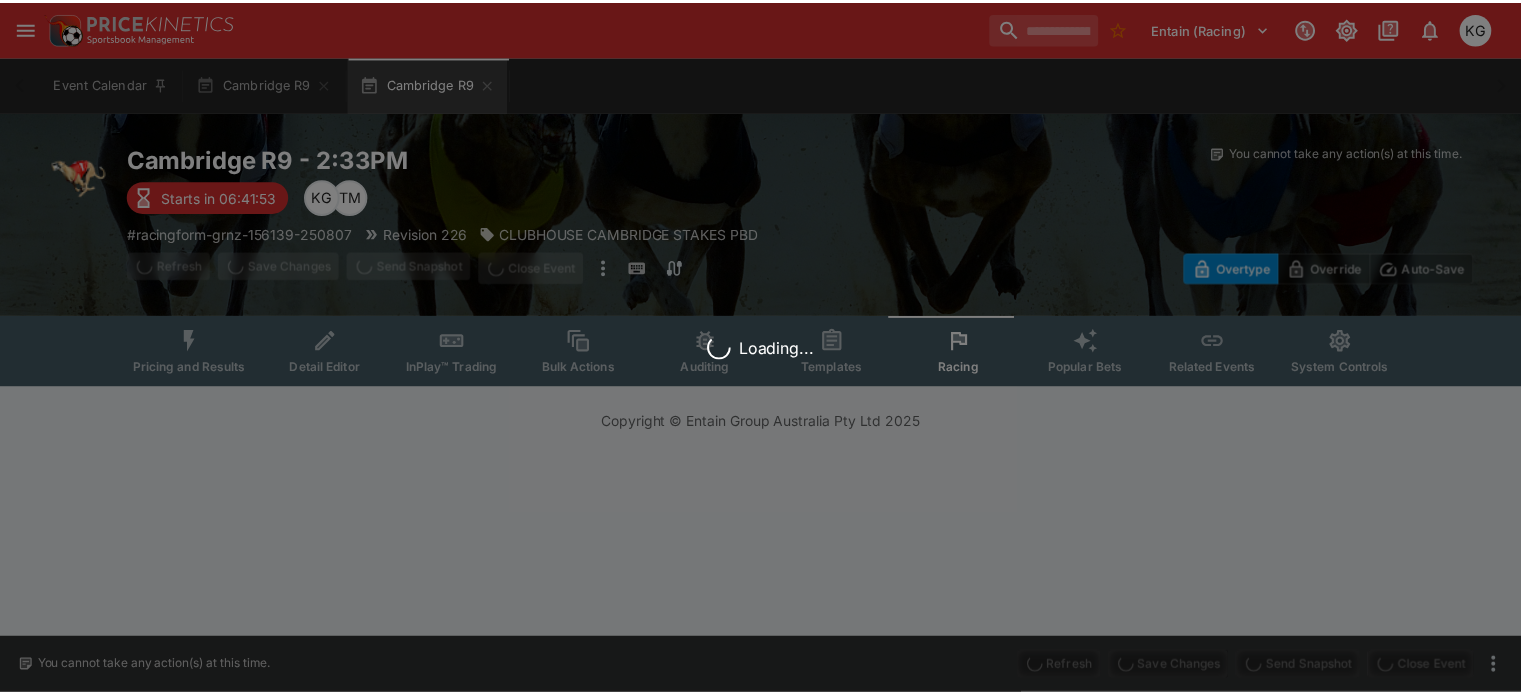 scroll, scrollTop: 0, scrollLeft: 0, axis: both 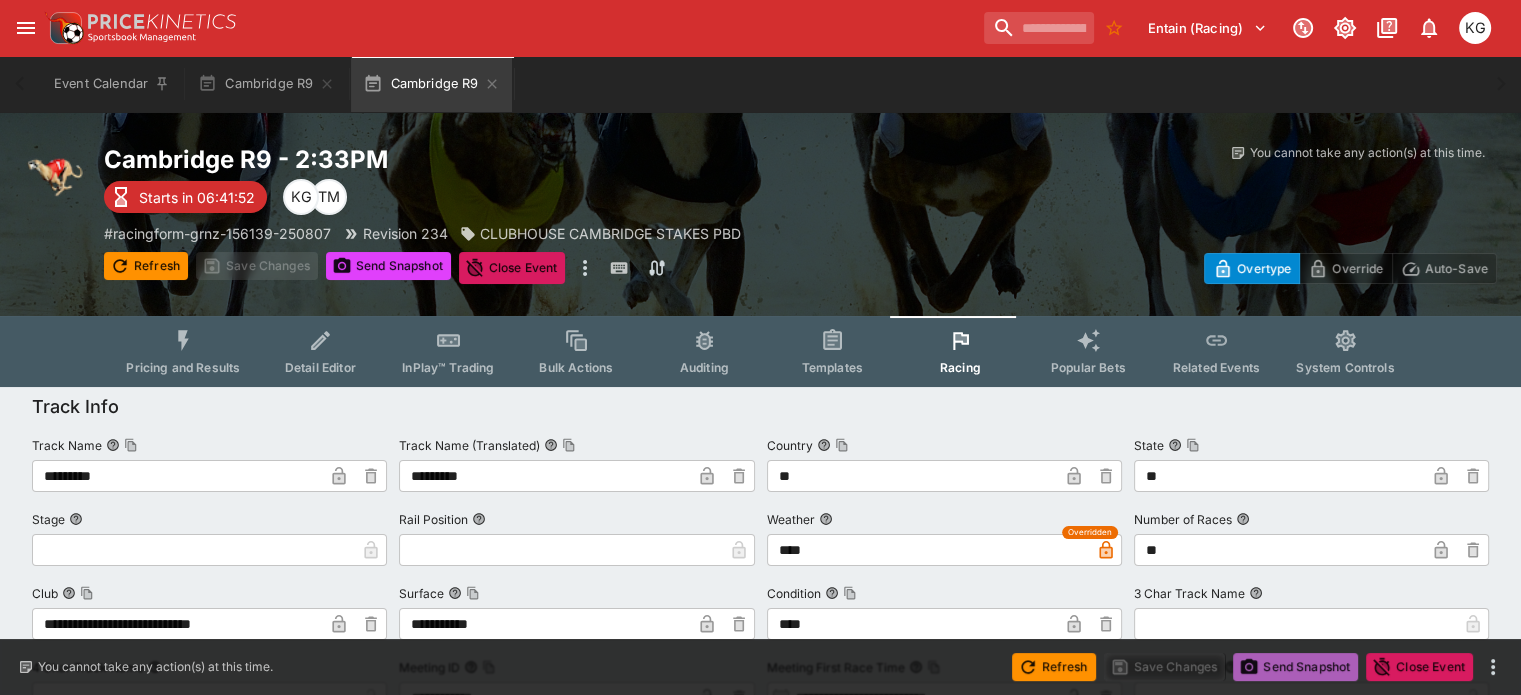 click on "Send Snapshot" at bounding box center (1295, 667) 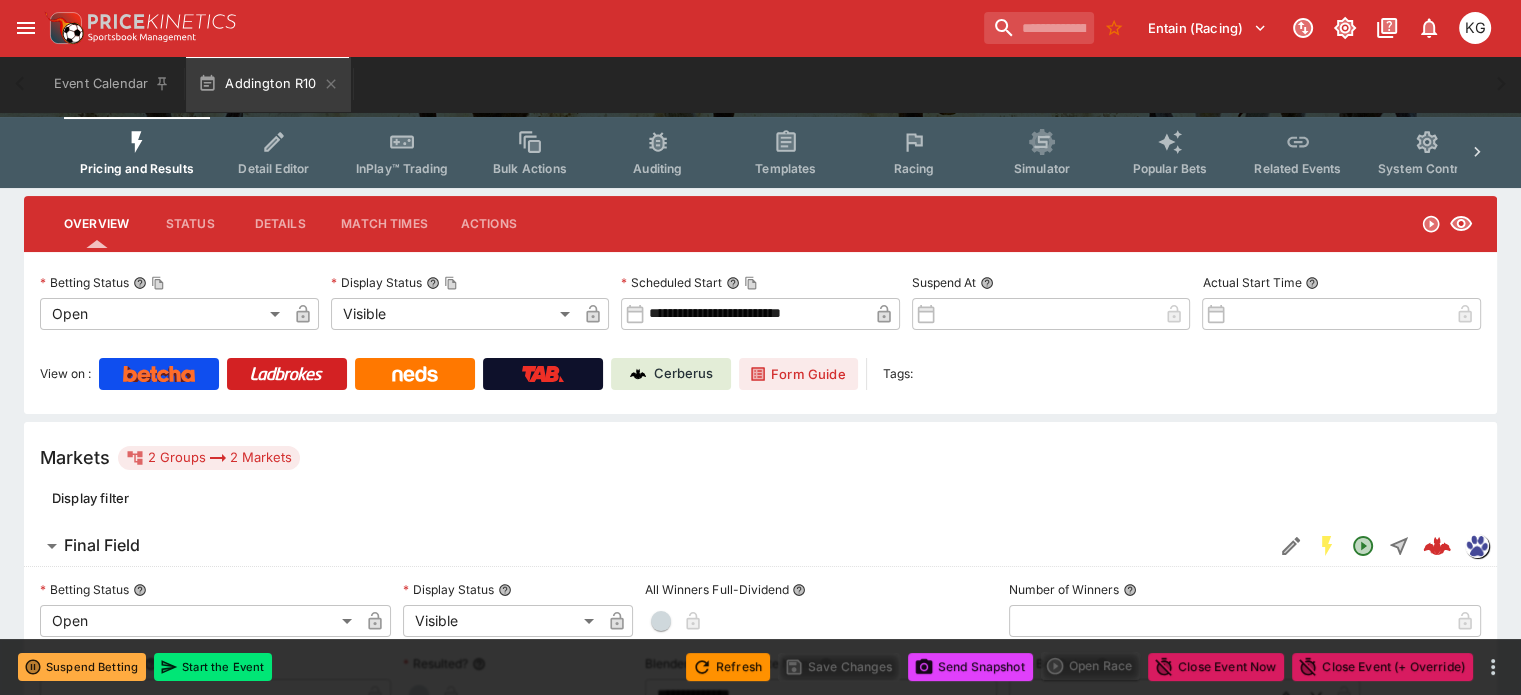 scroll, scrollTop: 200, scrollLeft: 0, axis: vertical 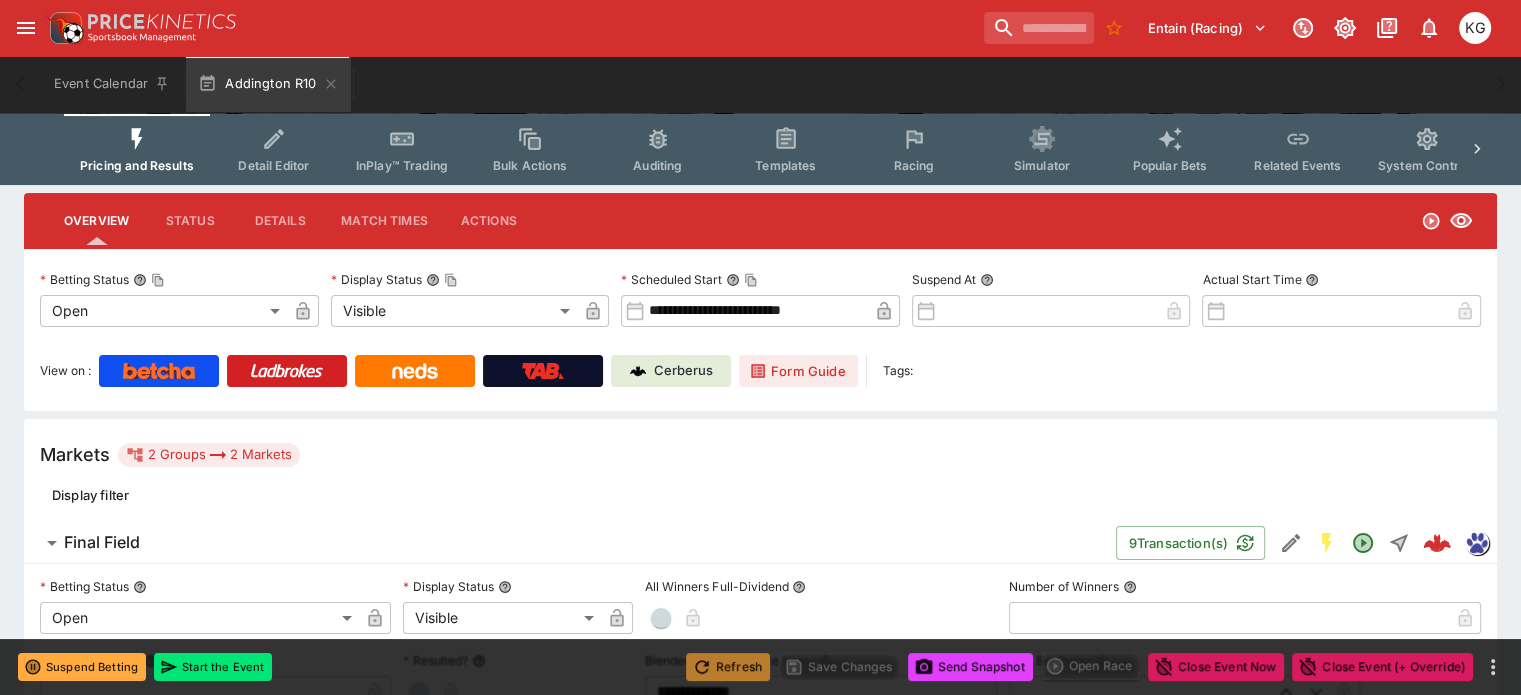 click on "Refresh" at bounding box center [728, 667] 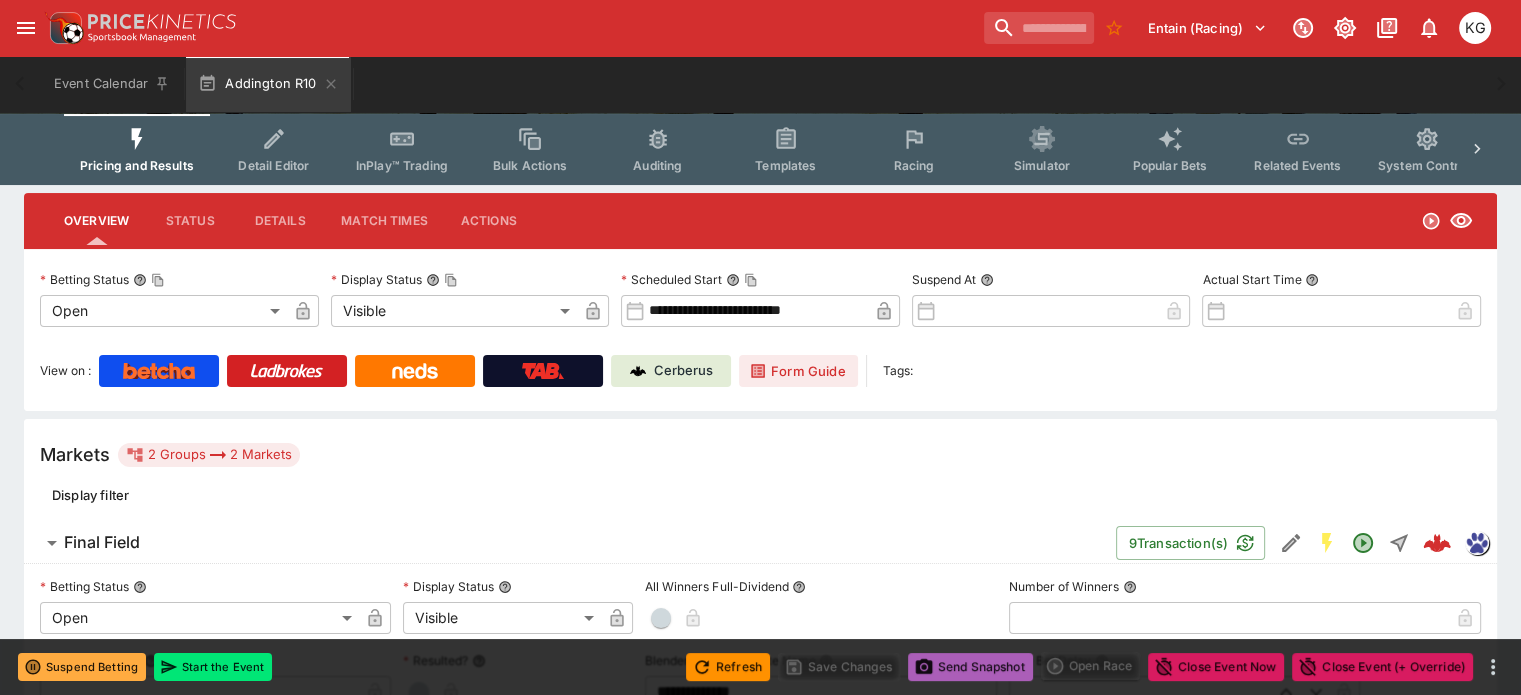 click on "Send Snapshot" at bounding box center [970, 667] 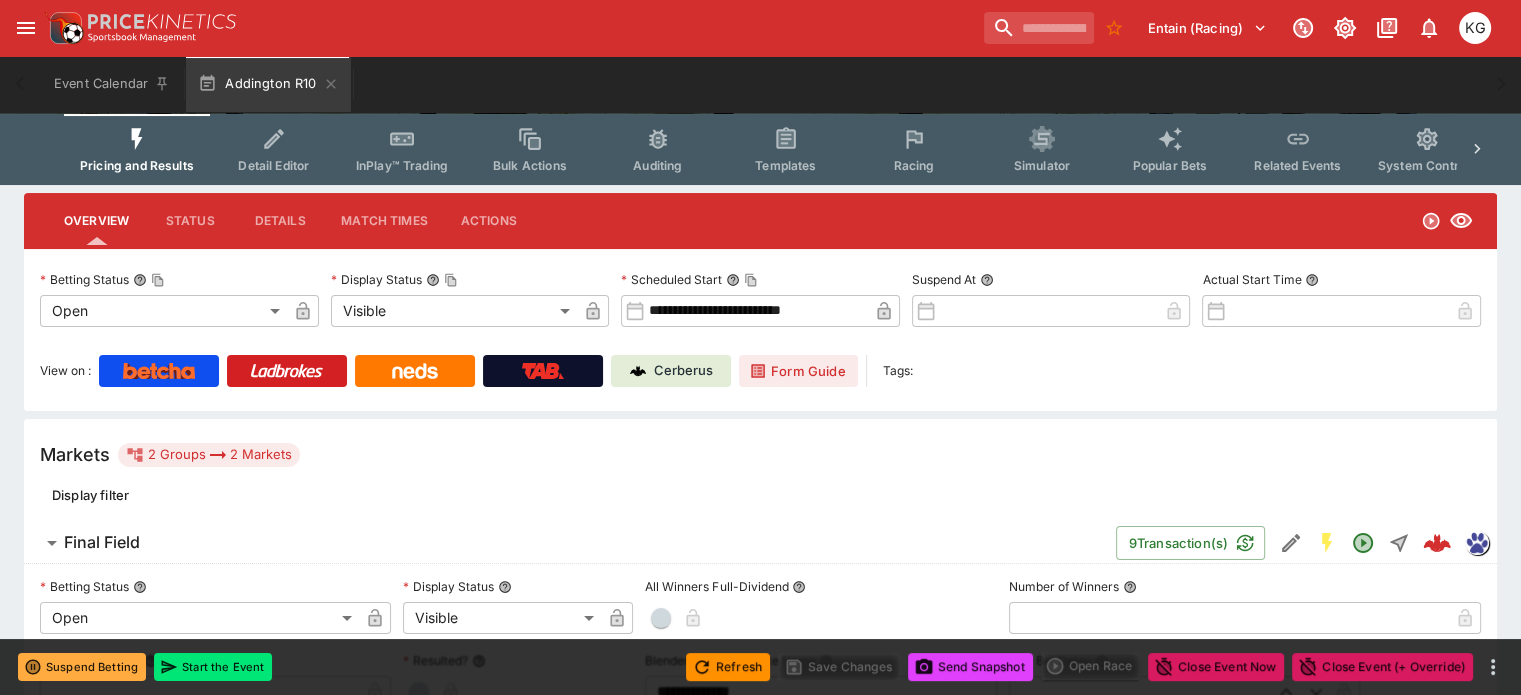 scroll, scrollTop: 0, scrollLeft: 0, axis: both 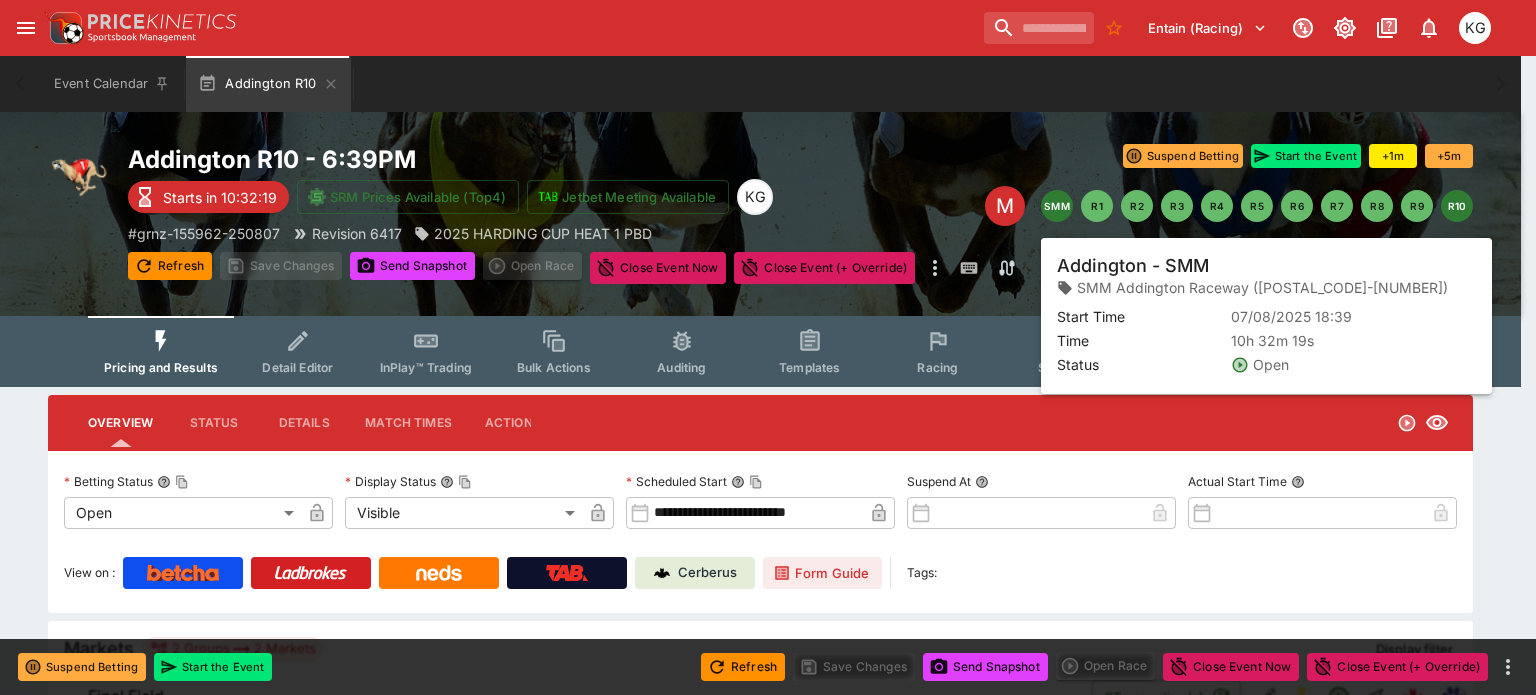 click on "SMM" at bounding box center (1057, 206) 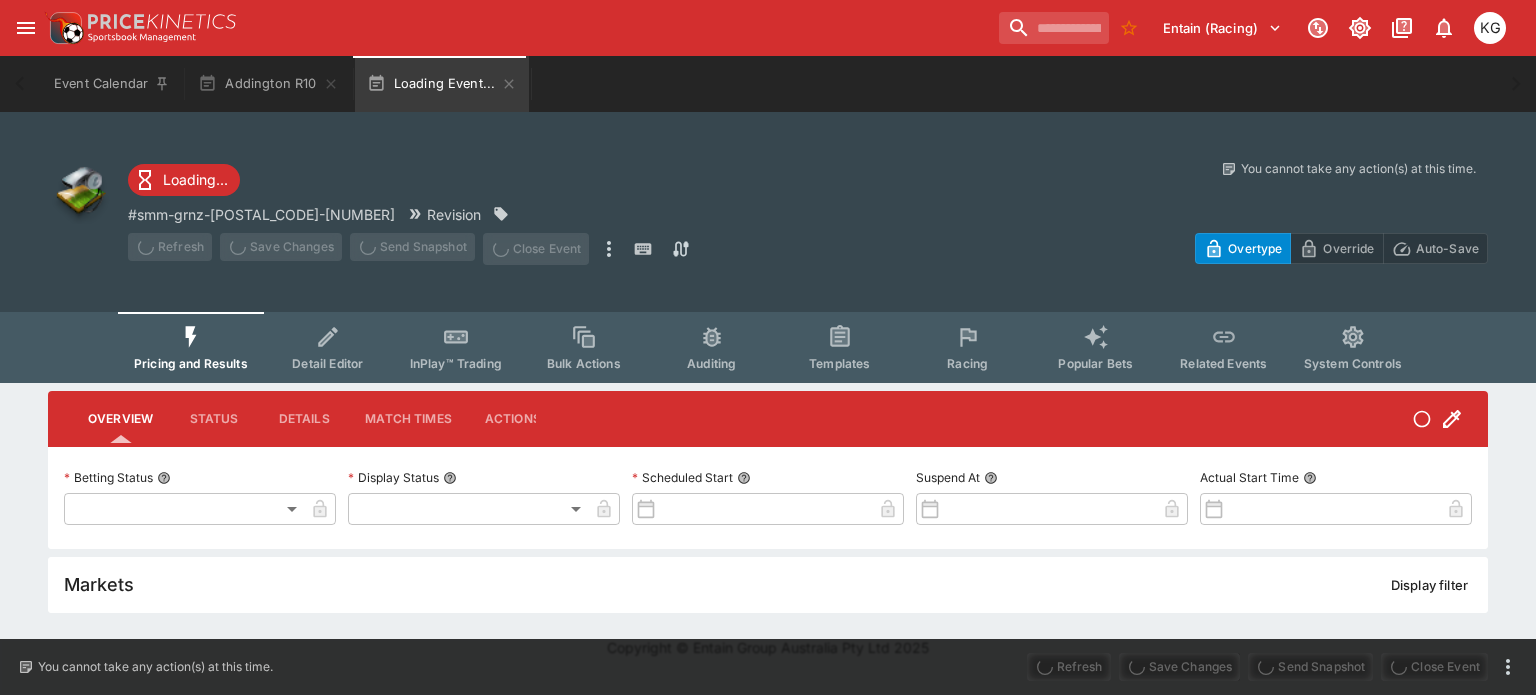 type on "**********" 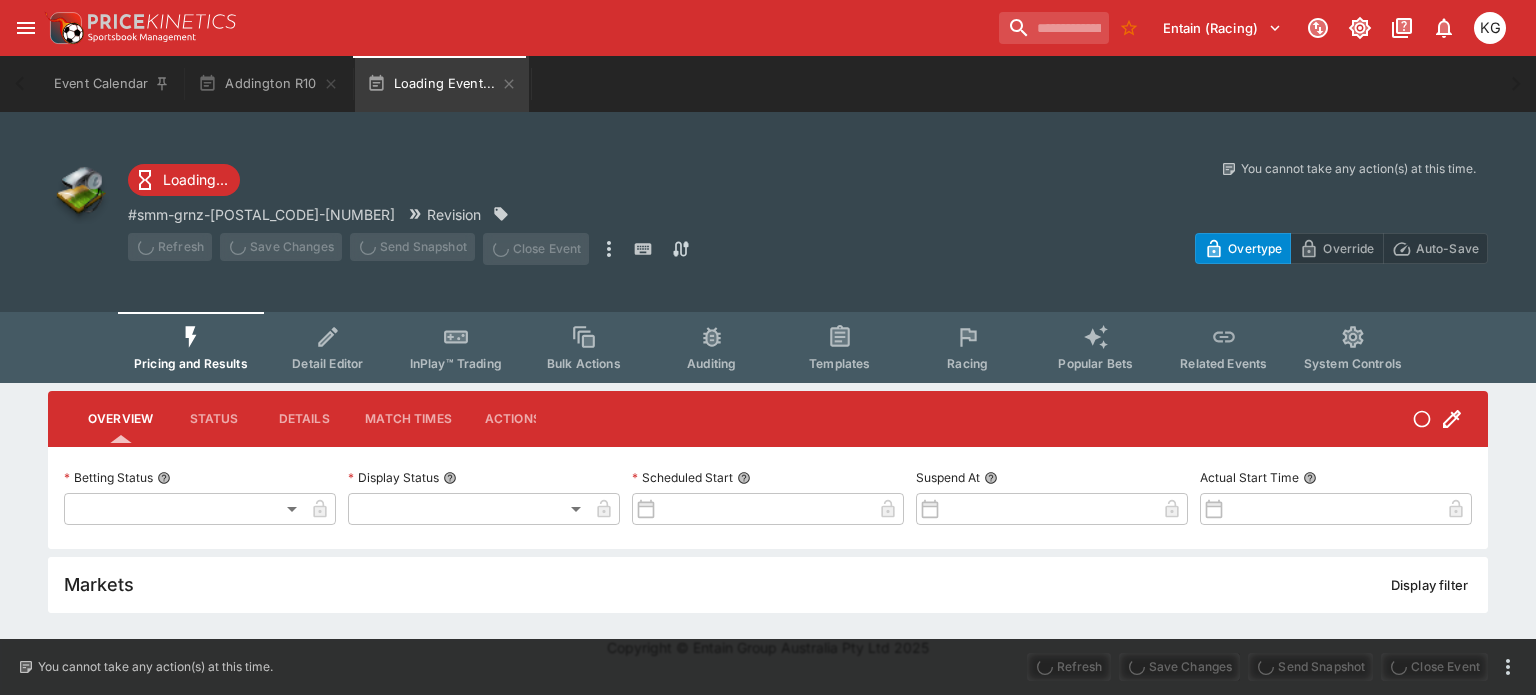 type on "*******" 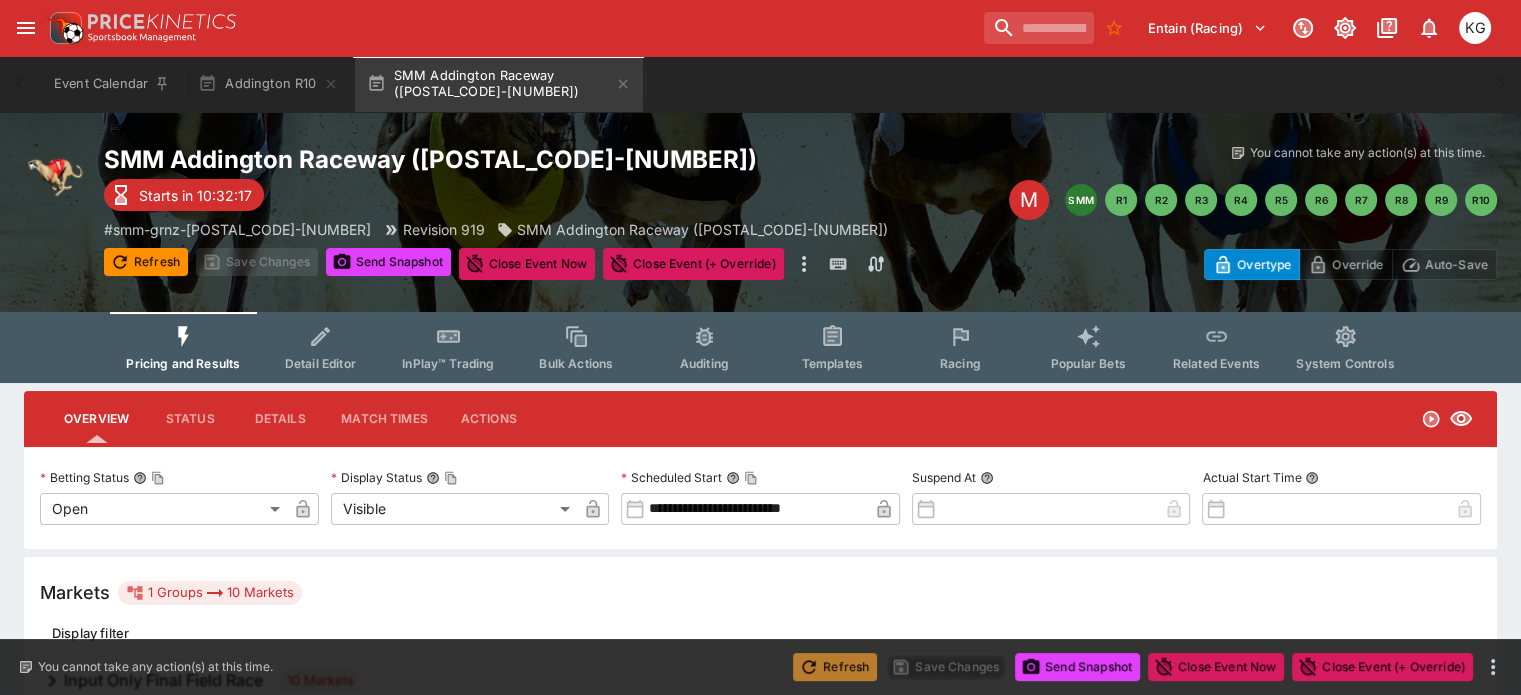 click on "Refresh" at bounding box center [835, 667] 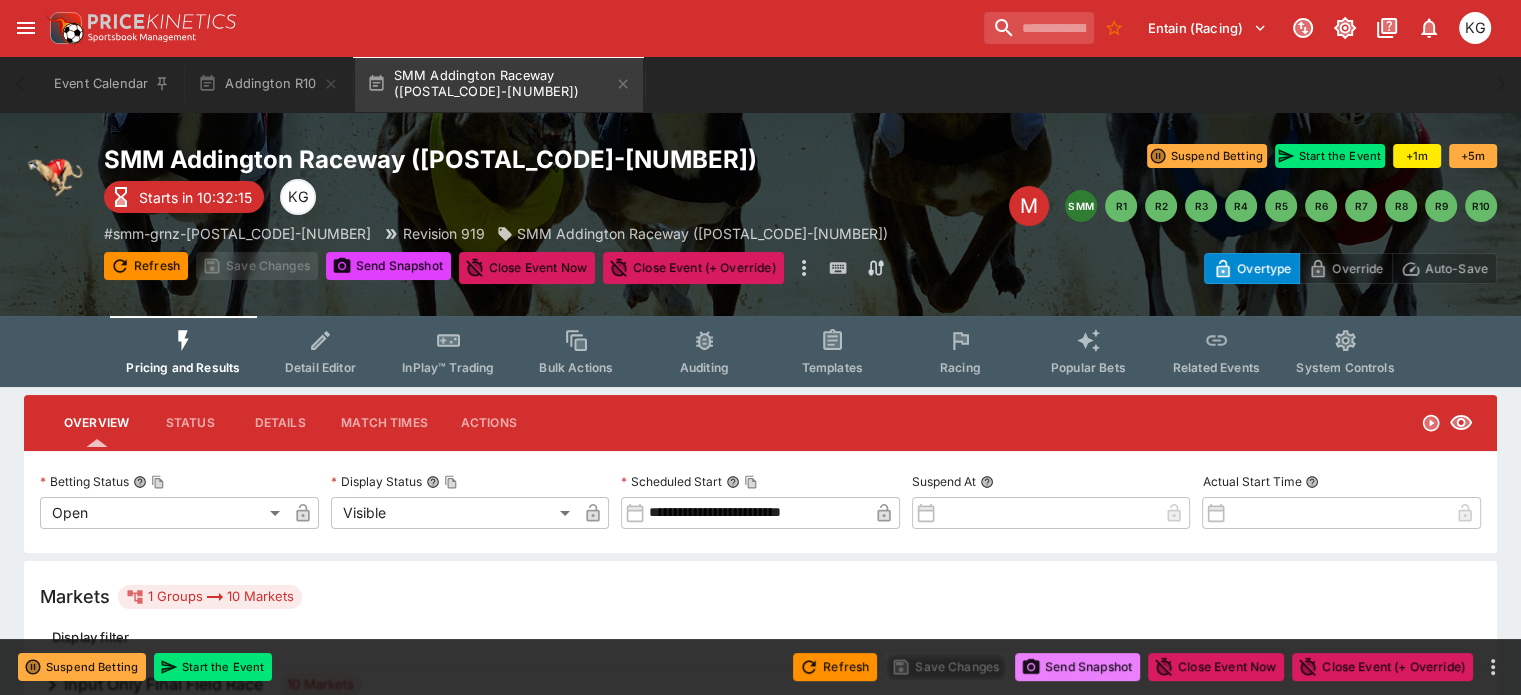 click on "Send Snapshot" at bounding box center [1077, 667] 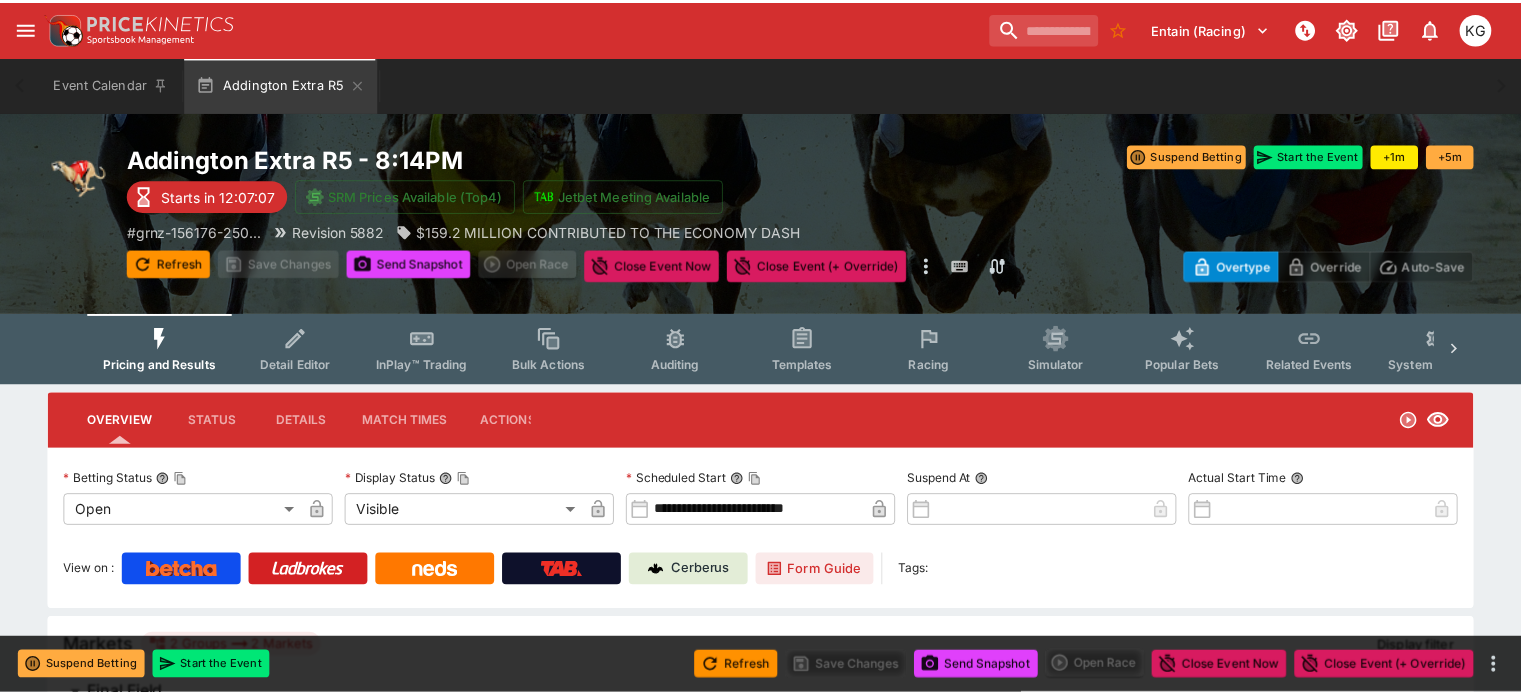 scroll, scrollTop: 0, scrollLeft: 0, axis: both 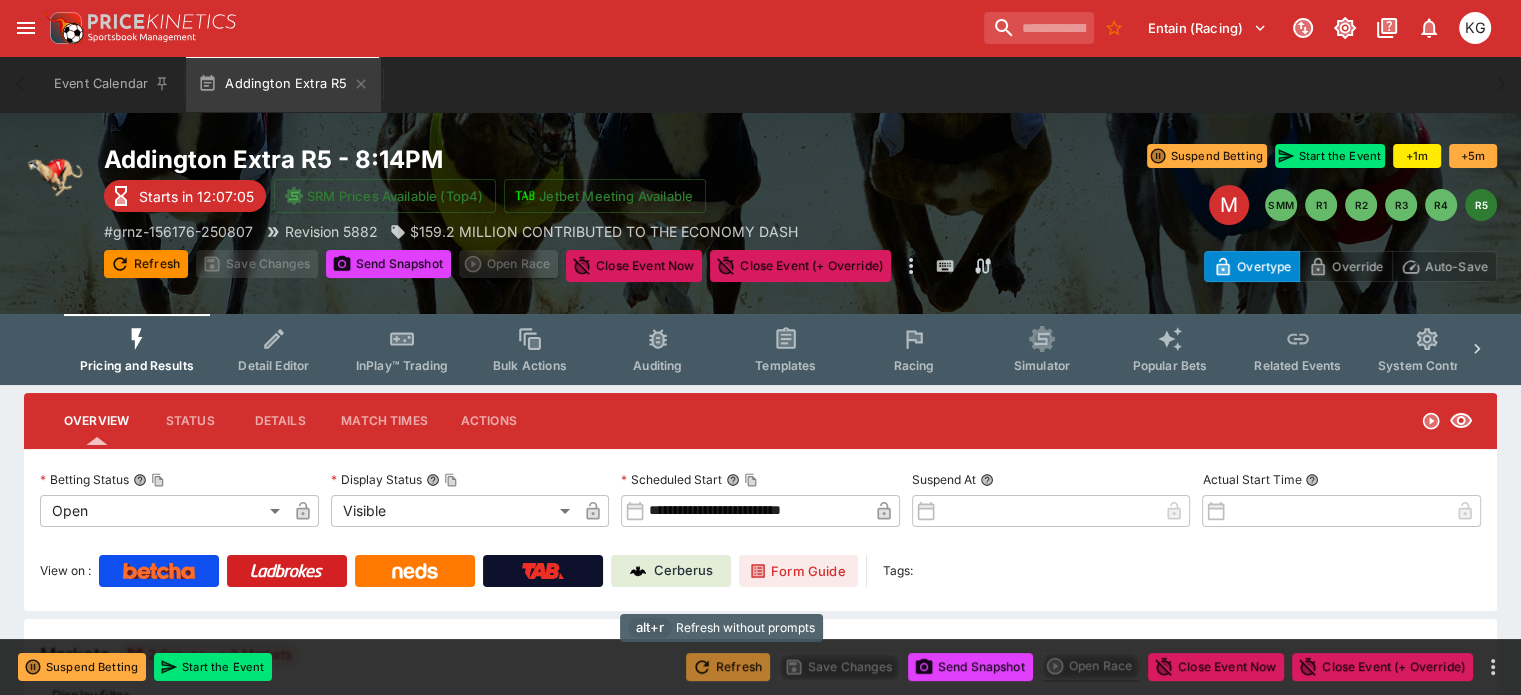 click on "Refresh" at bounding box center [728, 667] 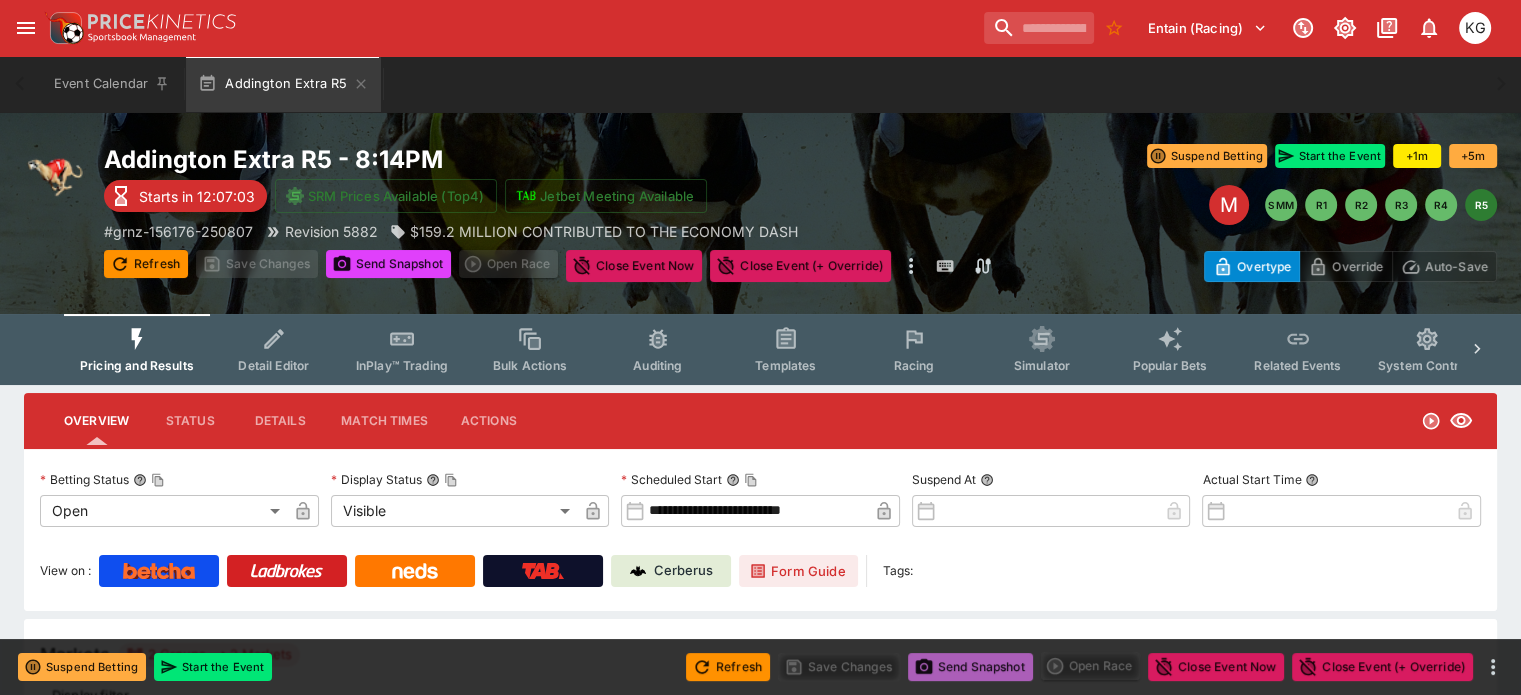 click on "Send Snapshot" at bounding box center [970, 667] 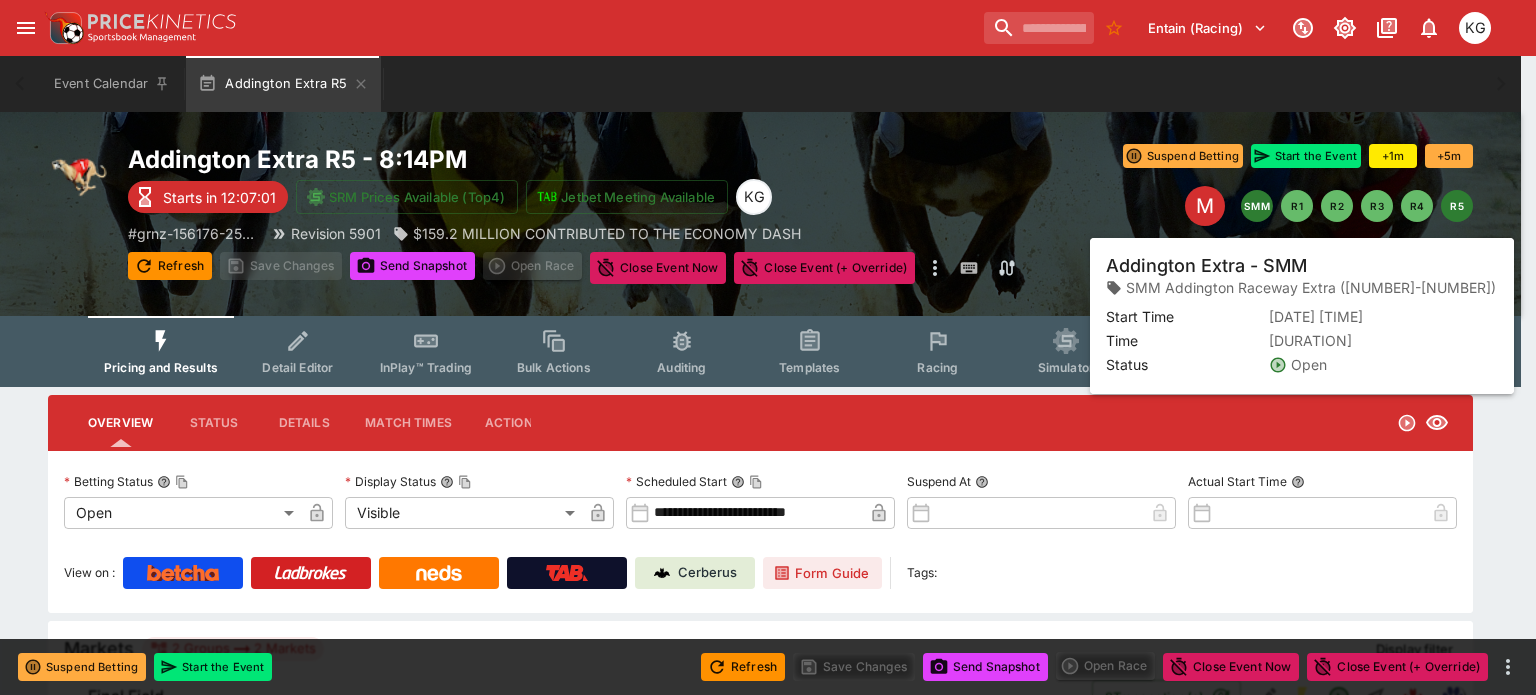 click on "SMM" at bounding box center [1257, 206] 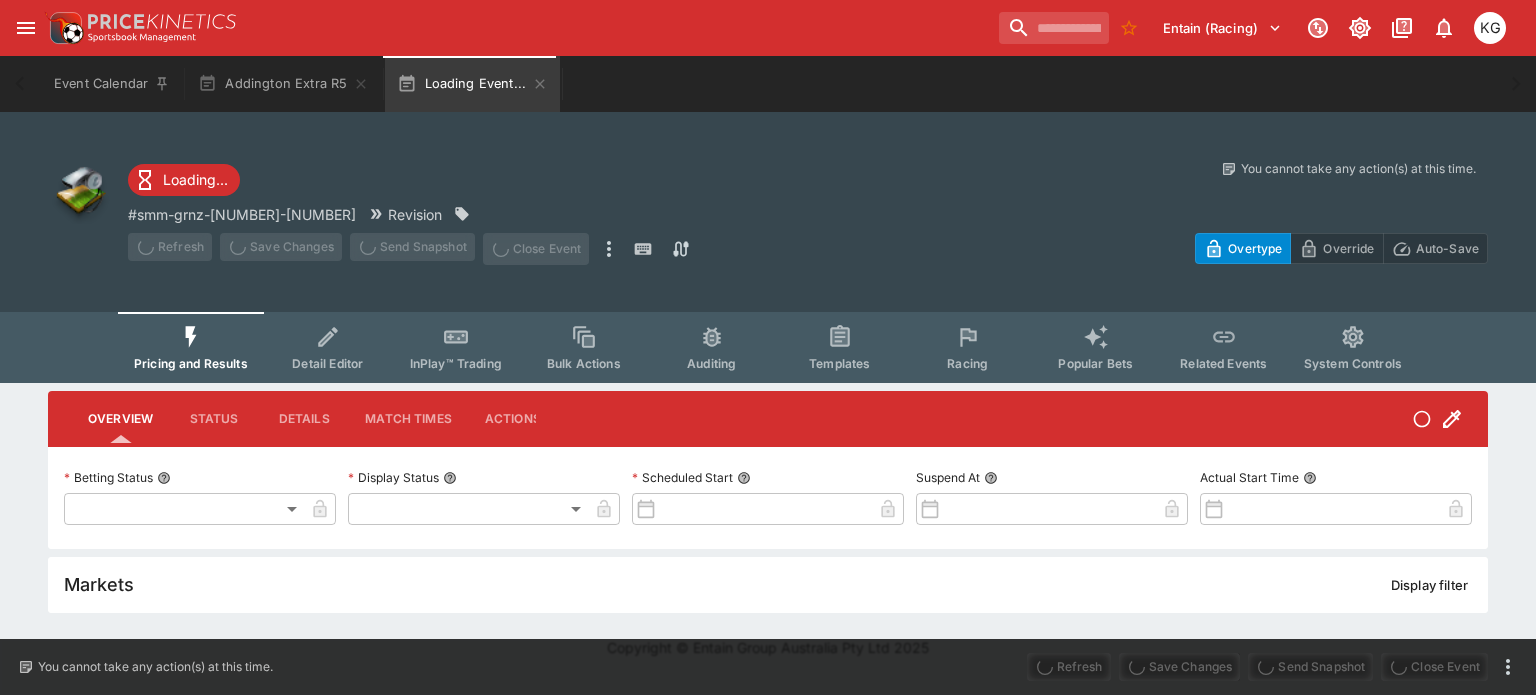 type on "**********" 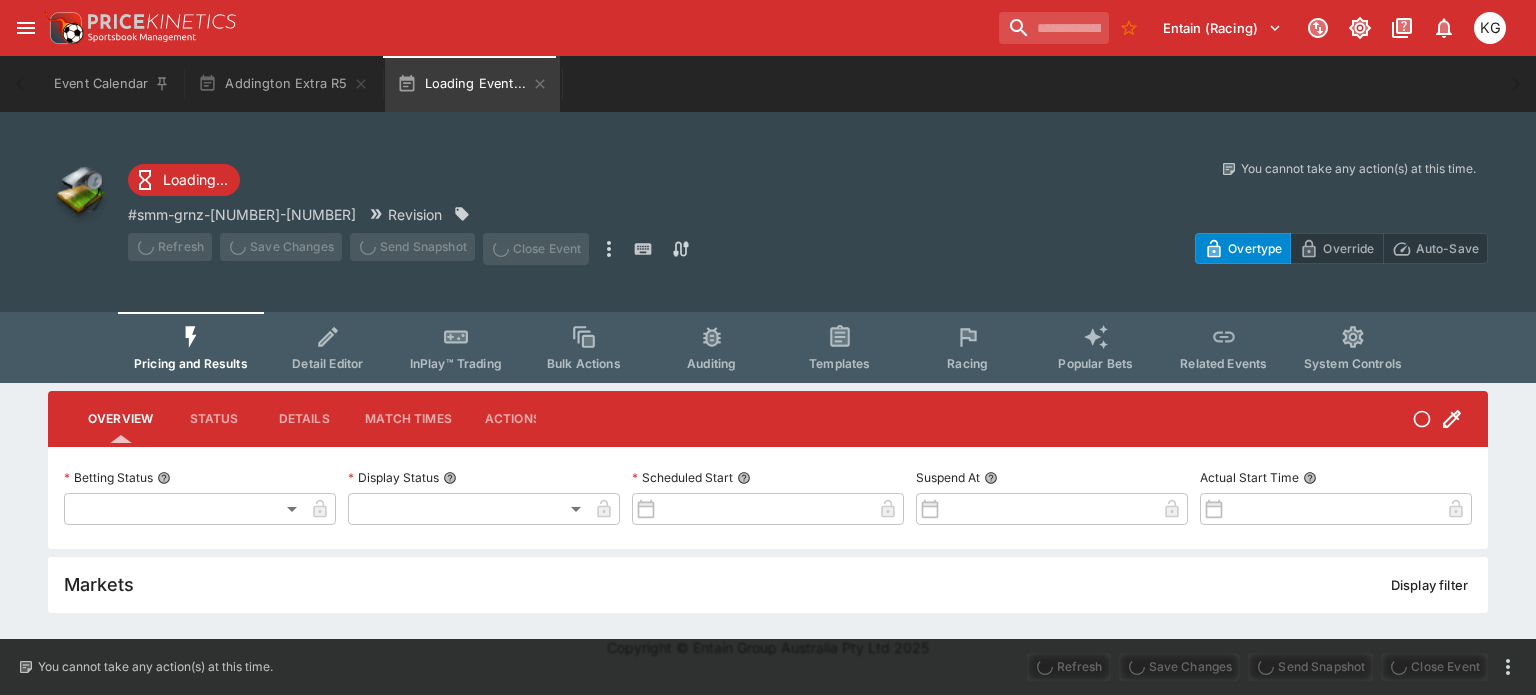 type on "*******" 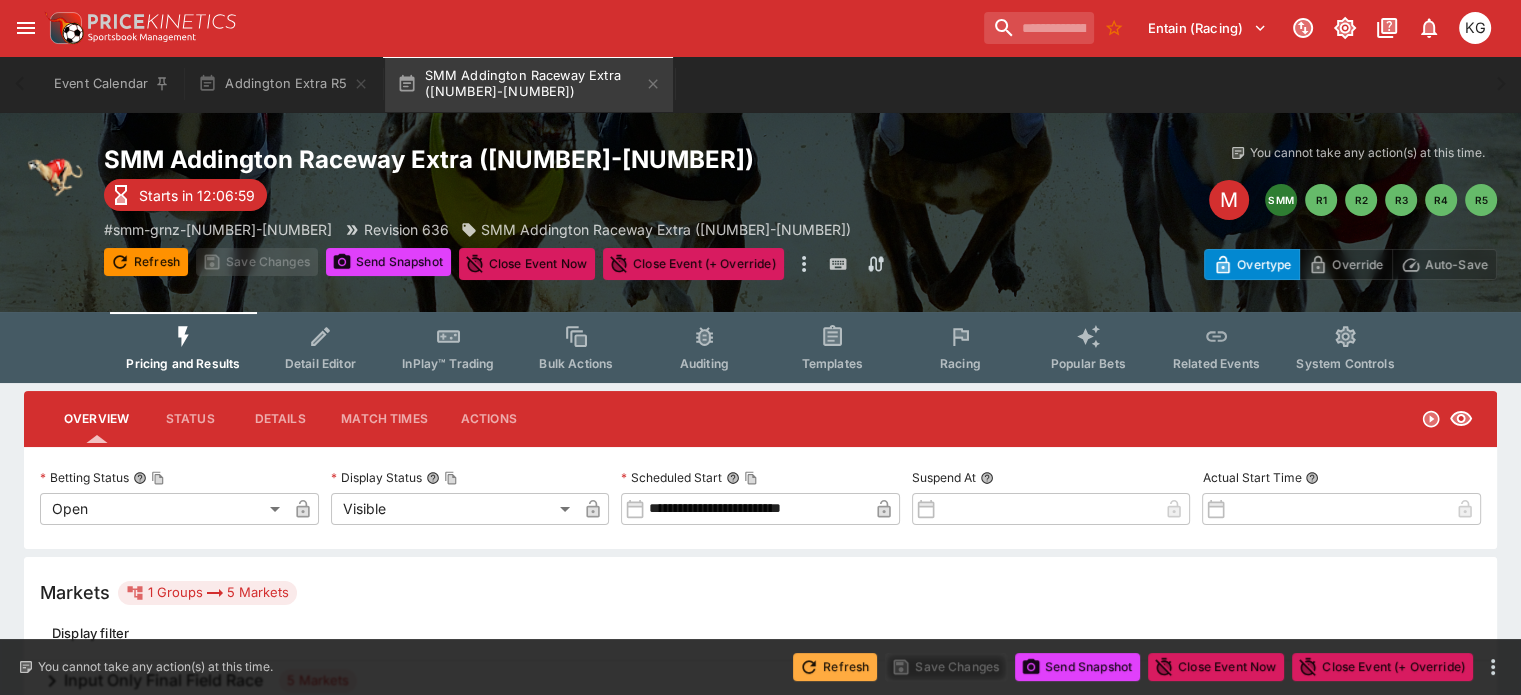 click on "Refresh" at bounding box center [835, 667] 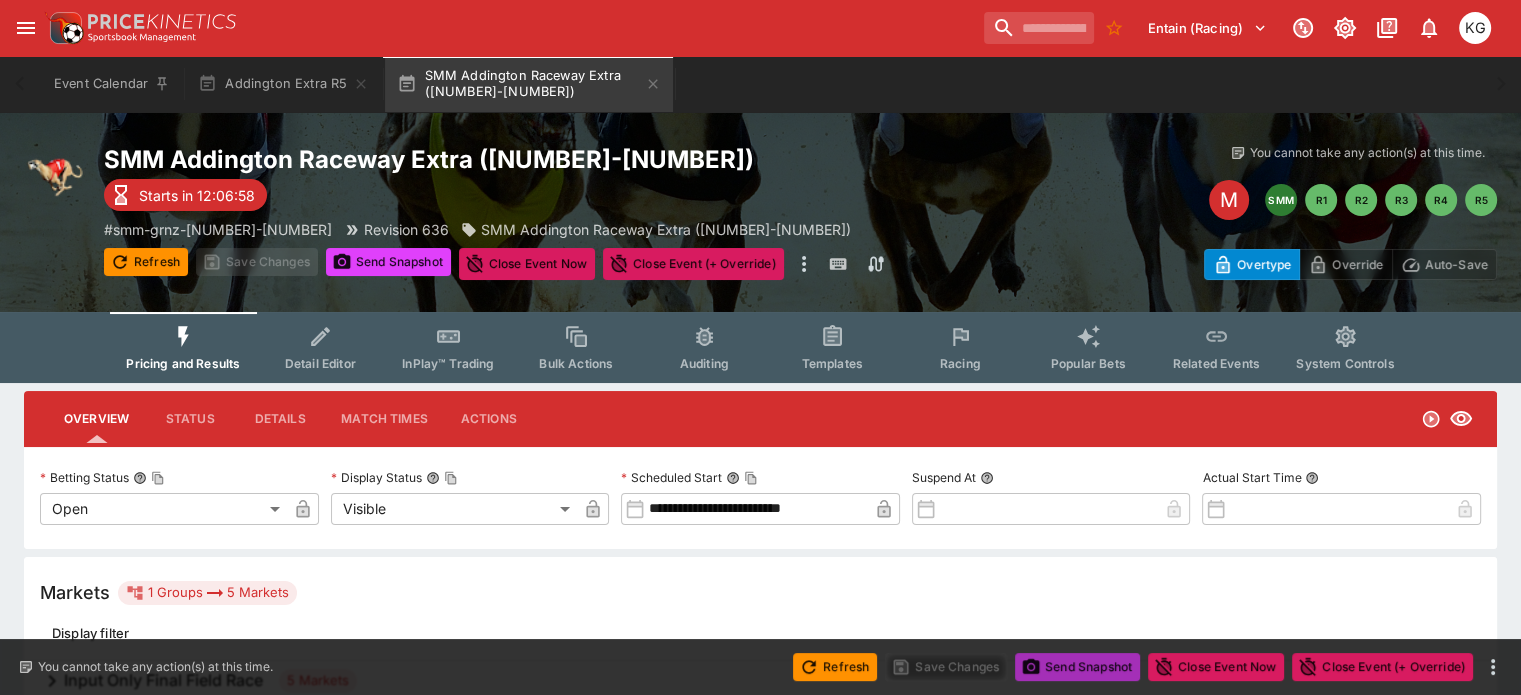 click on "Send Snapshot" at bounding box center (1077, 667) 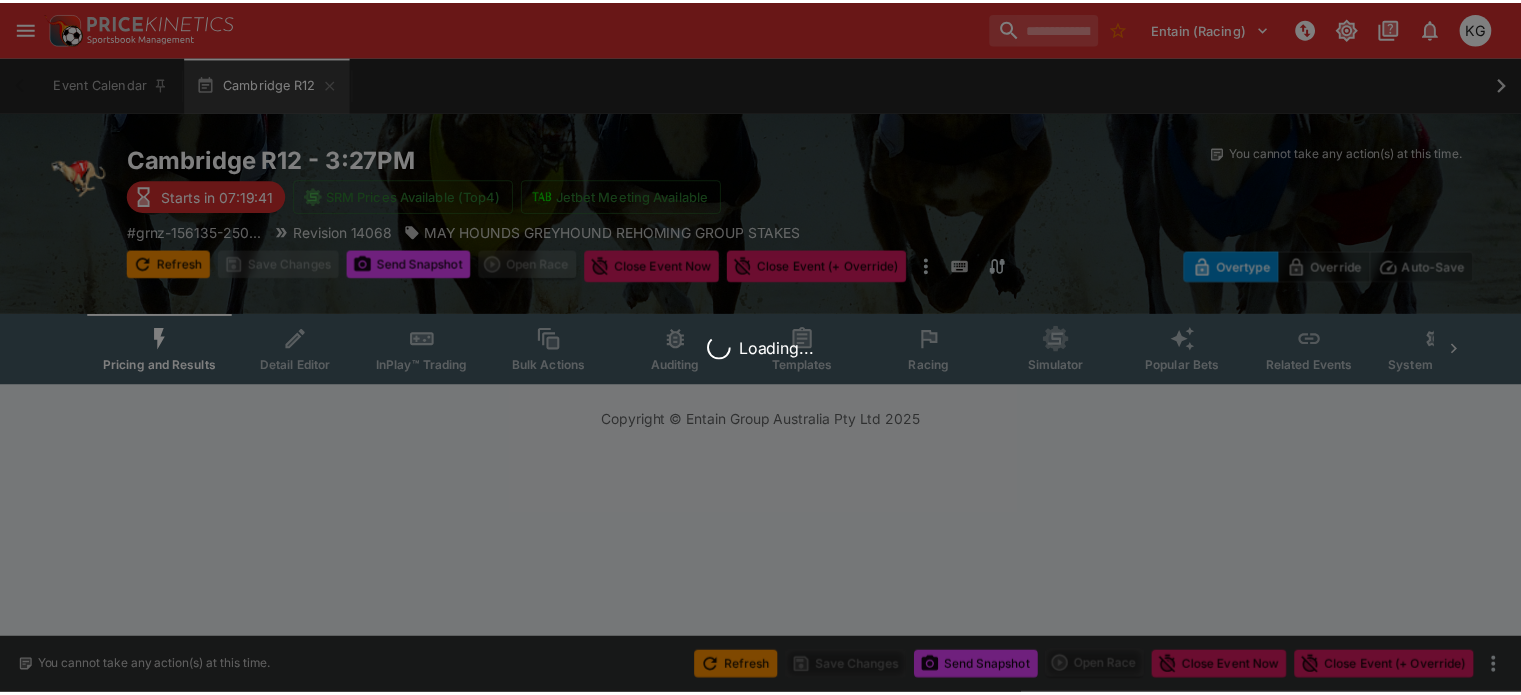 scroll, scrollTop: 0, scrollLeft: 0, axis: both 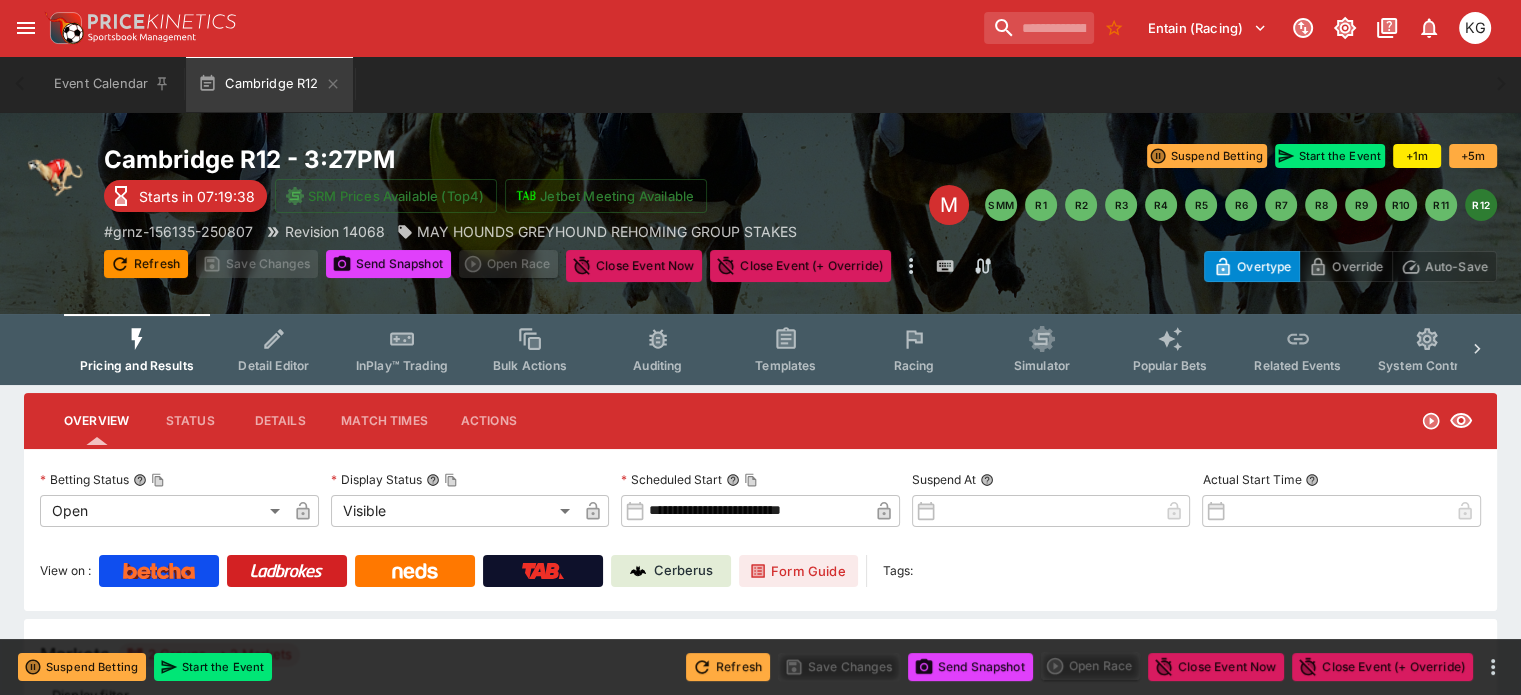 click on "Refresh" at bounding box center (728, 667) 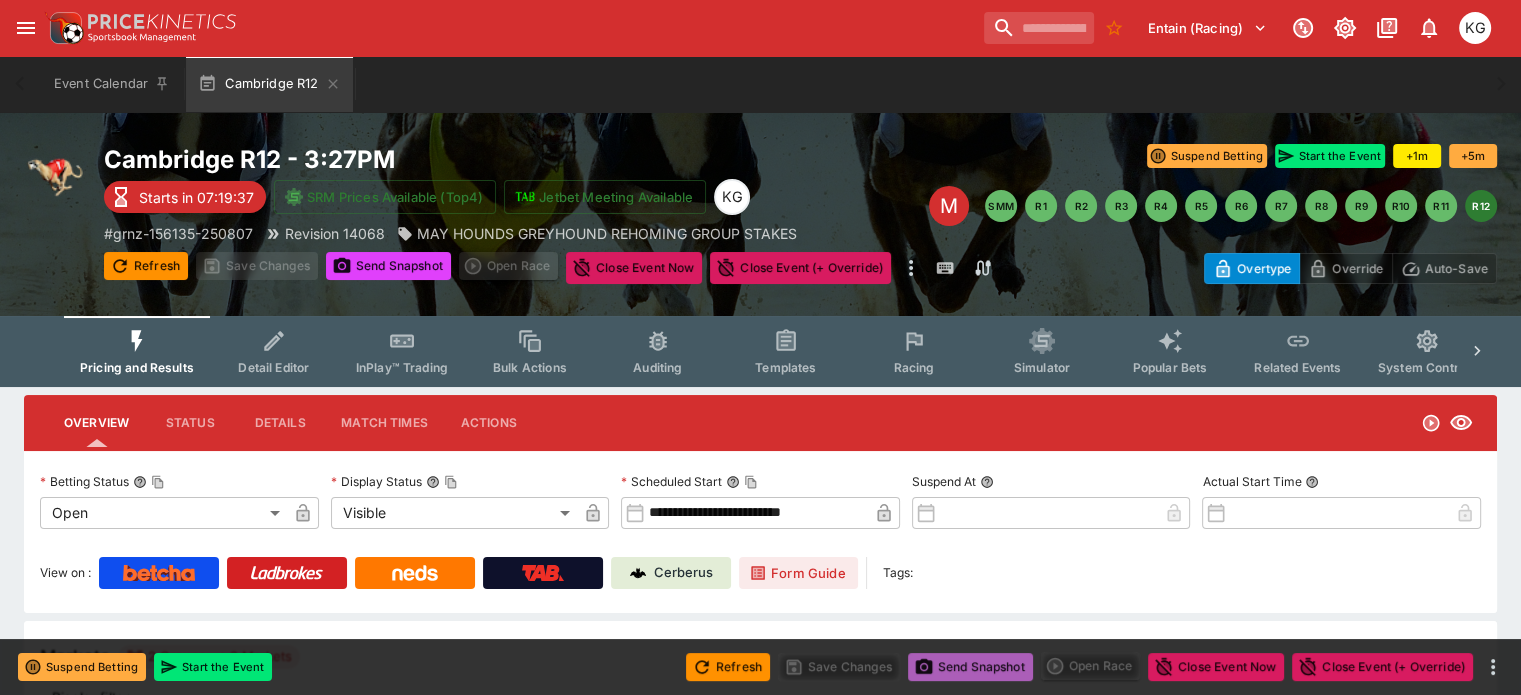 click on "Send Snapshot" at bounding box center (970, 667) 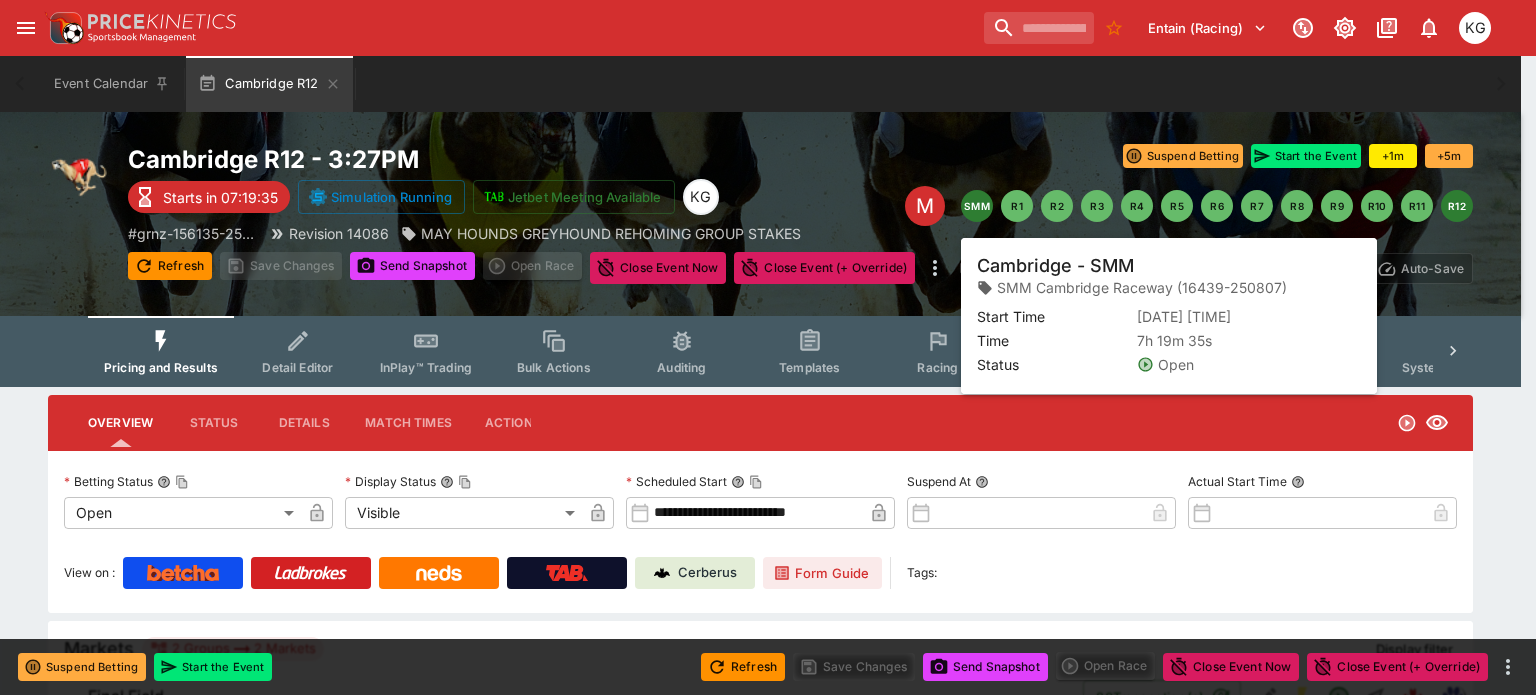 click on "SMM" at bounding box center [977, 206] 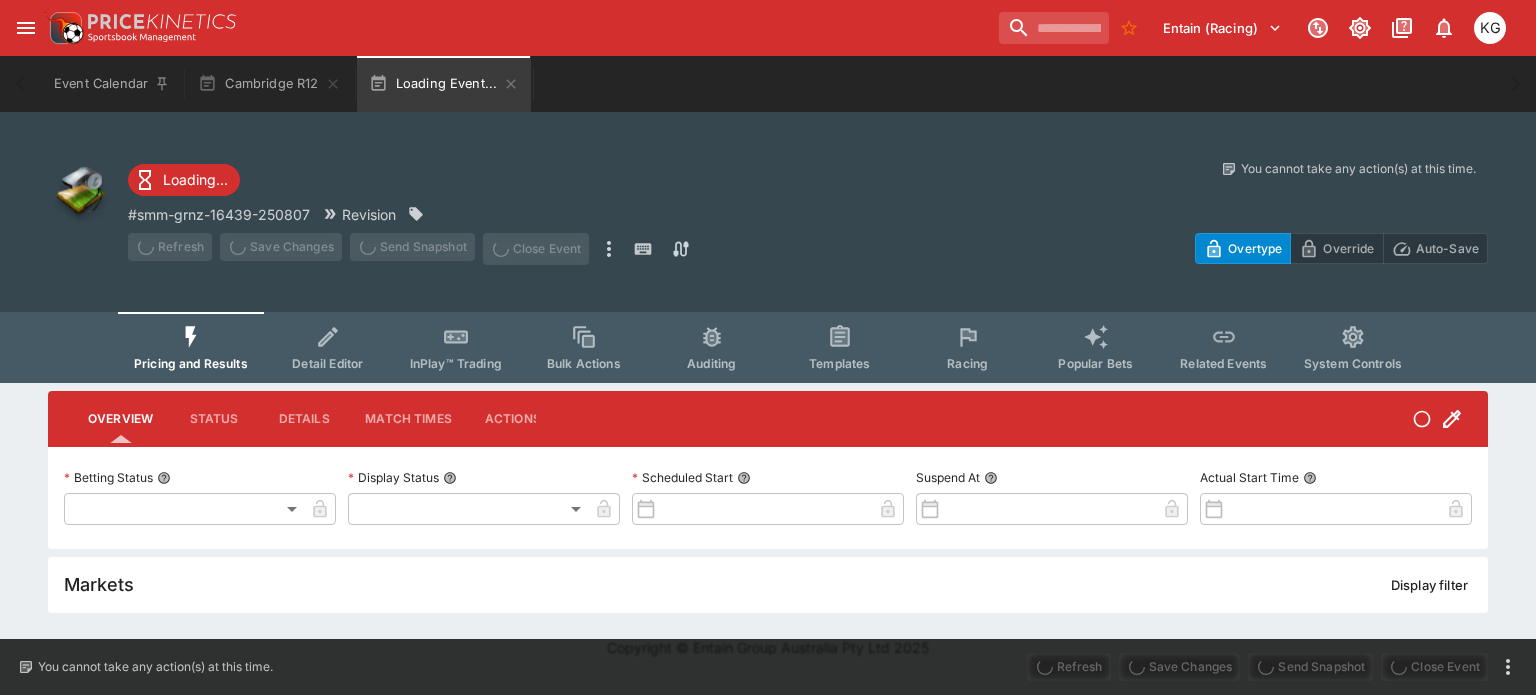 type on "**********" 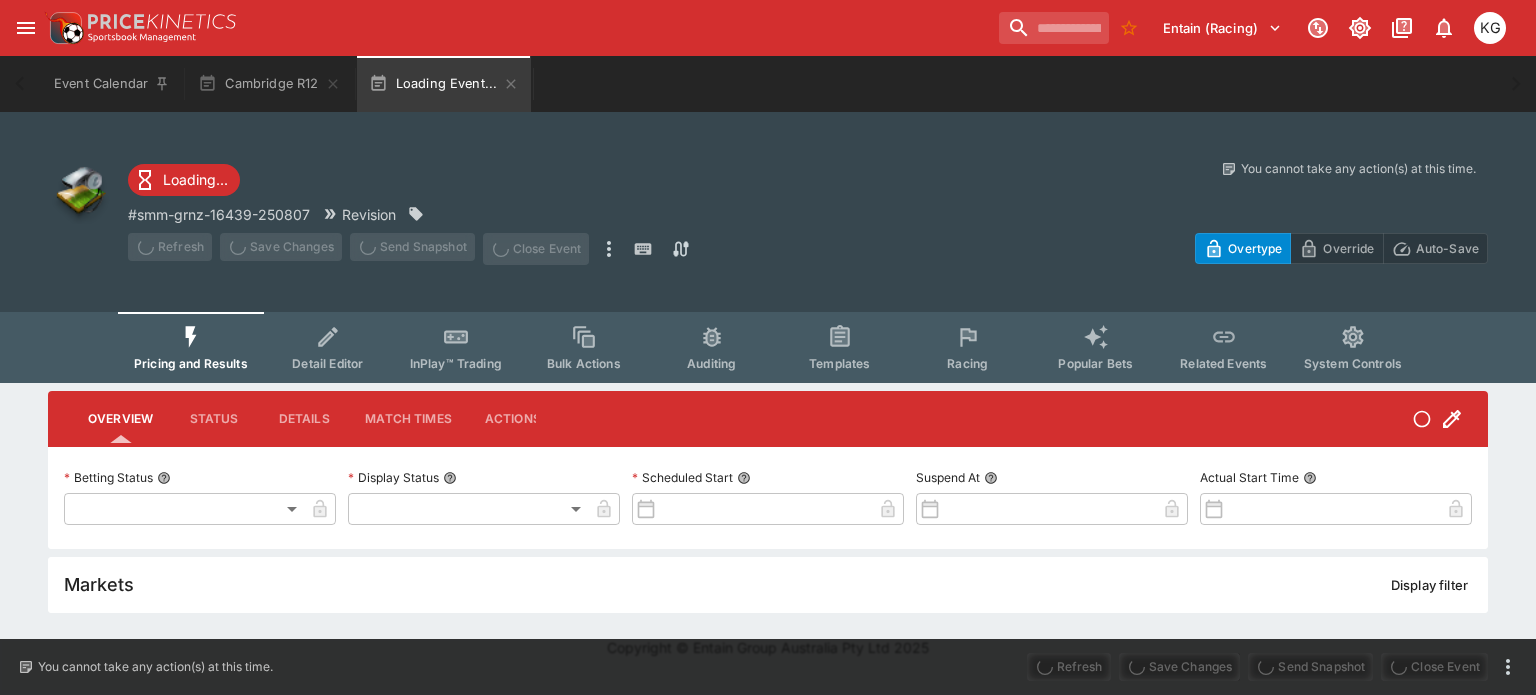 type on "*******" 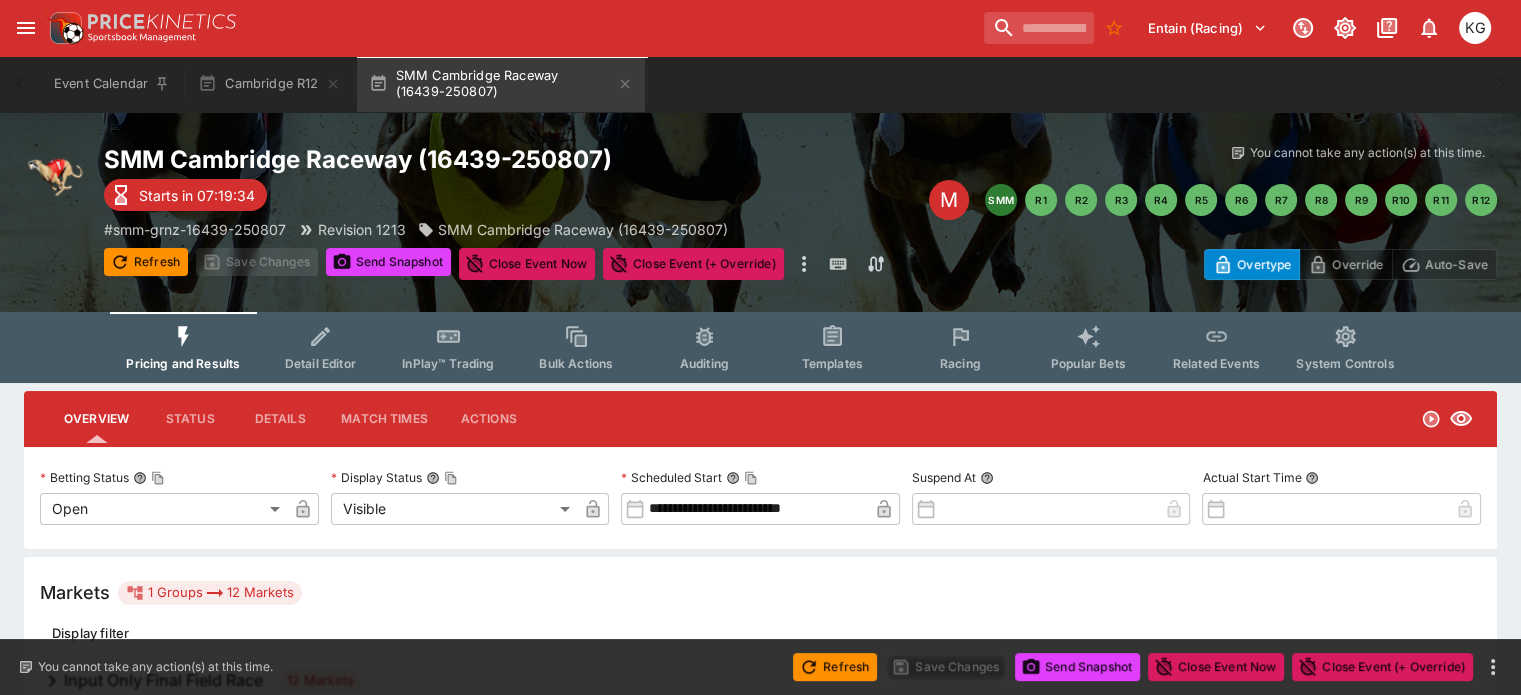 click on "Refresh Save Changes Send Snapshot Close Event Now Close Event (+ Override)" at bounding box center (760, 667) 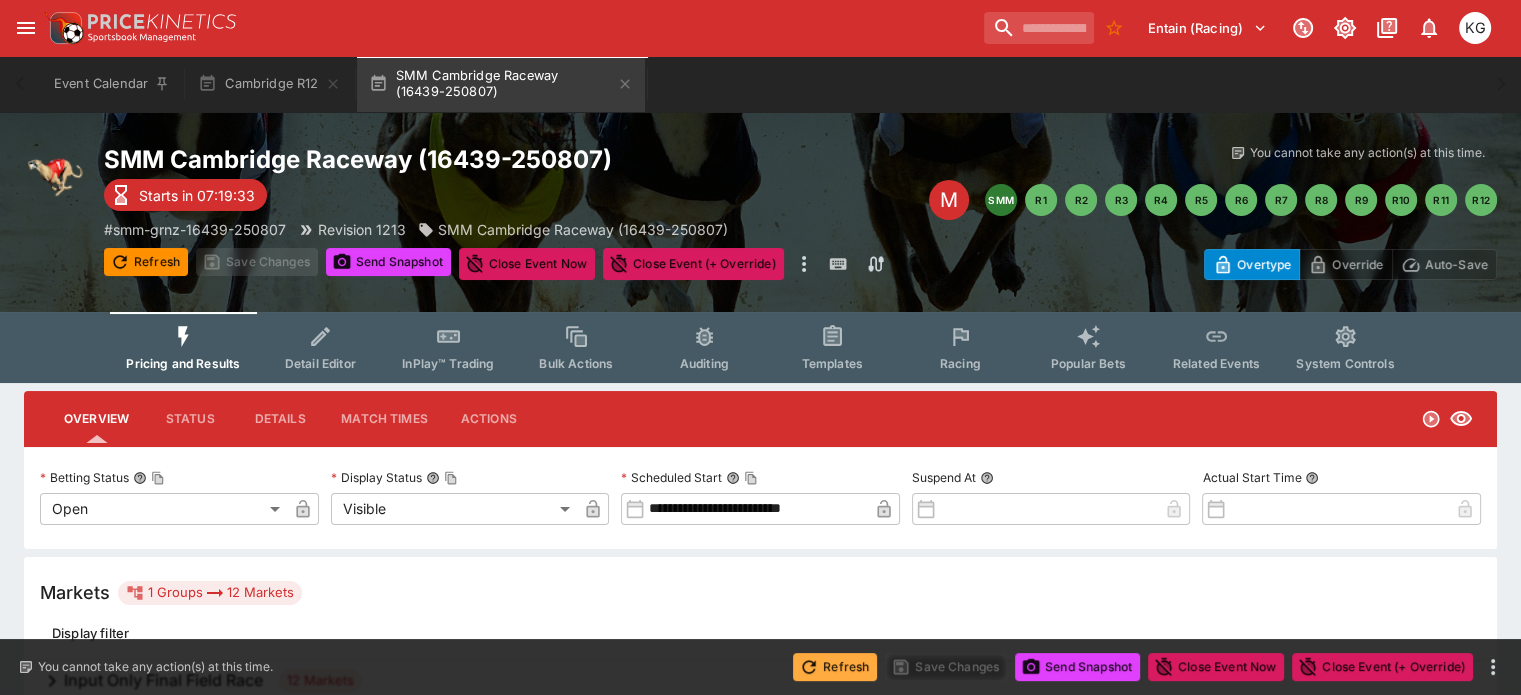 click on "Refresh" at bounding box center (835, 667) 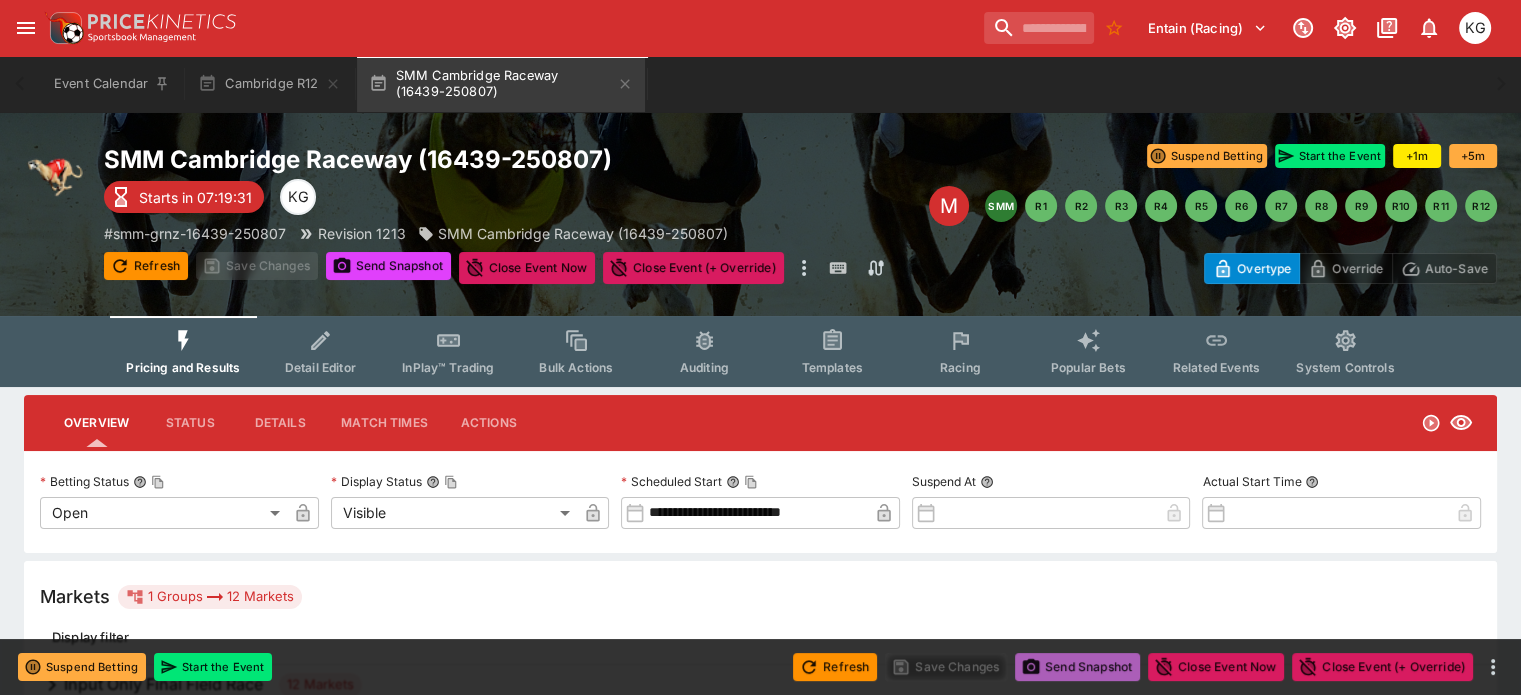 click on "Send Snapshot" at bounding box center [1077, 667] 